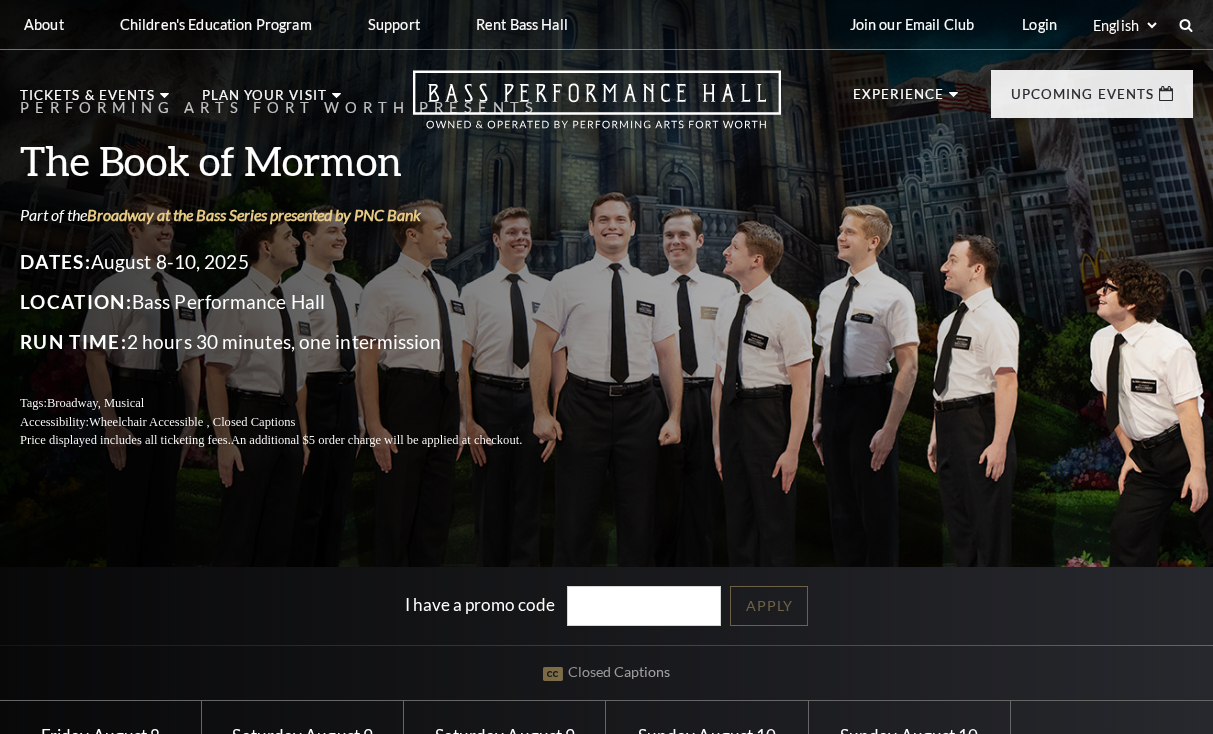 scroll, scrollTop: 0, scrollLeft: 0, axis: both 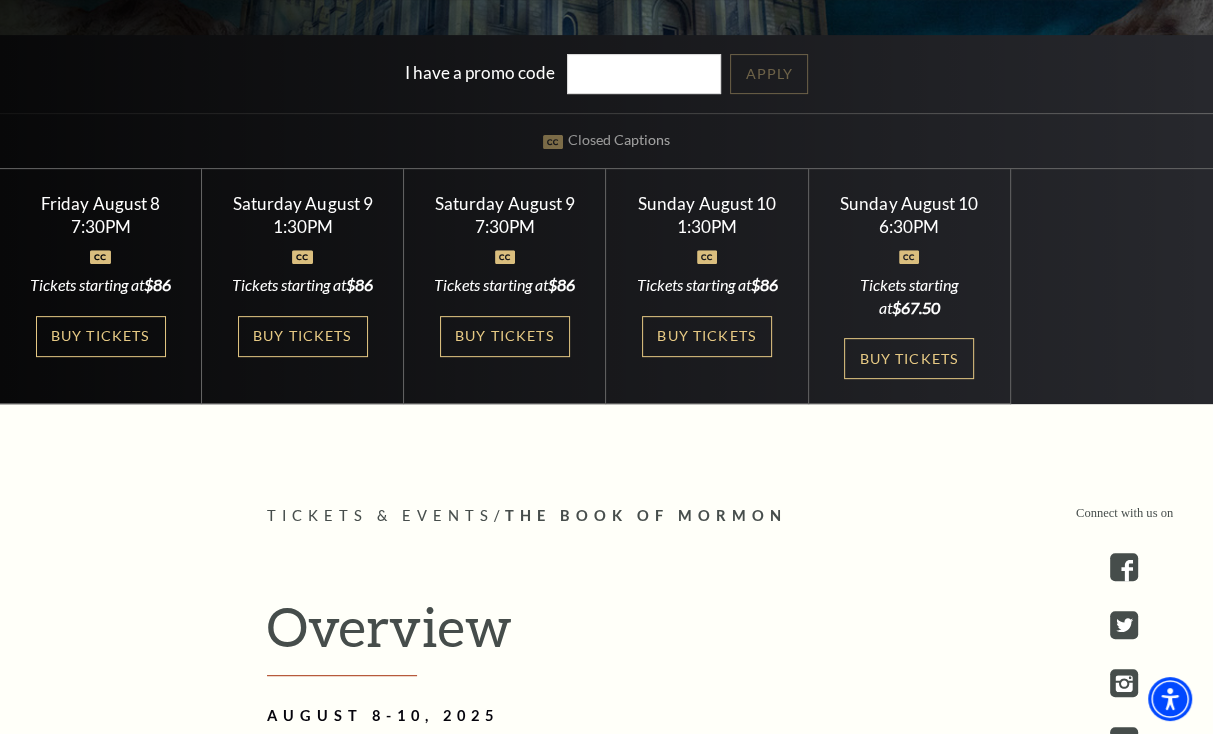 click on "Buy Tickets" at bounding box center (505, 336) 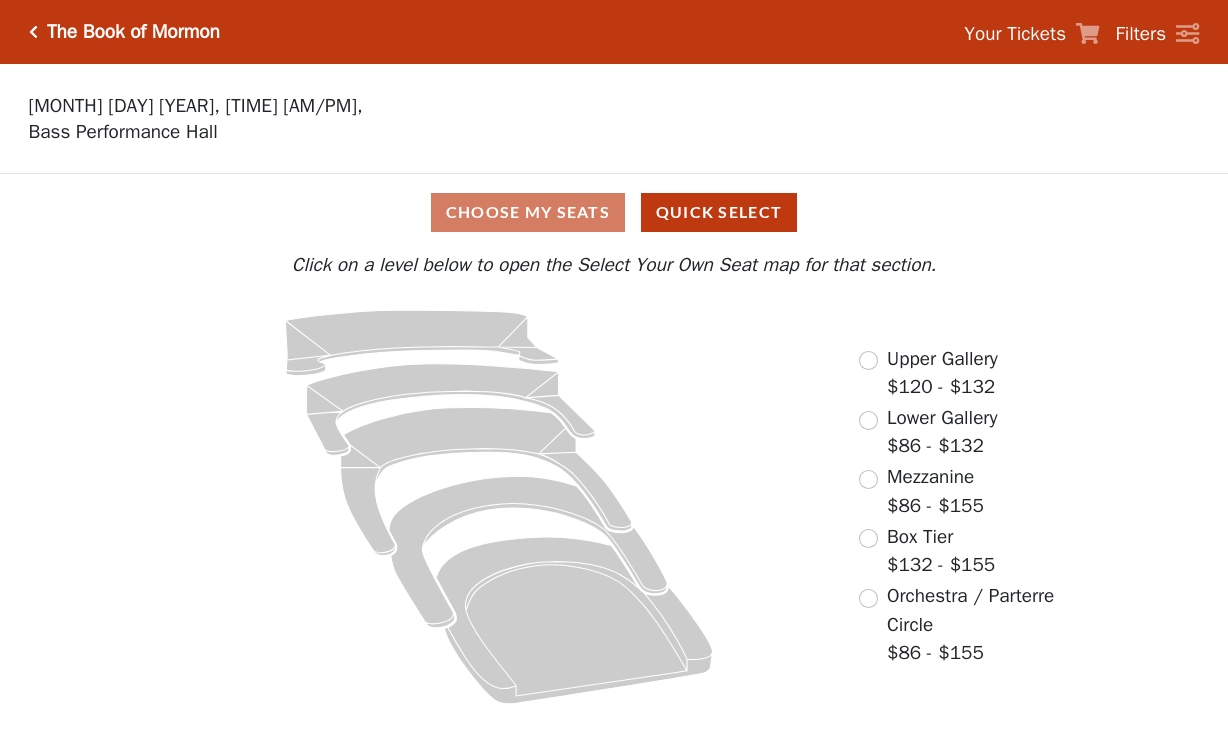 scroll, scrollTop: 0, scrollLeft: 0, axis: both 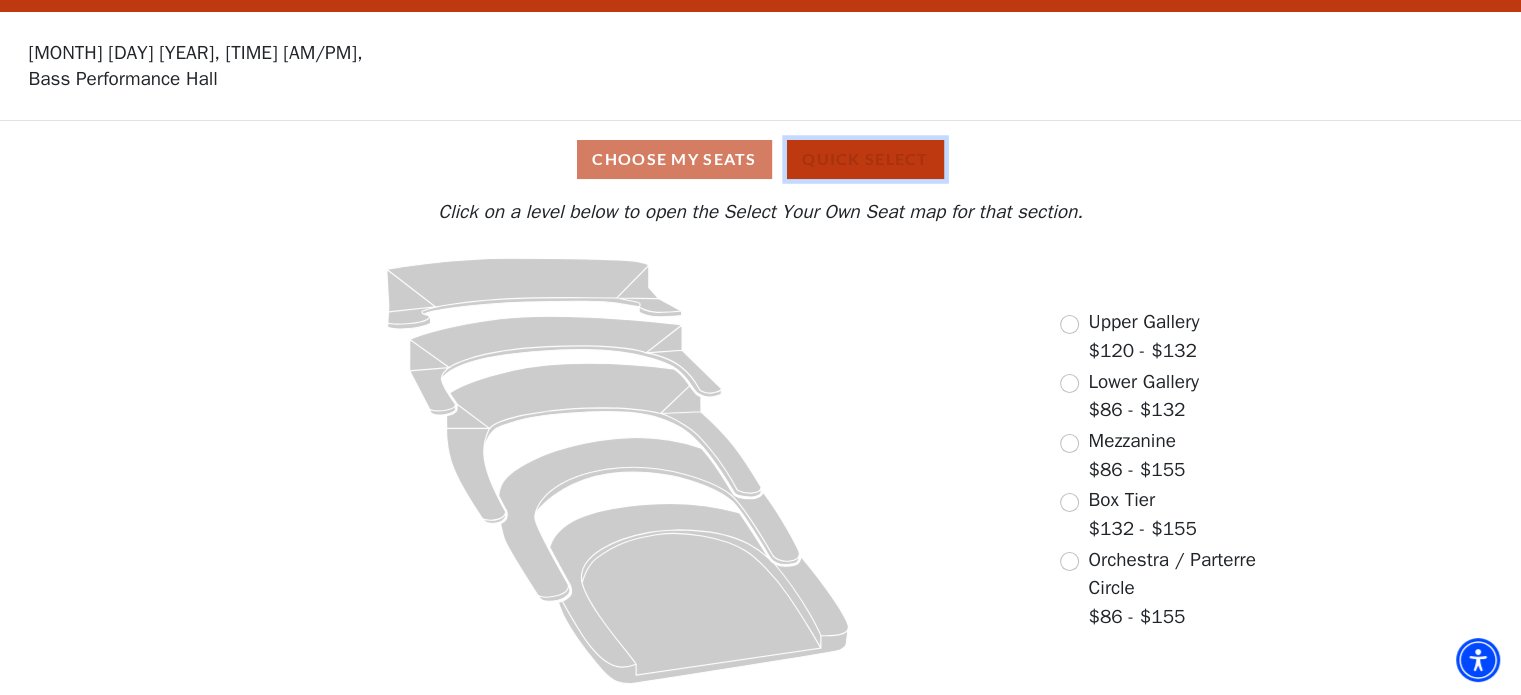 click on "Quick Select" at bounding box center (865, 159) 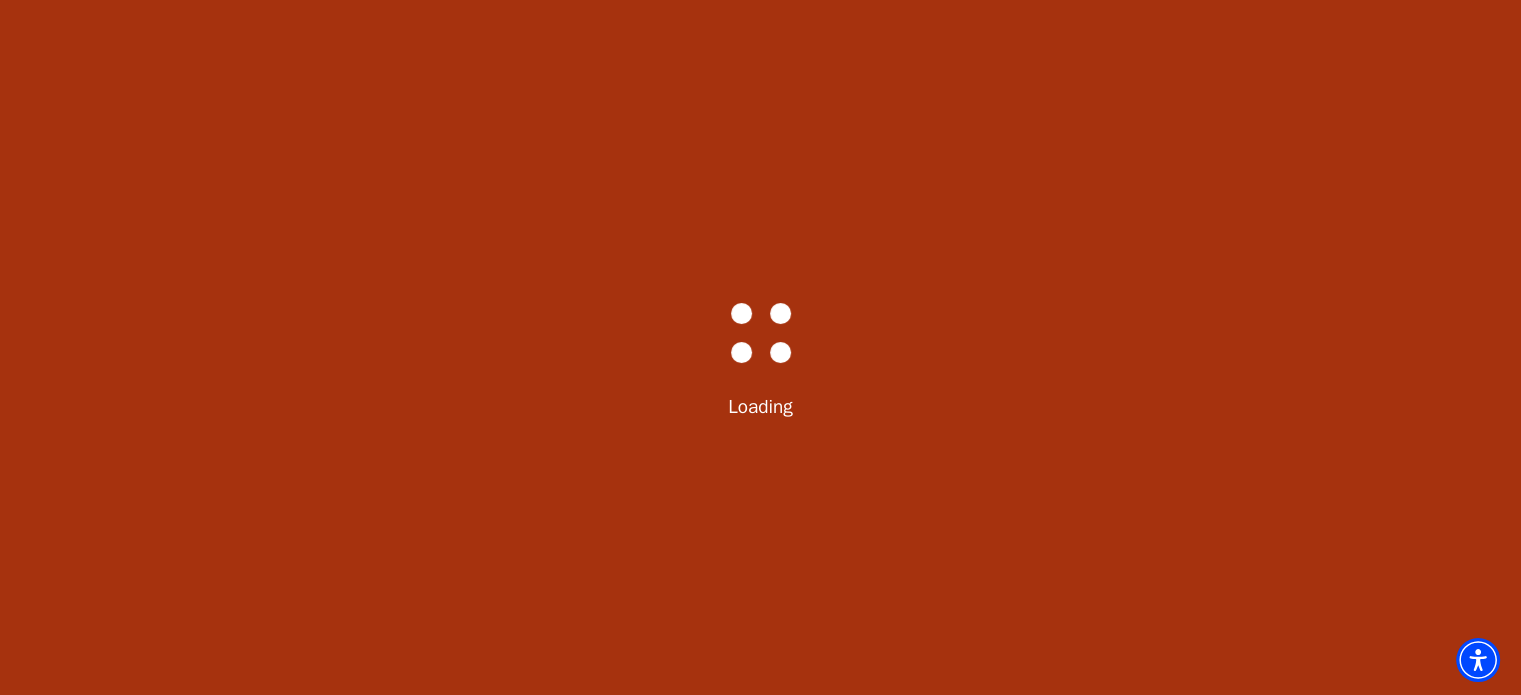 scroll, scrollTop: 0, scrollLeft: 0, axis: both 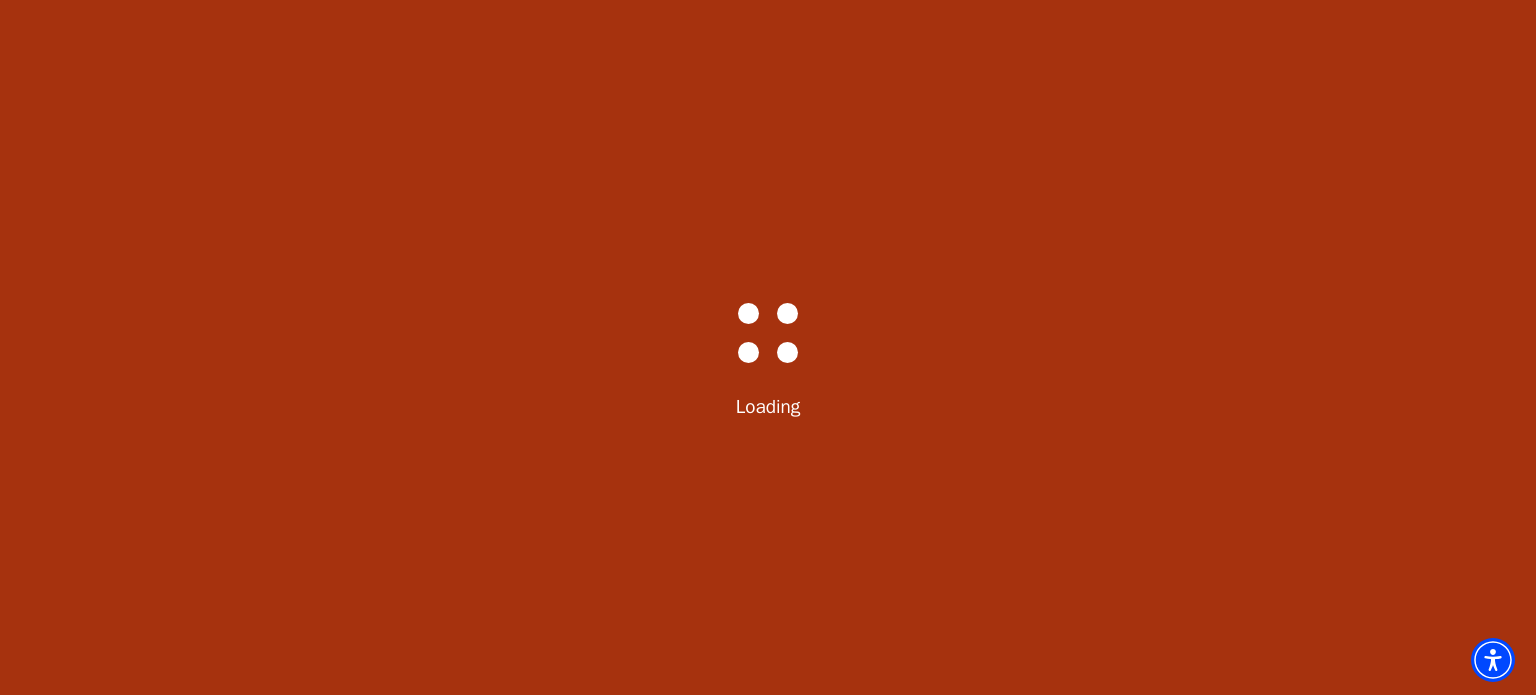 select on "6287" 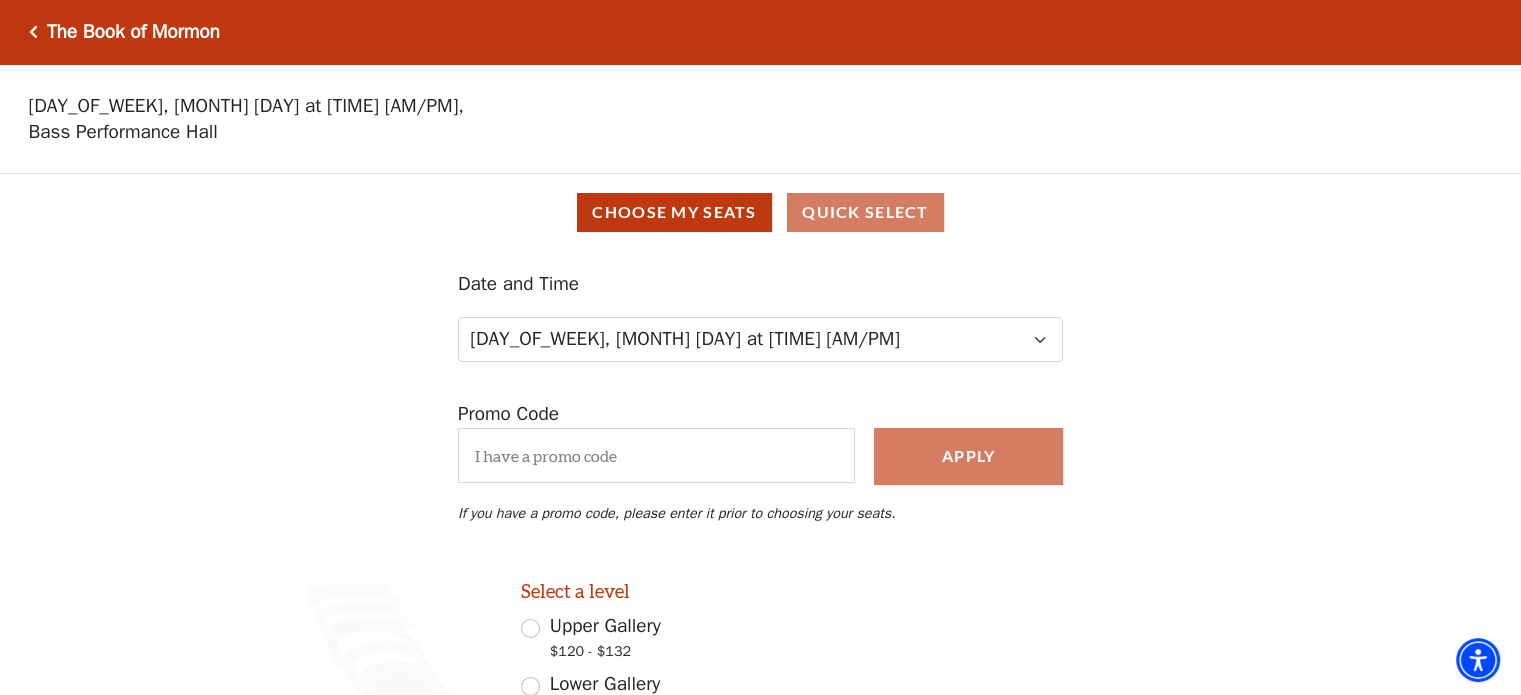 scroll, scrollTop: 289, scrollLeft: 0, axis: vertical 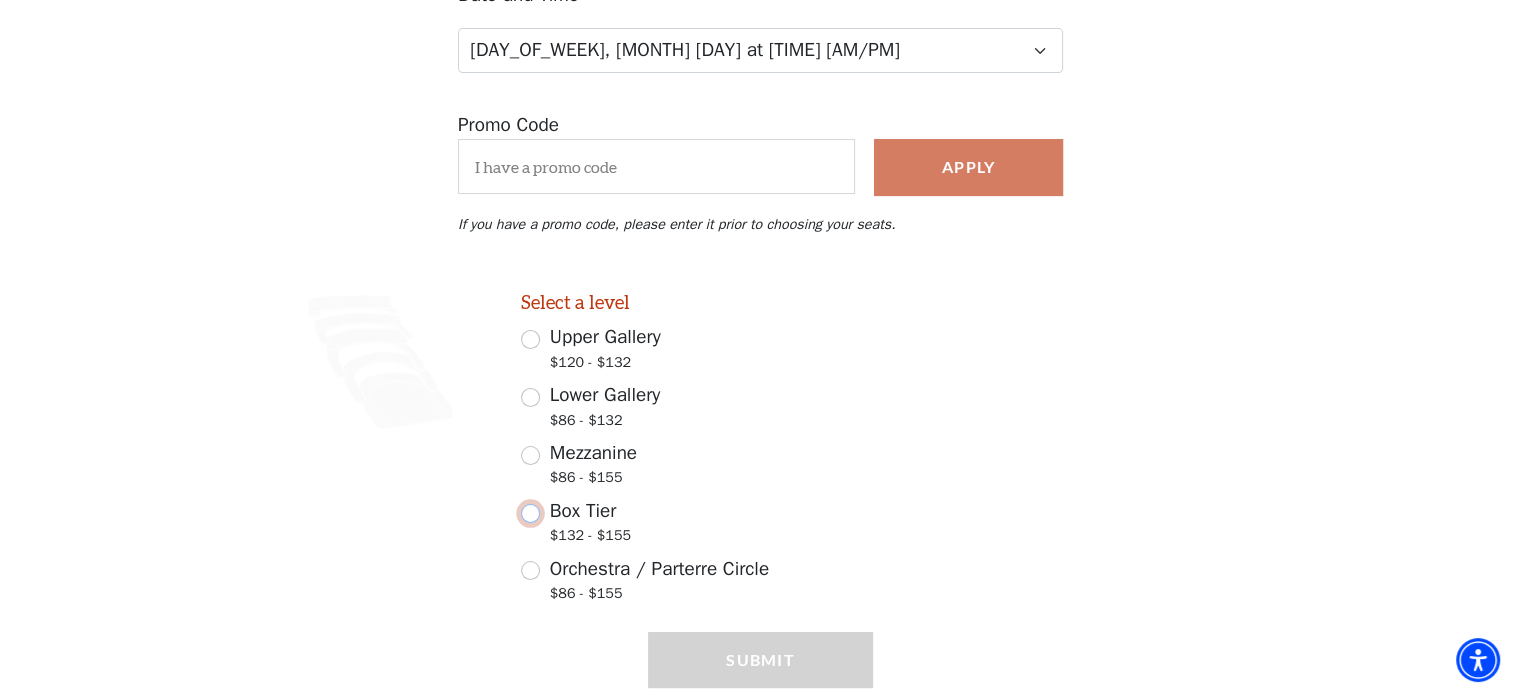 click on "Box Tier     $132 - $155" at bounding box center [530, 513] 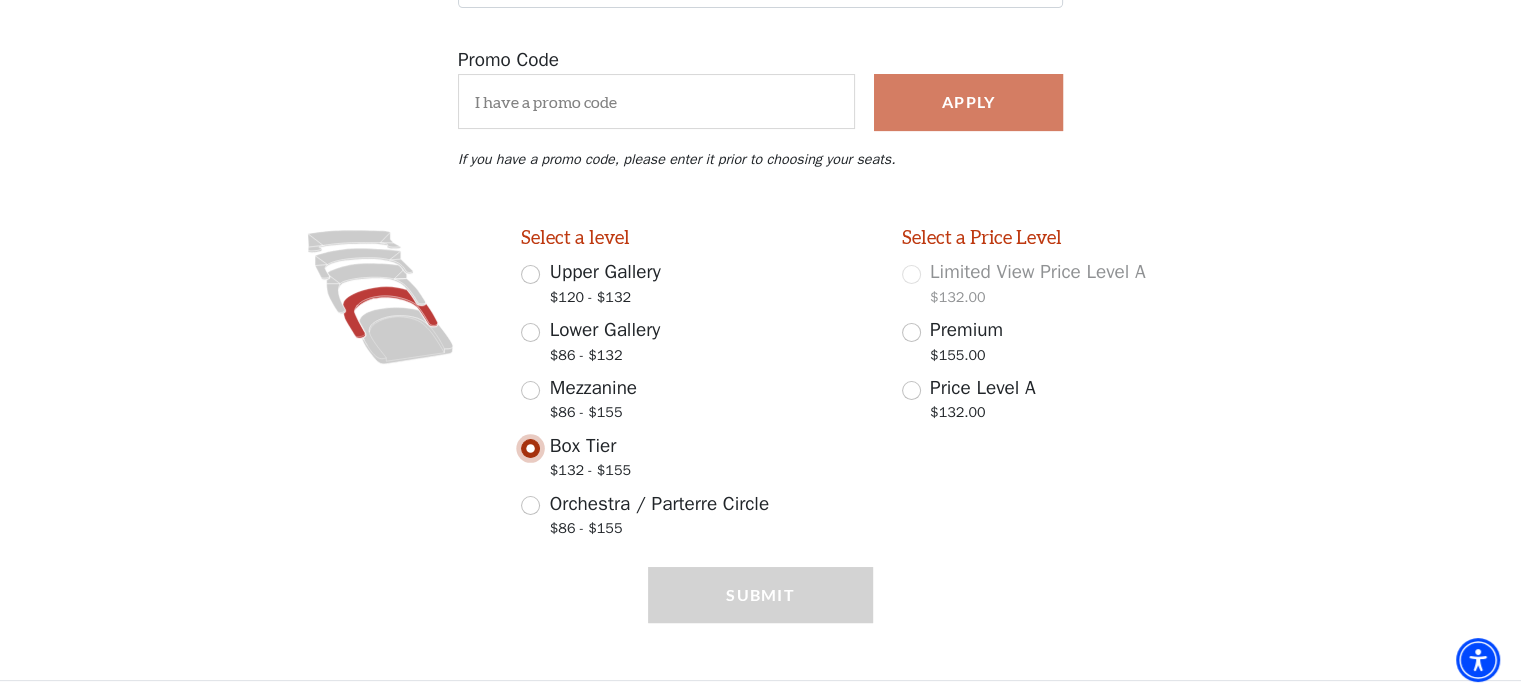 scroll, scrollTop: 356, scrollLeft: 0, axis: vertical 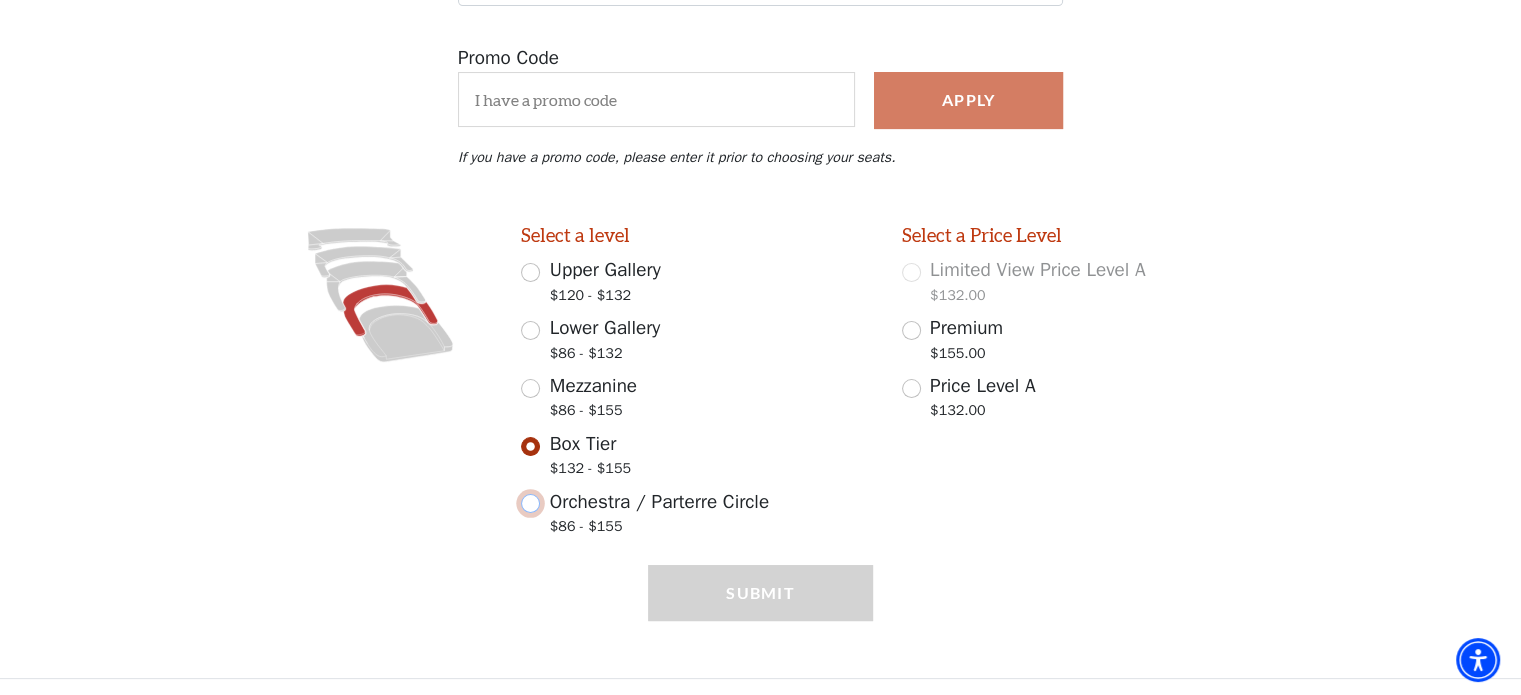 click on "Orchestra / Parterre Circle     $86 - $155" at bounding box center (530, 503) 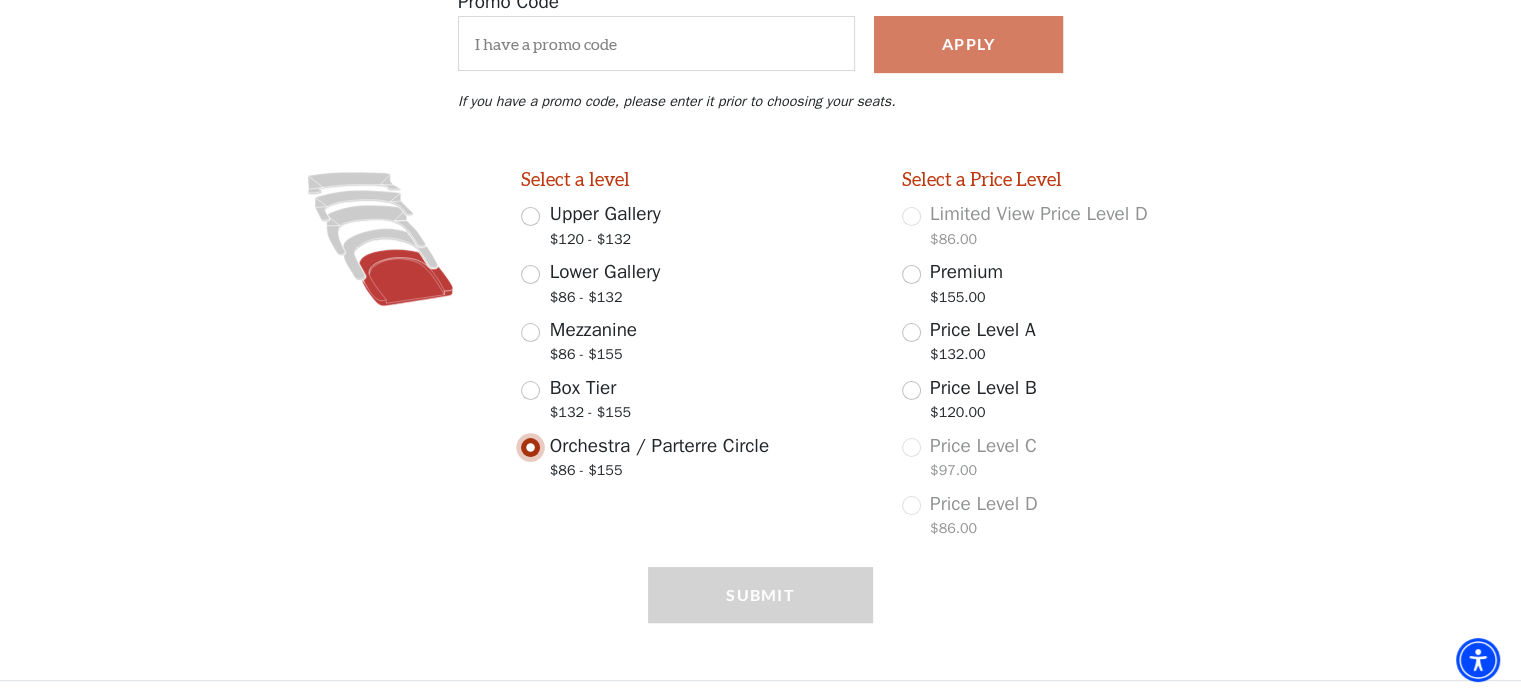 scroll, scrollTop: 413, scrollLeft: 0, axis: vertical 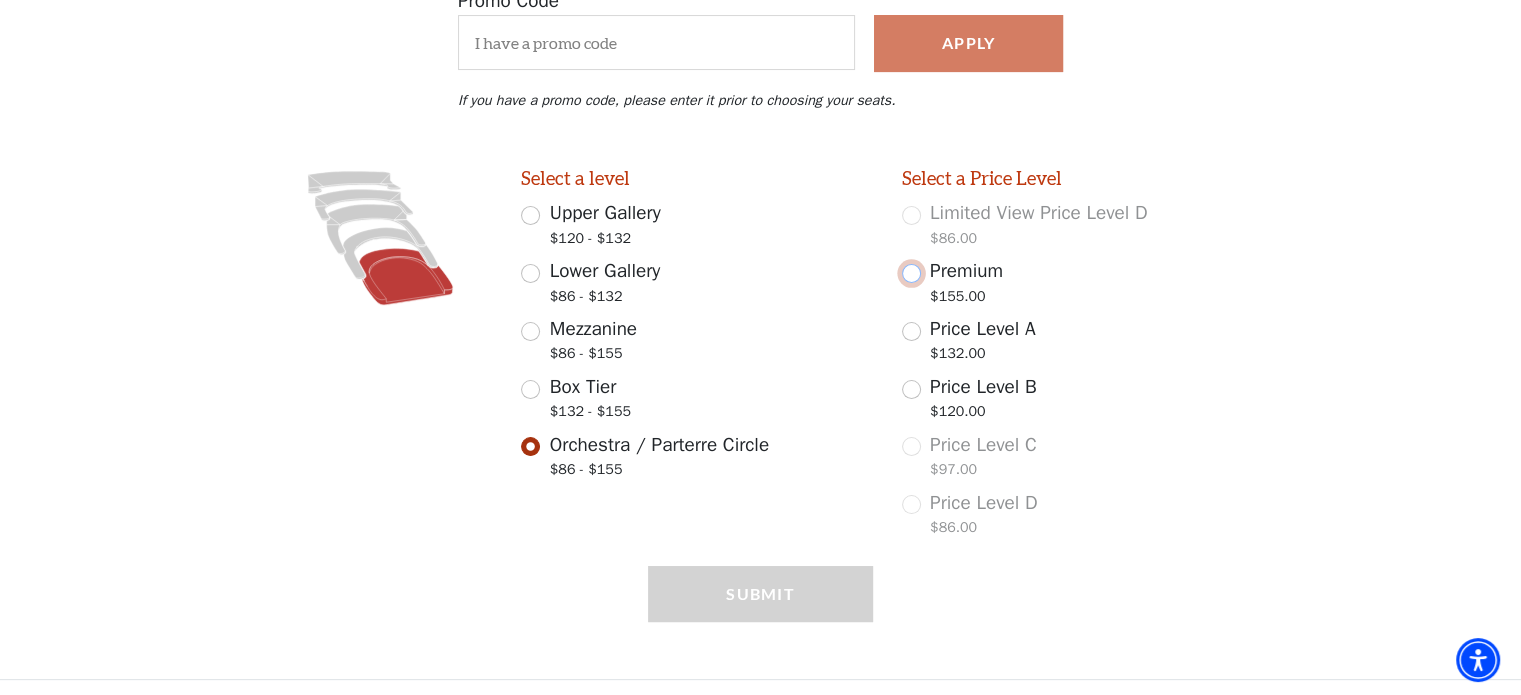 click on "Premium $155.00" at bounding box center (911, 273) 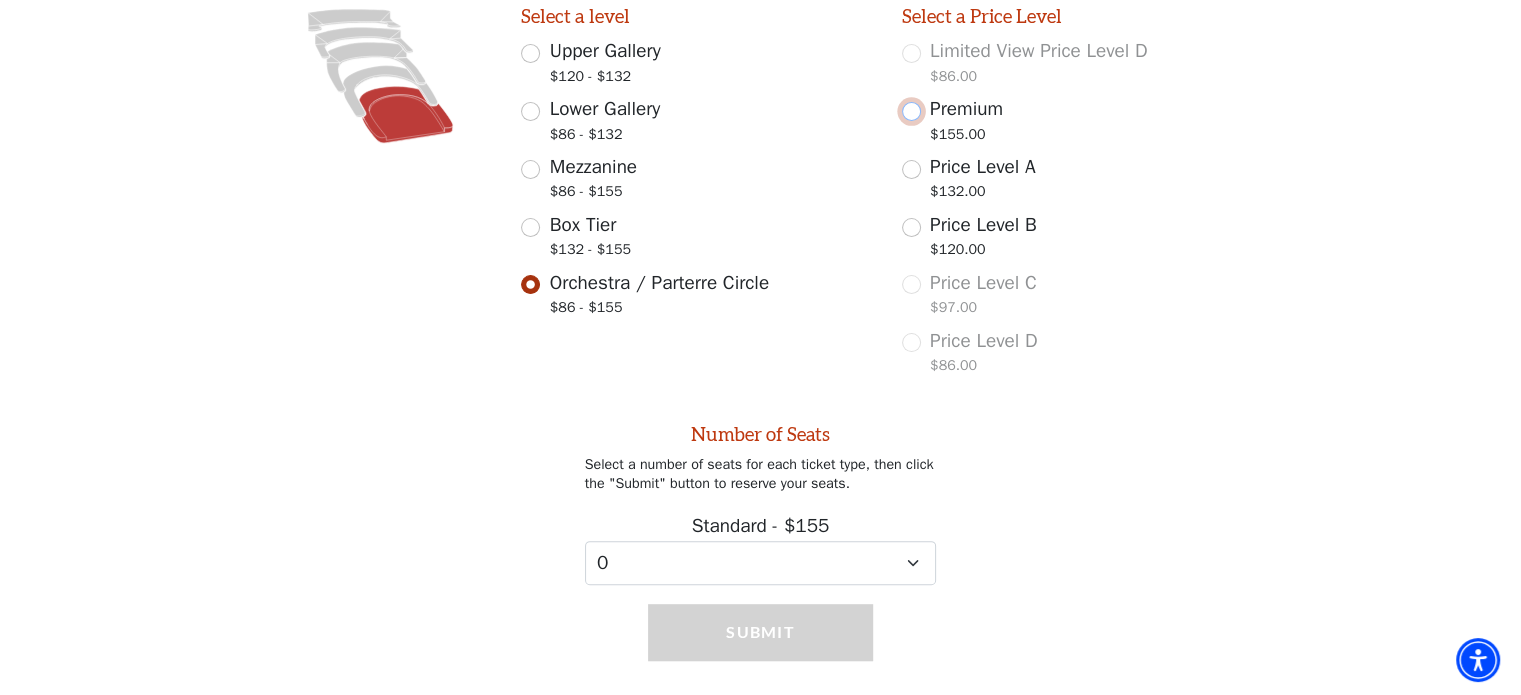 scroll, scrollTop: 612, scrollLeft: 0, axis: vertical 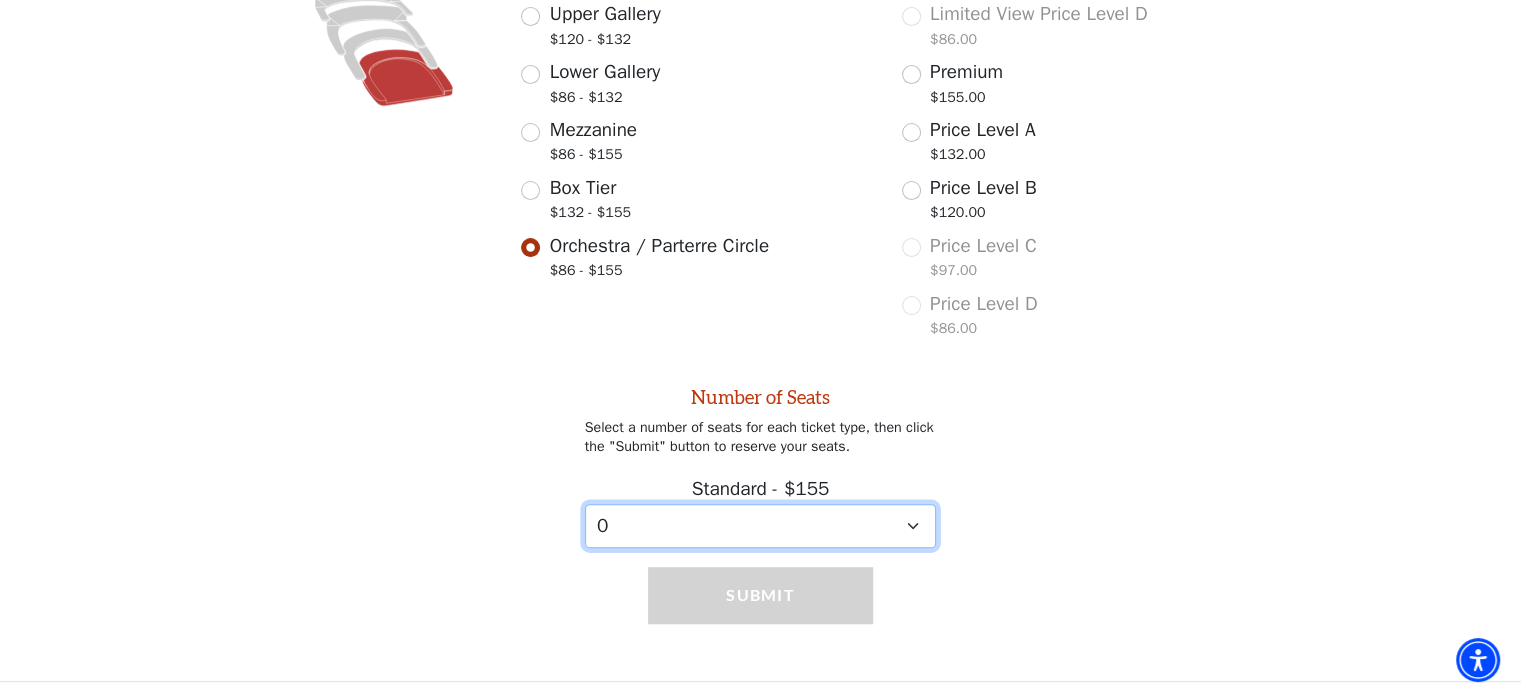 click on "0 1 2 3" at bounding box center (761, 526) 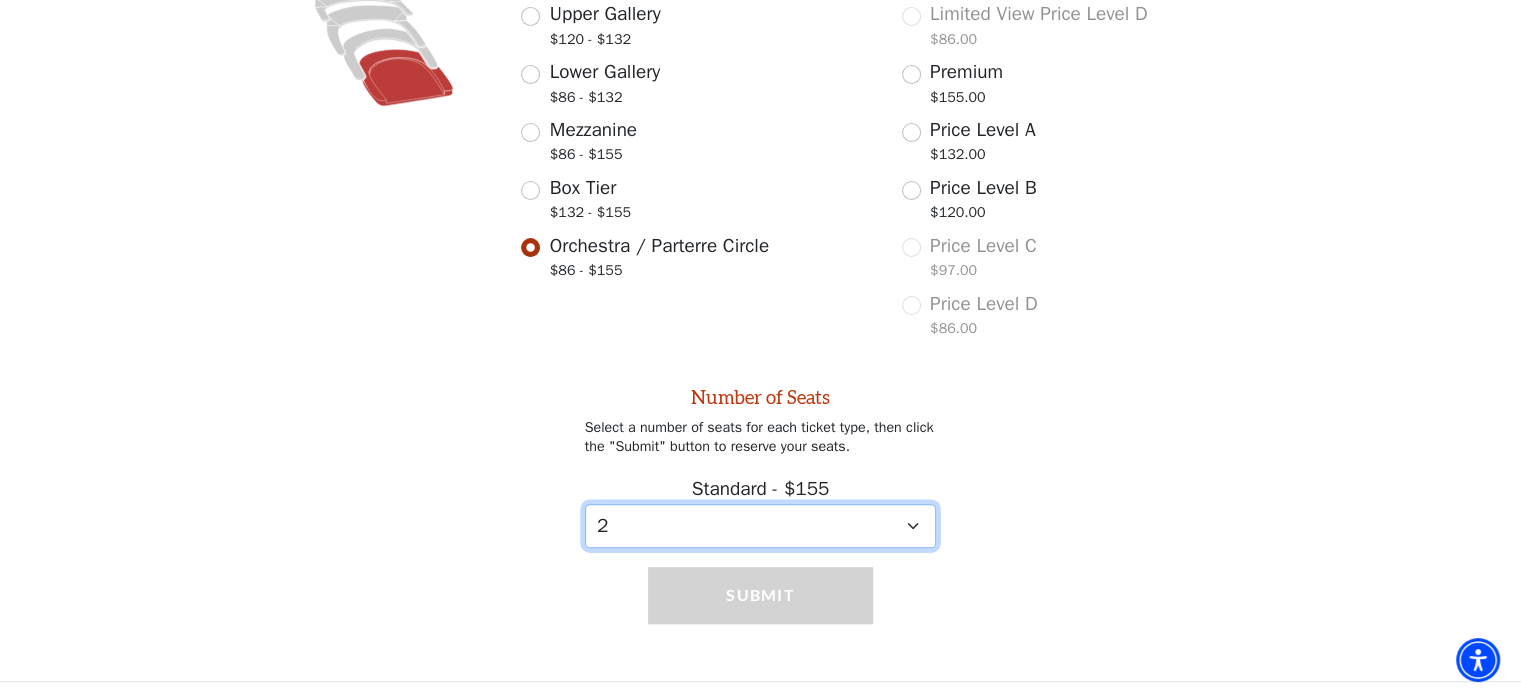 click on "0 1 2 3" at bounding box center [761, 526] 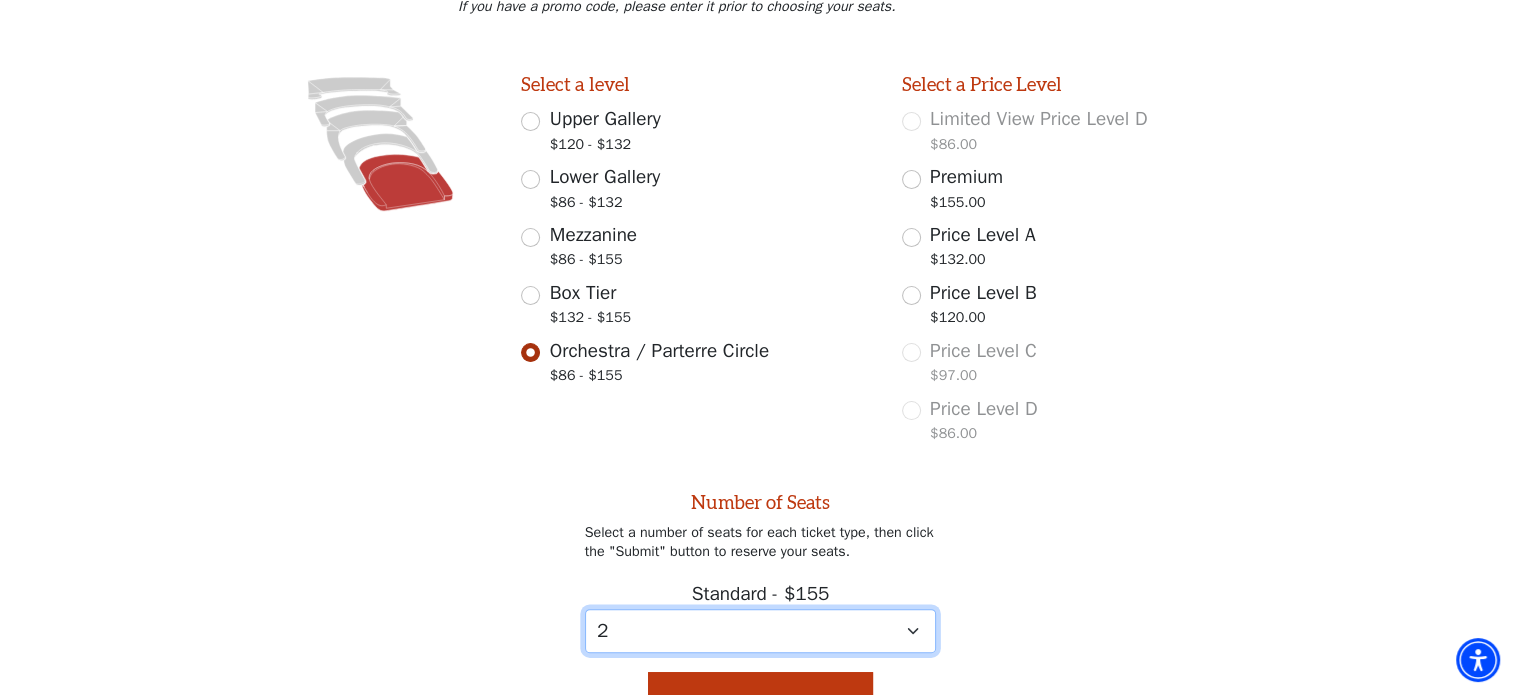 scroll, scrollTop: 510, scrollLeft: 0, axis: vertical 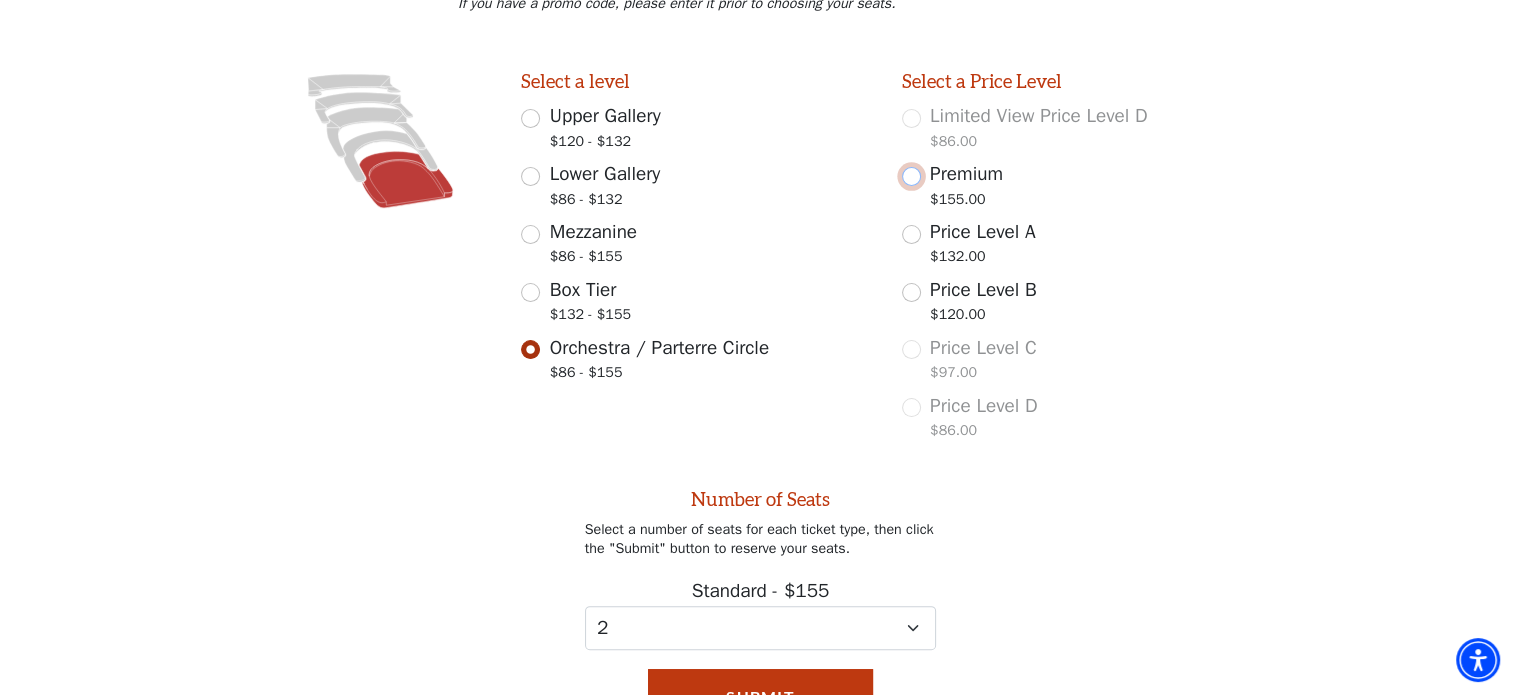 click on "Premium $155.00" at bounding box center [911, 176] 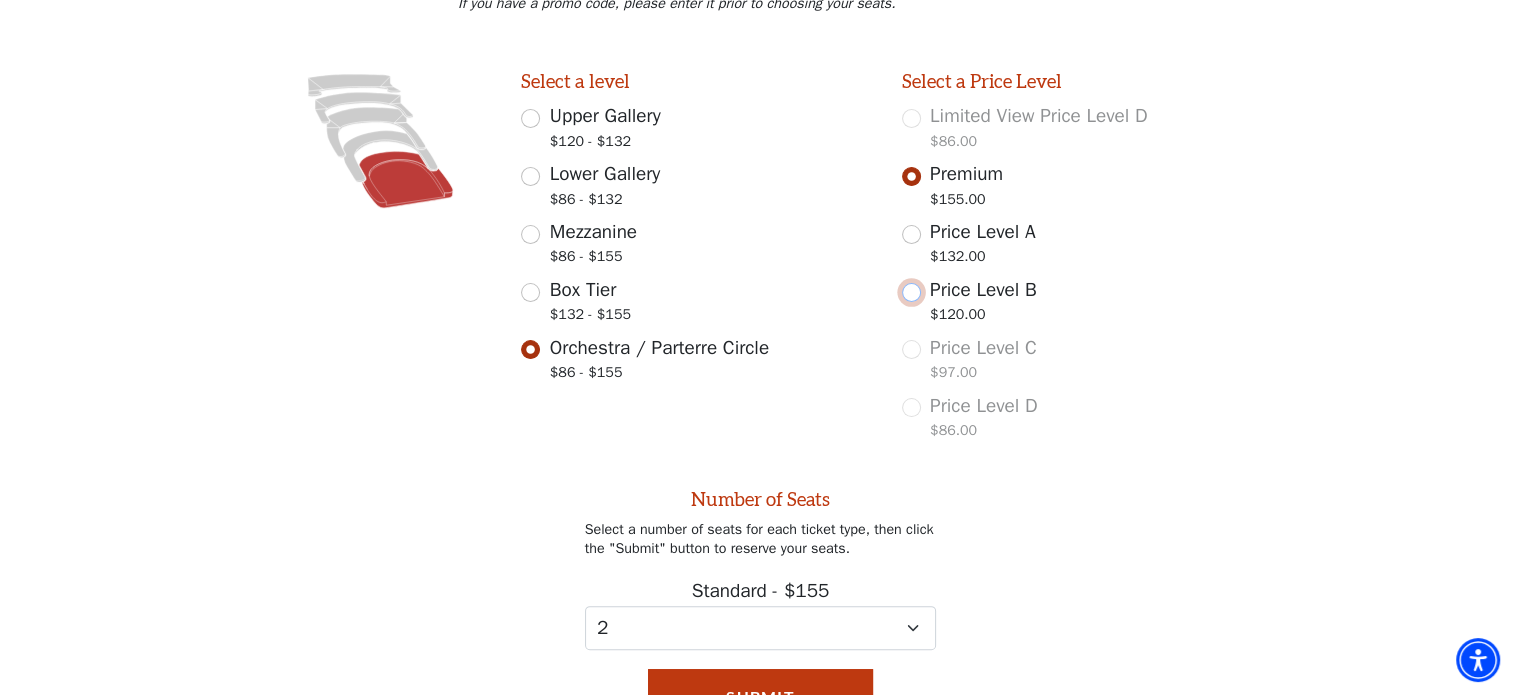 click on "Price Level B $120.00" at bounding box center (911, 292) 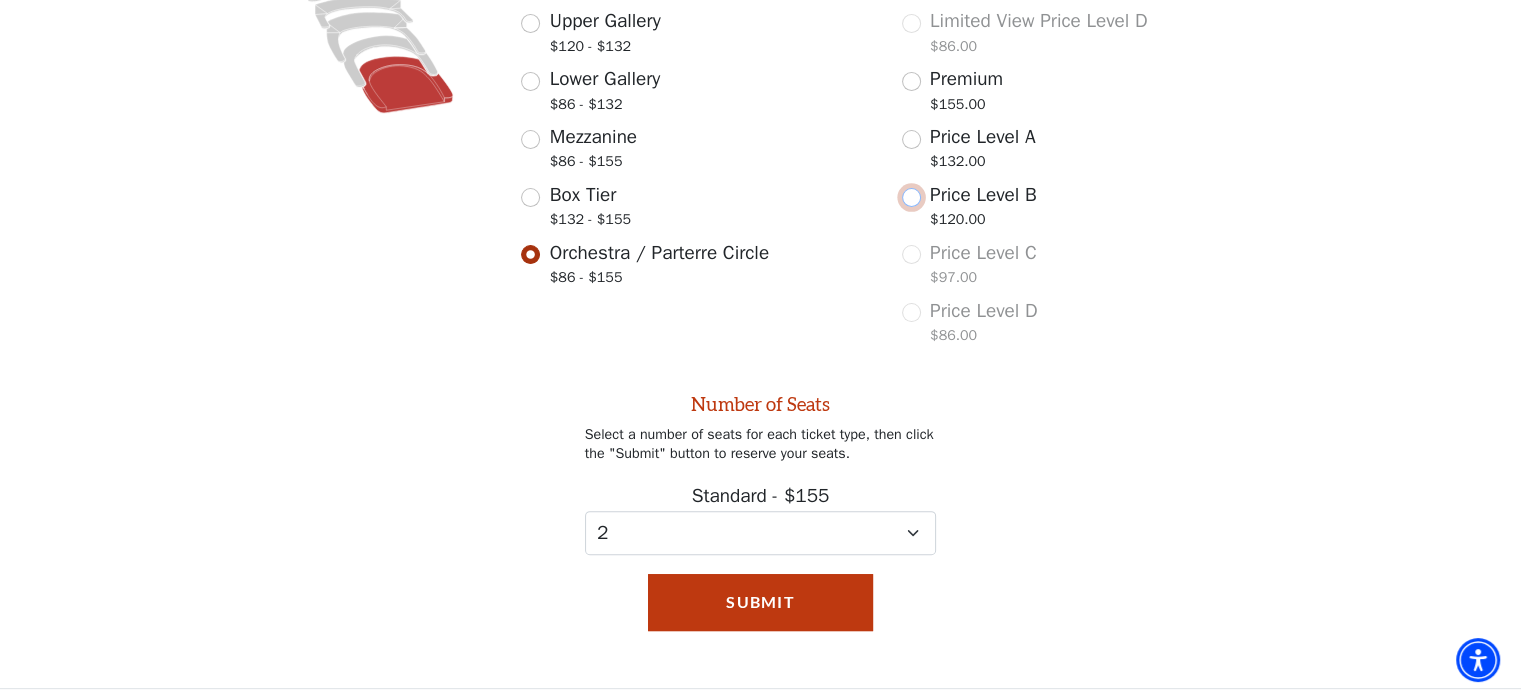 select on "0" 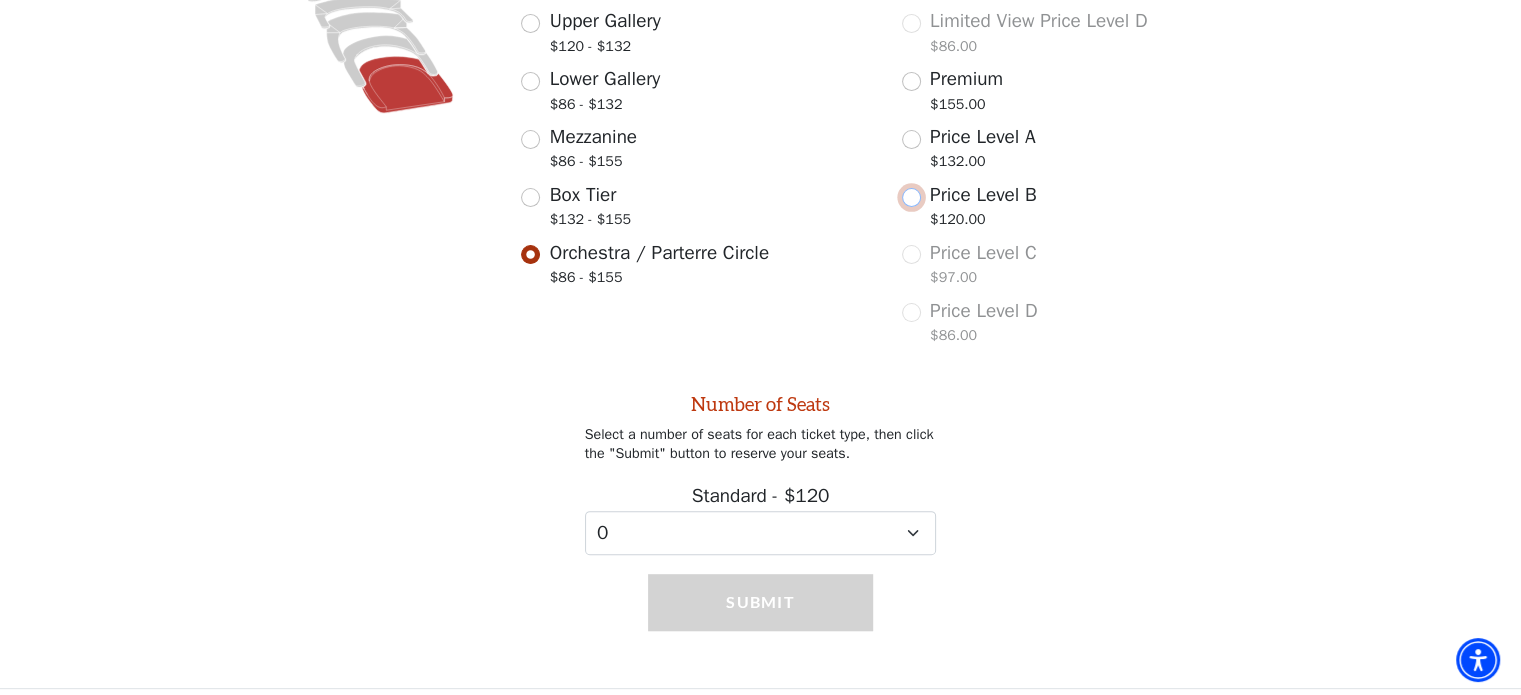scroll, scrollTop: 612, scrollLeft: 0, axis: vertical 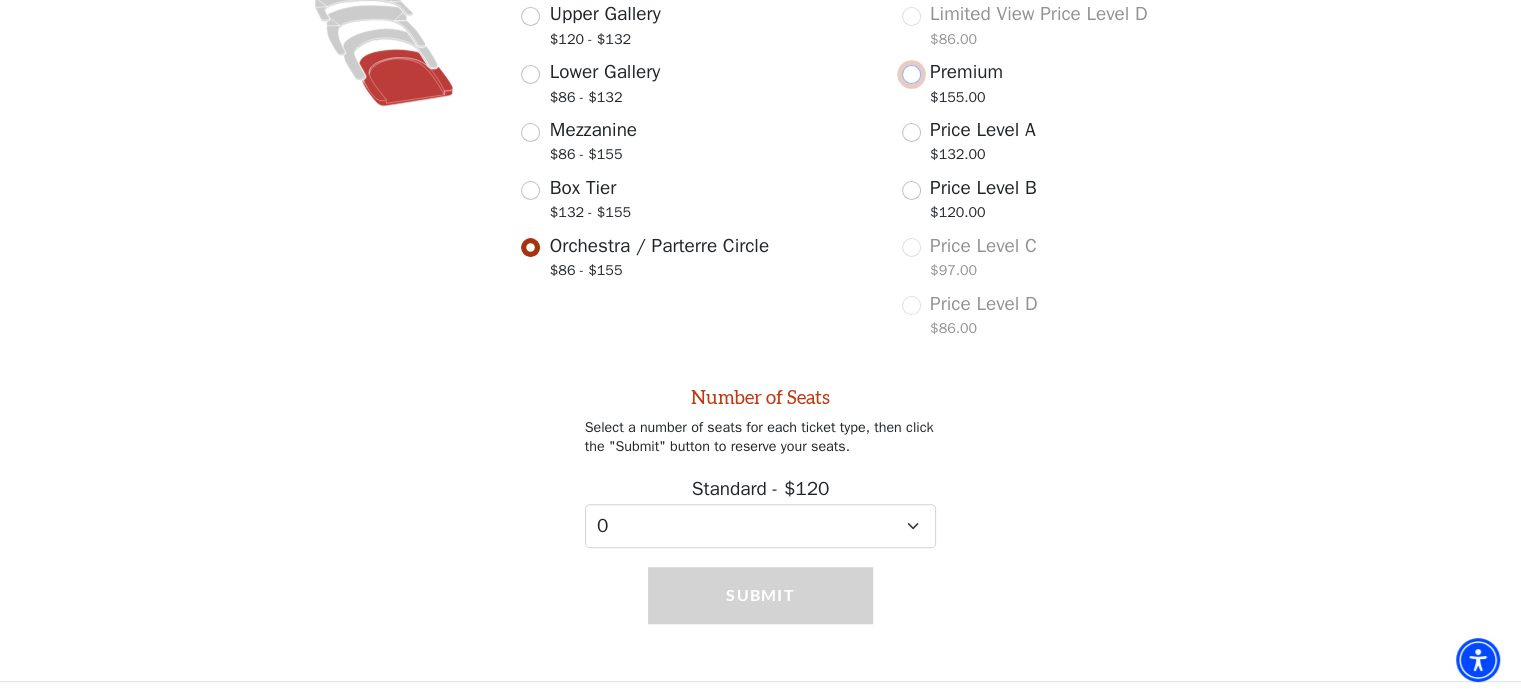 click on "Premium $155.00" at bounding box center (911, 74) 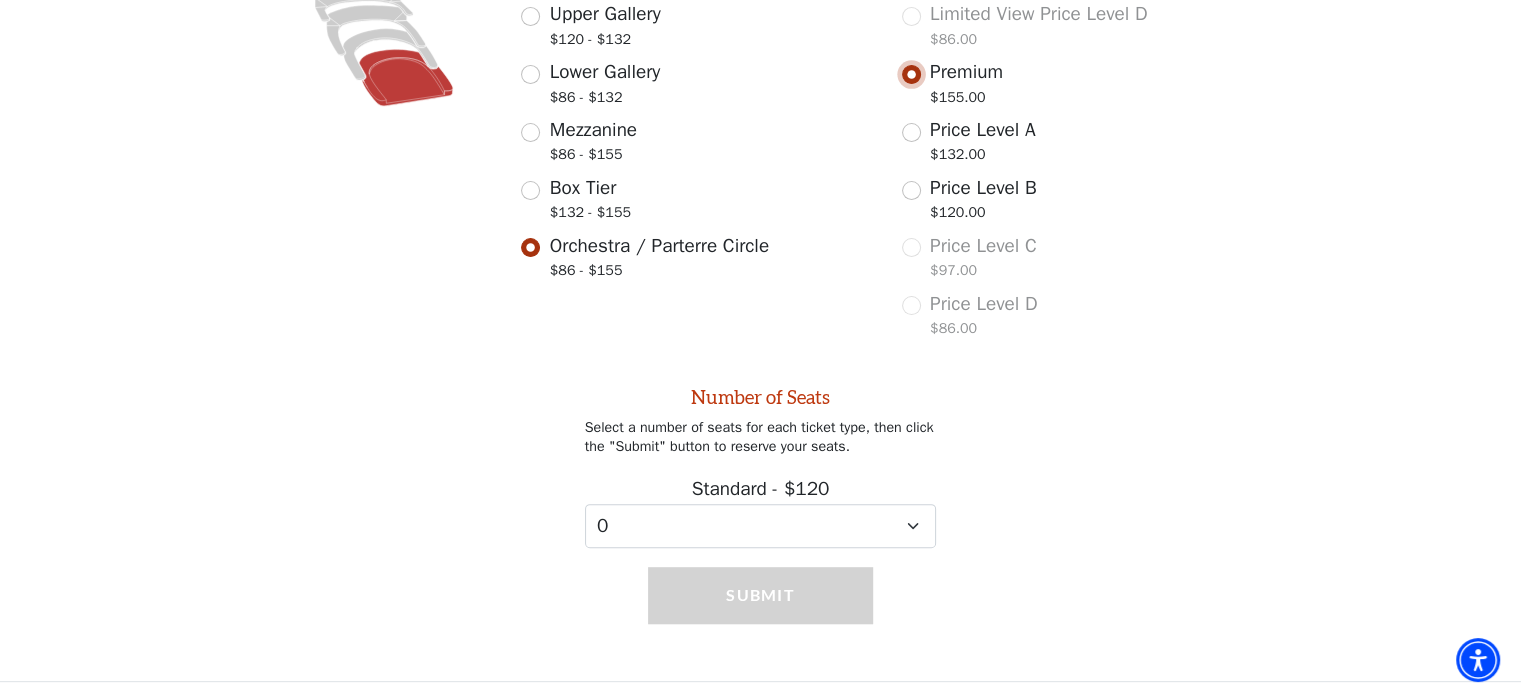 select on "2" 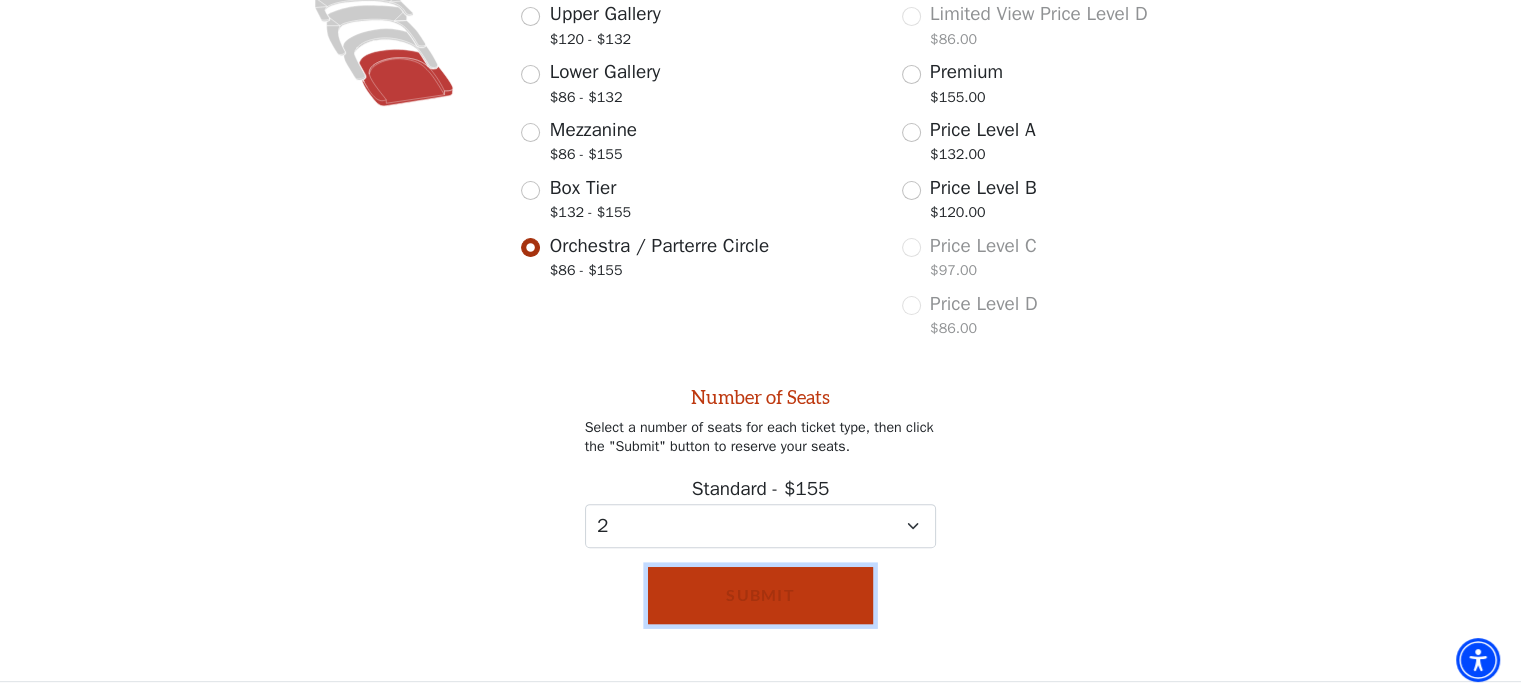 click on "Submit" at bounding box center [760, 595] 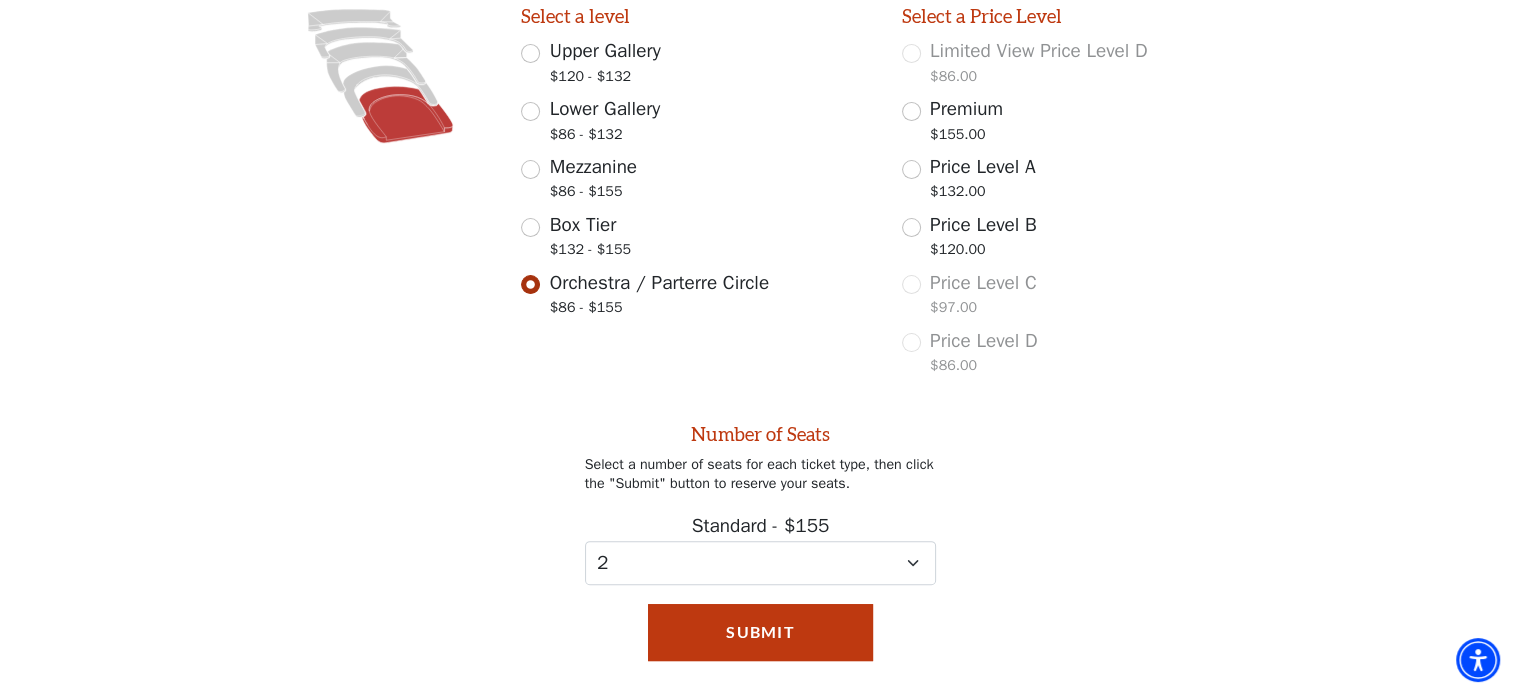 scroll, scrollTop: 572, scrollLeft: 0, axis: vertical 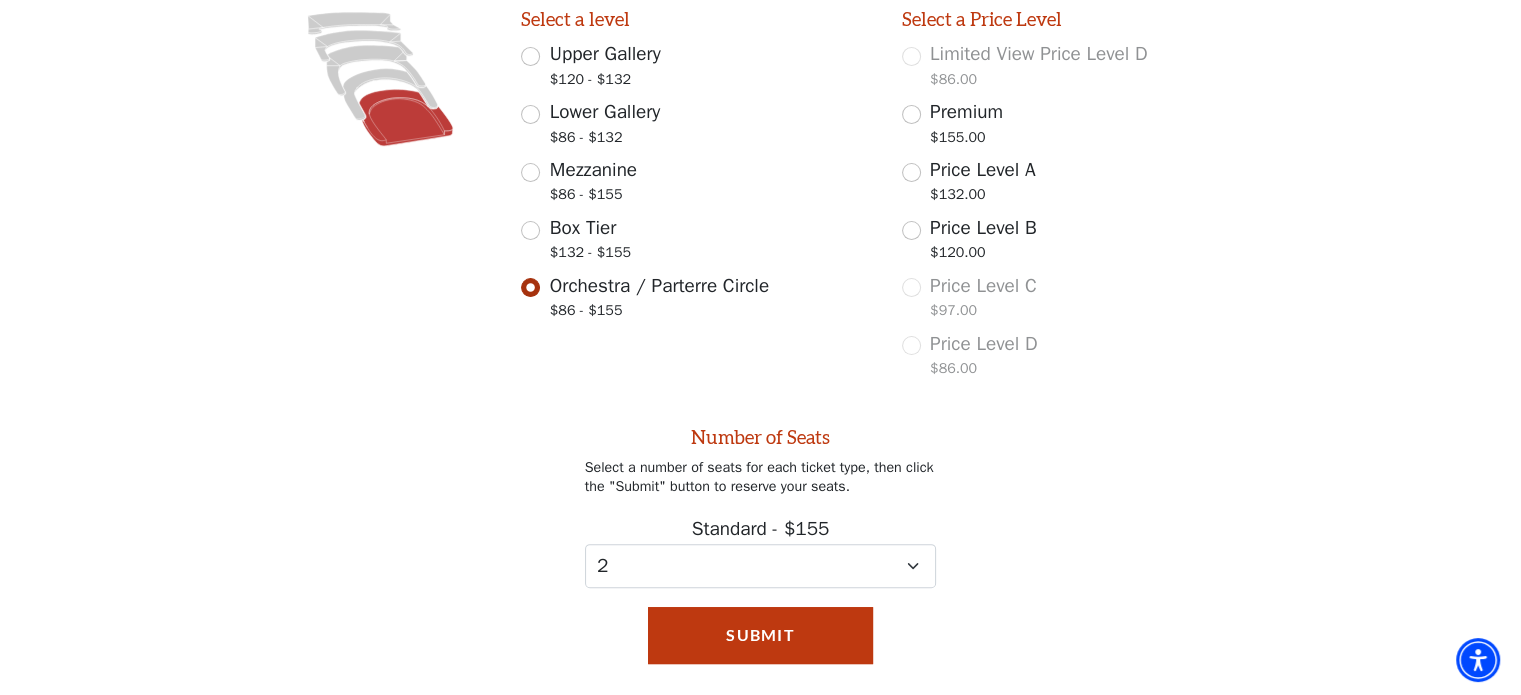 click on "Price Level A" at bounding box center [983, 170] 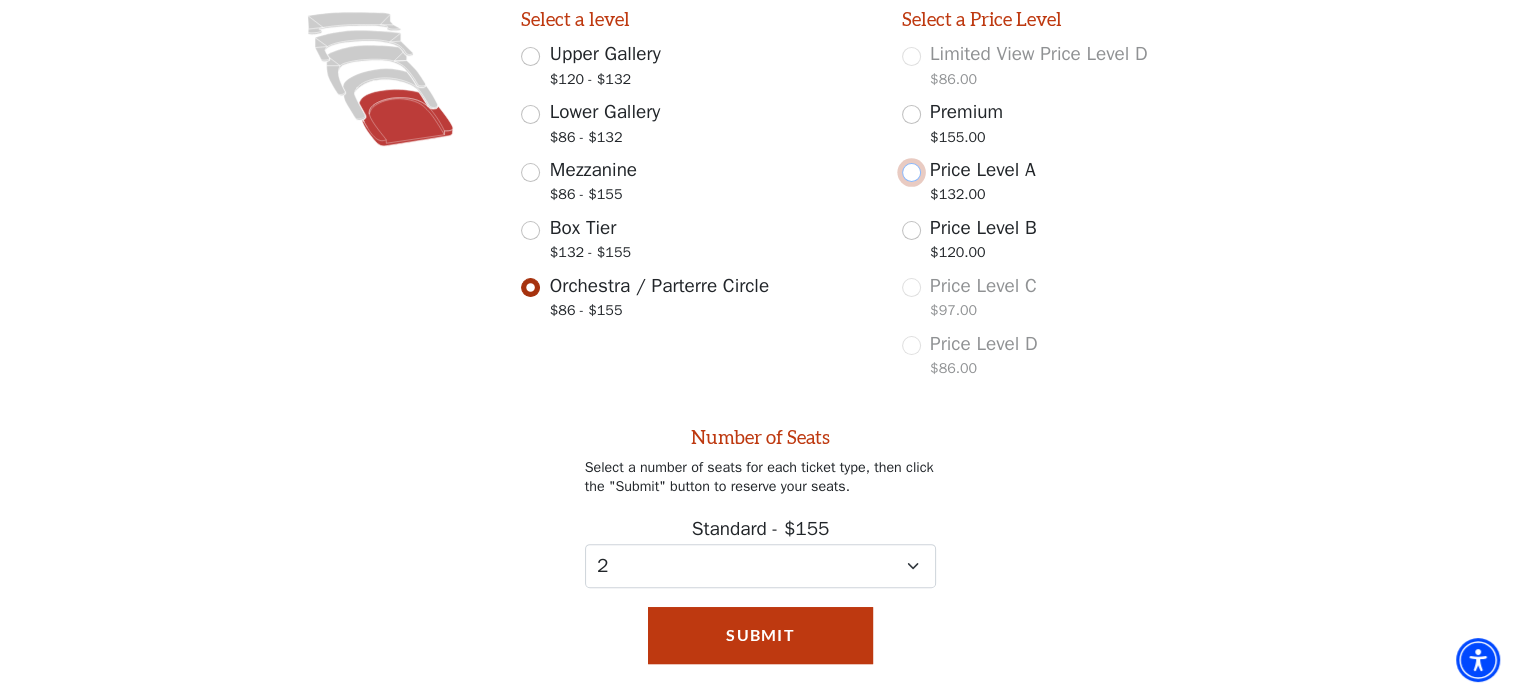 click on "Price Level A $132.00" at bounding box center [911, 172] 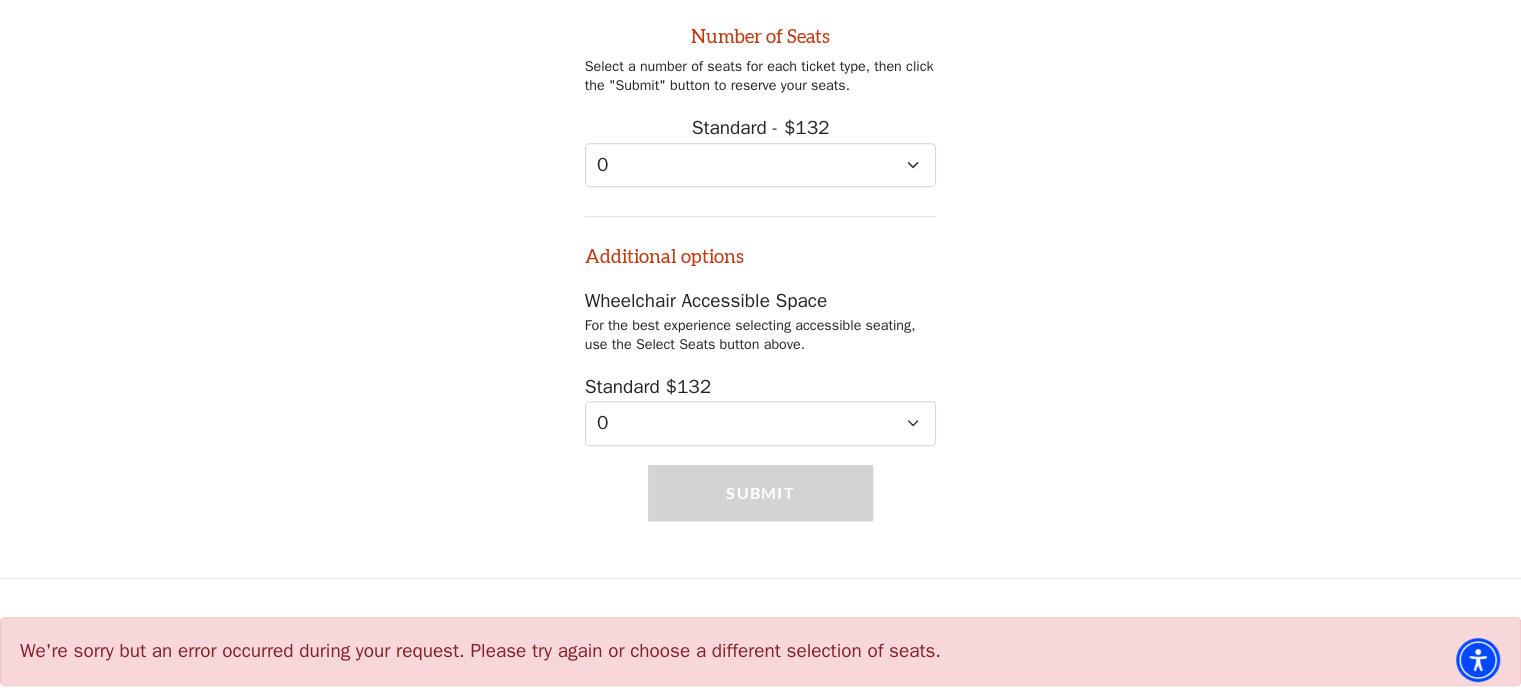 scroll, scrollTop: 975, scrollLeft: 0, axis: vertical 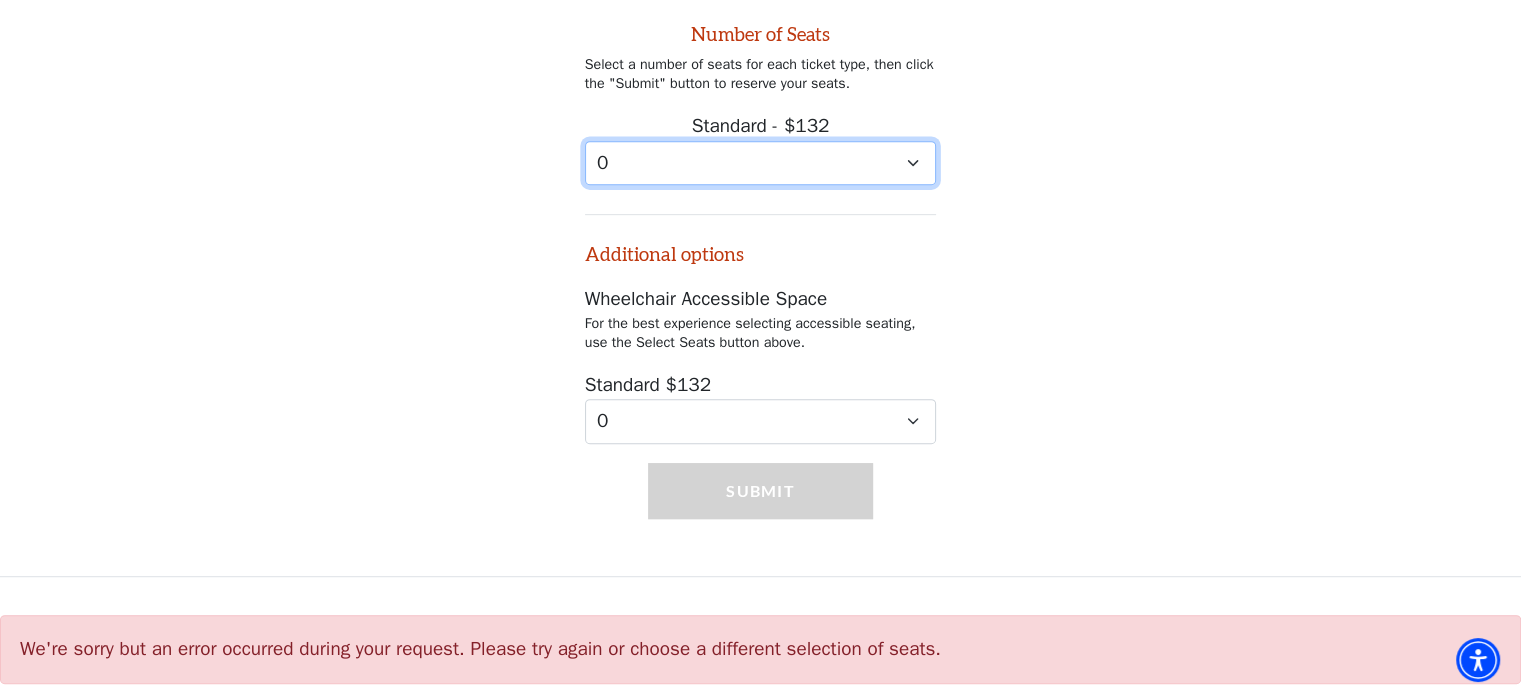 click on "0 1 2 3 4 5 6 7 8 9" at bounding box center (761, 163) 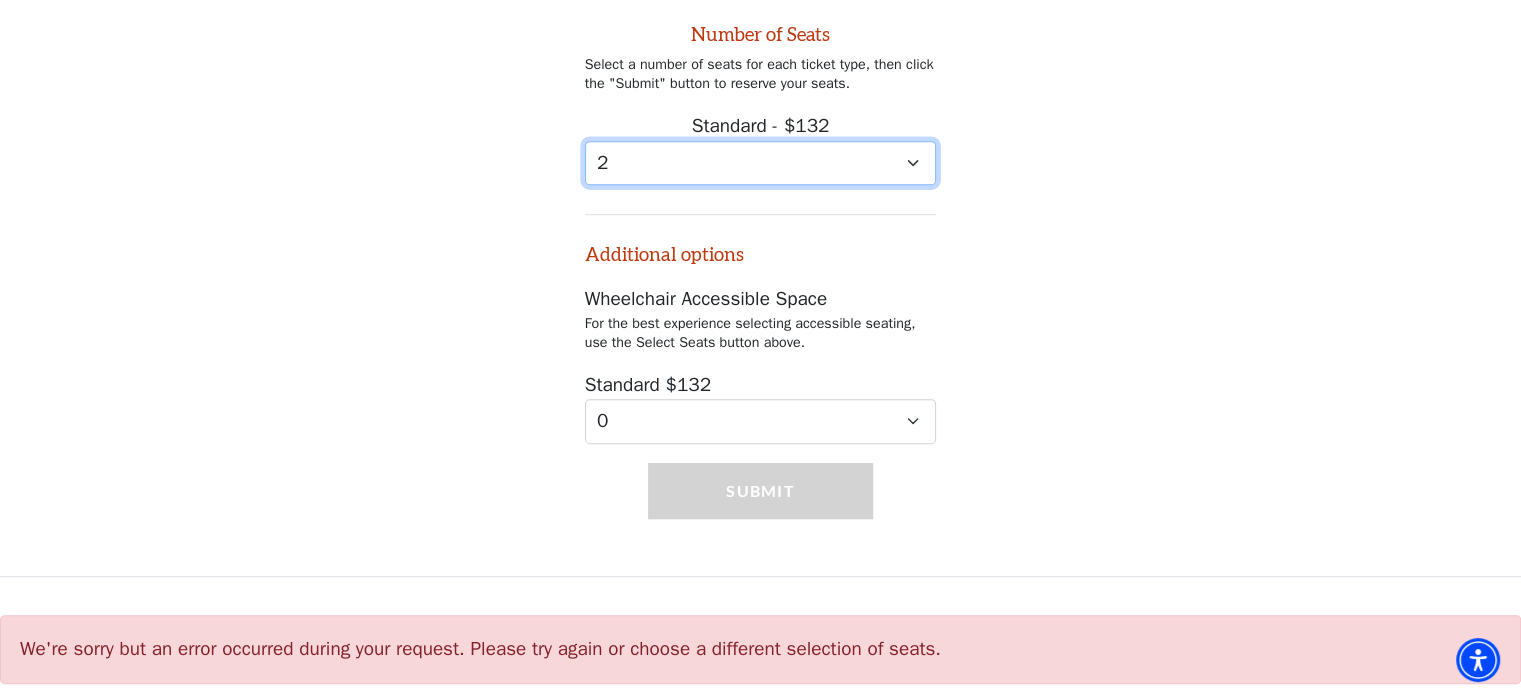click on "0 1 2 3 4 5 6 7 8 9" at bounding box center (761, 163) 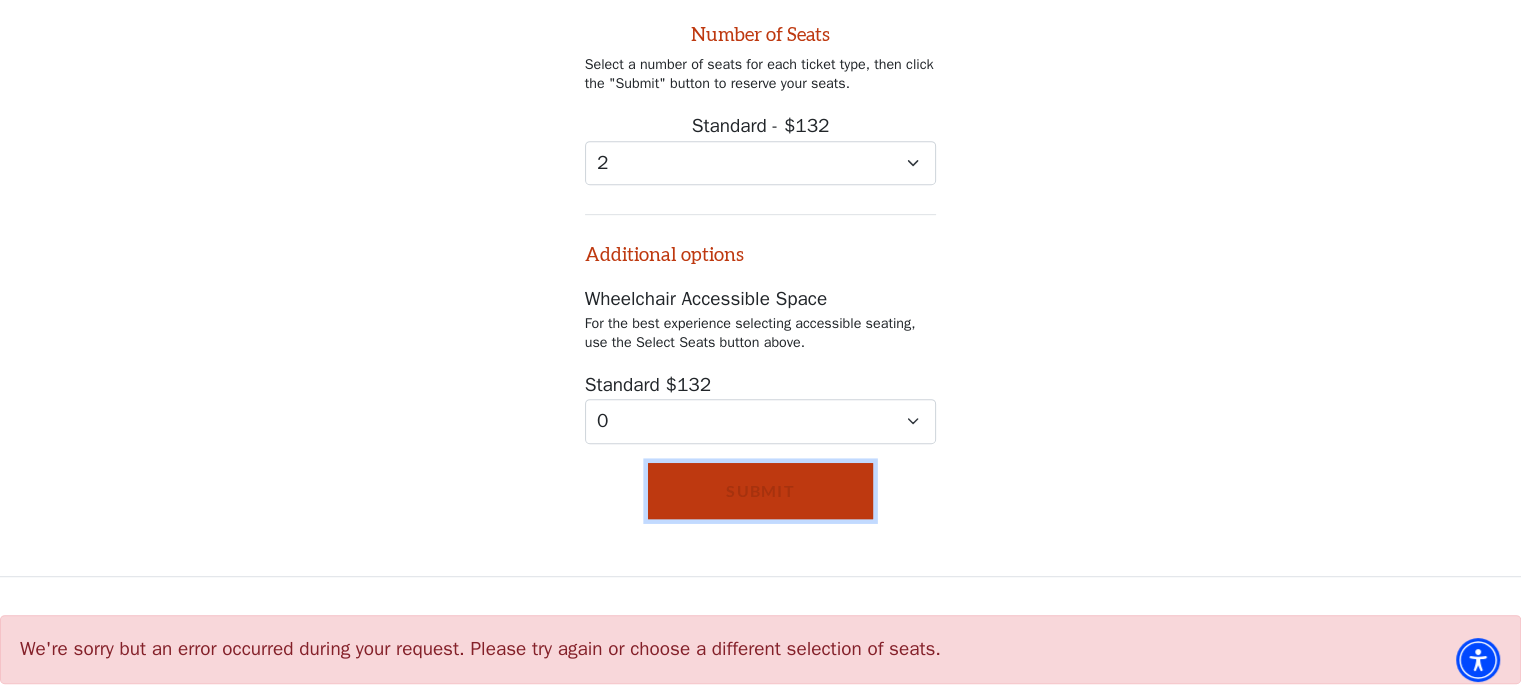 click on "Submit" at bounding box center (760, 491) 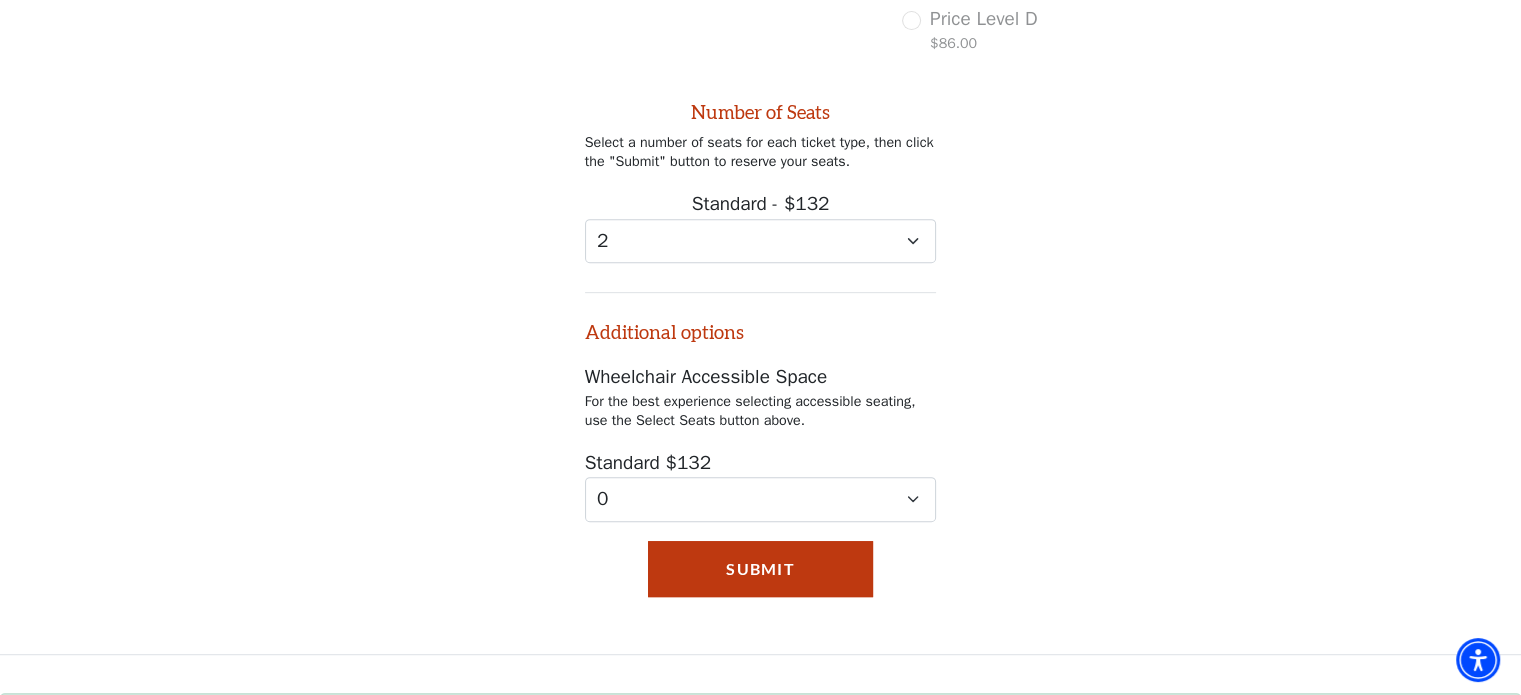 scroll, scrollTop: 975, scrollLeft: 0, axis: vertical 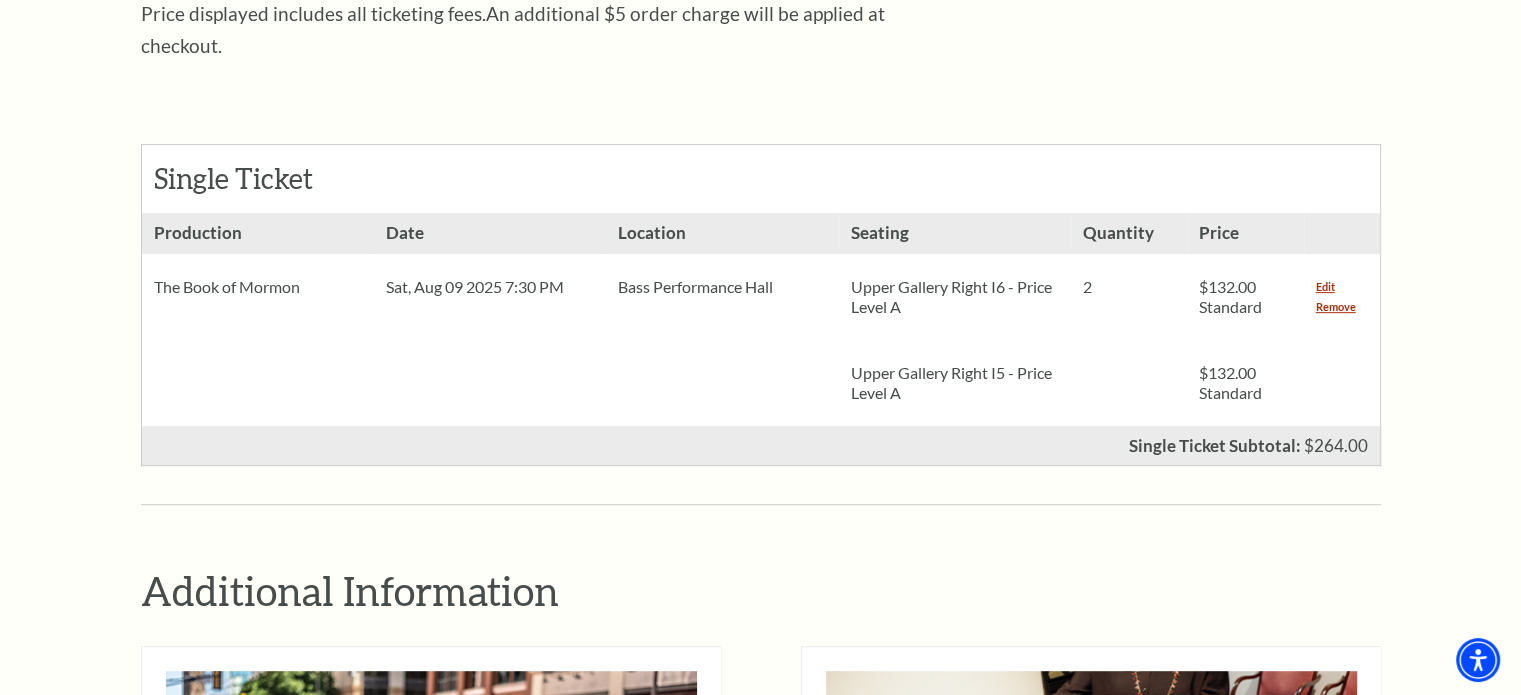 click on "Edit" at bounding box center [1325, 287] 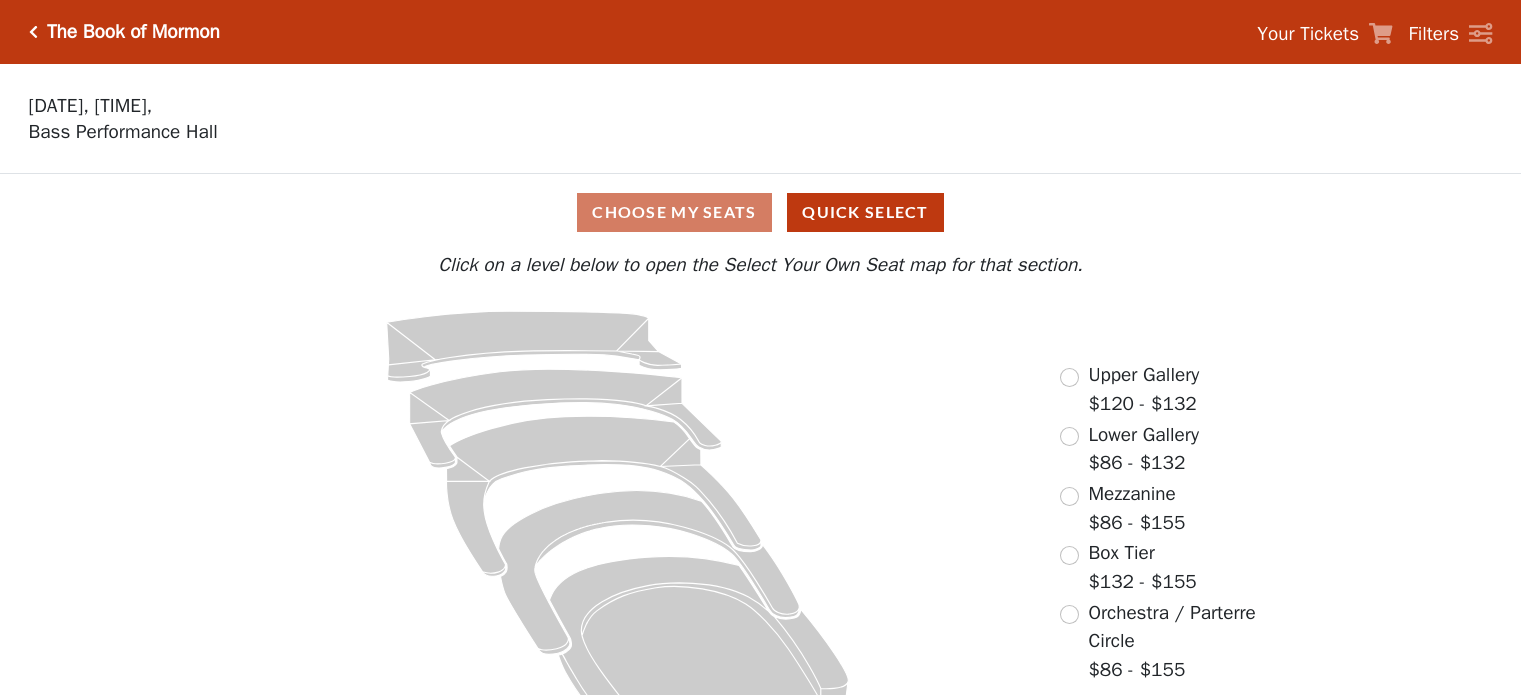 scroll, scrollTop: 0, scrollLeft: 0, axis: both 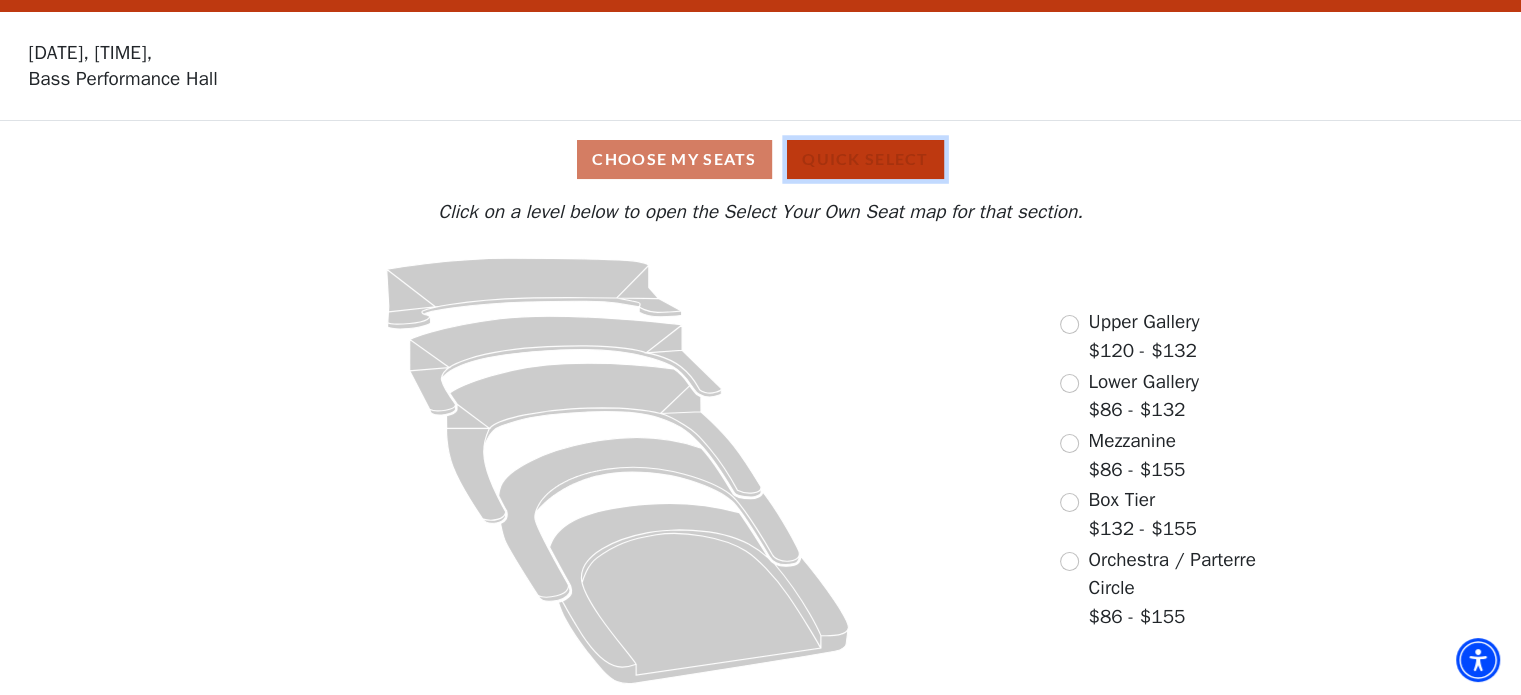click on "Quick Select" at bounding box center (865, 159) 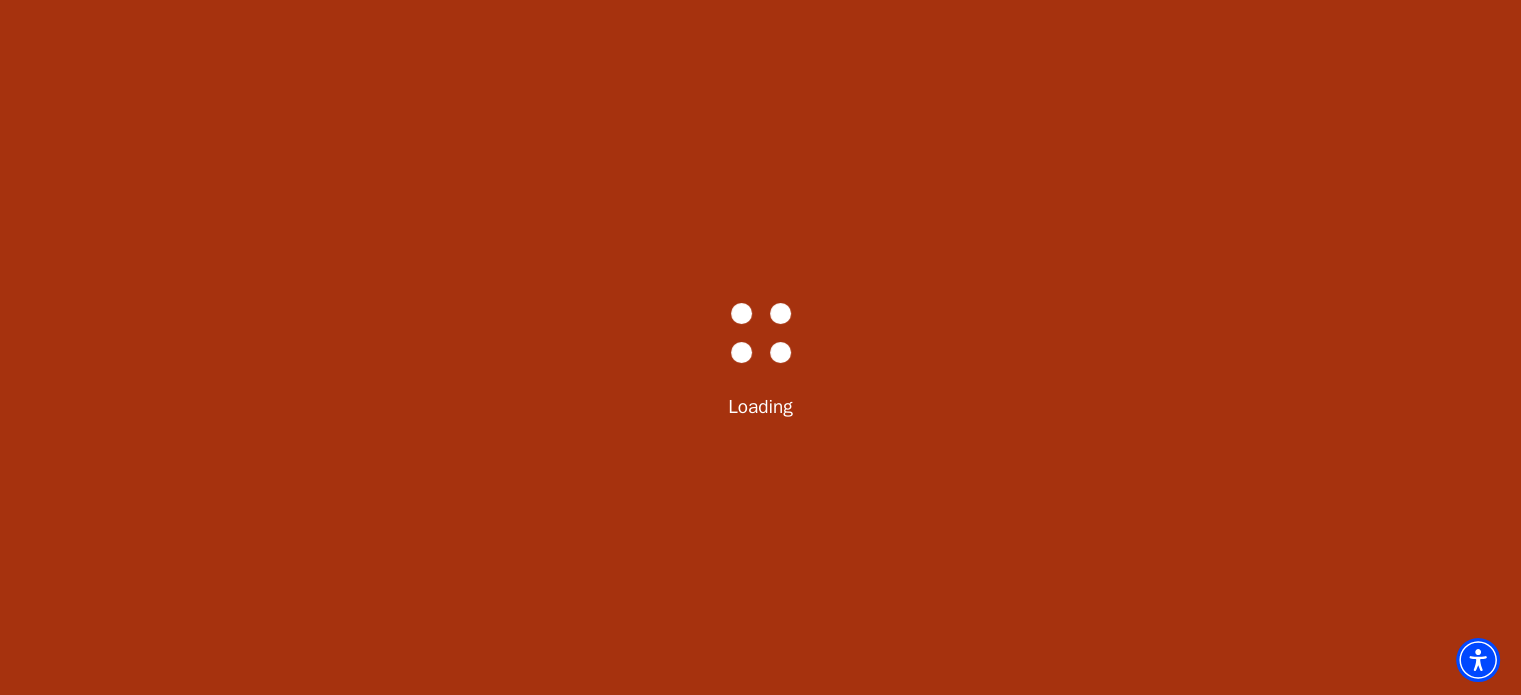 scroll, scrollTop: 0, scrollLeft: 0, axis: both 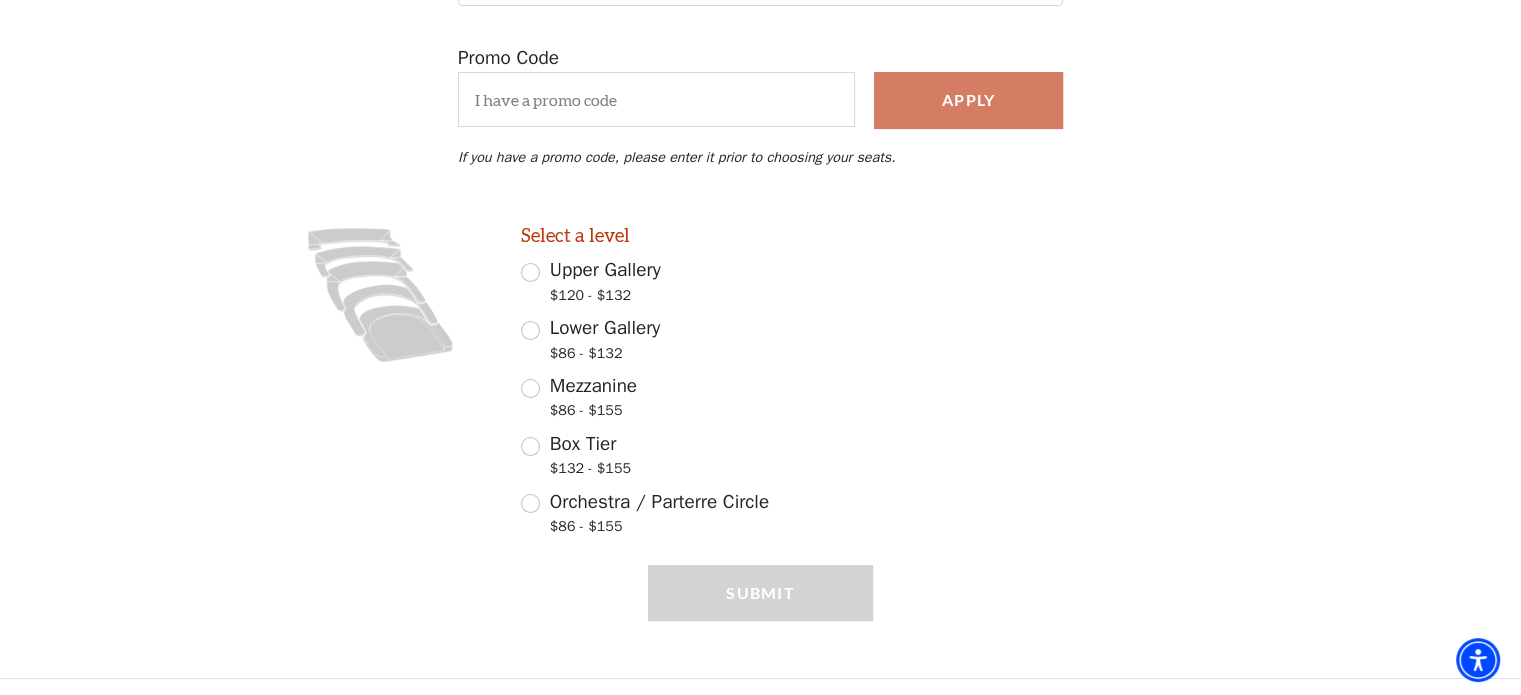 click on "Orchestra / Parterre Circle" at bounding box center (659, 502) 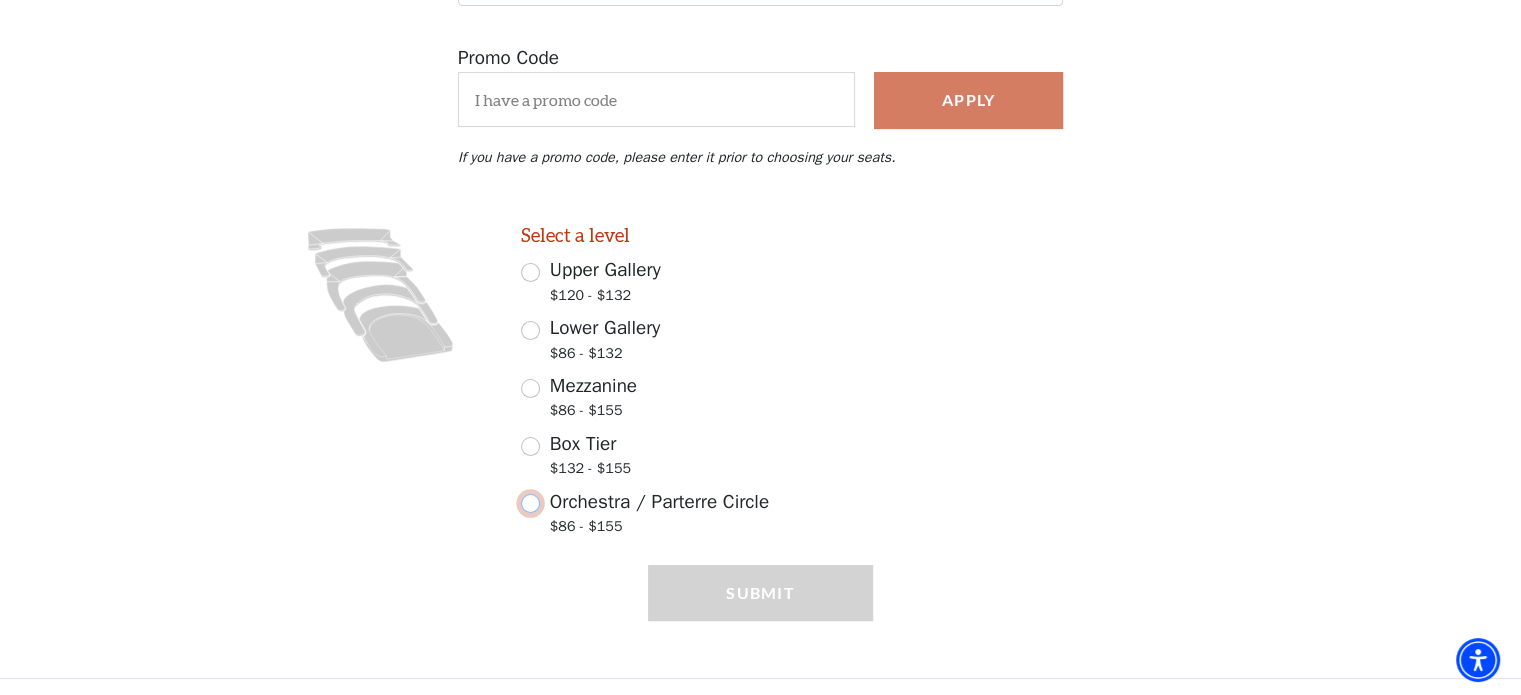 click on "Orchestra / Parterre Circle     $86 - $155" at bounding box center (530, 503) 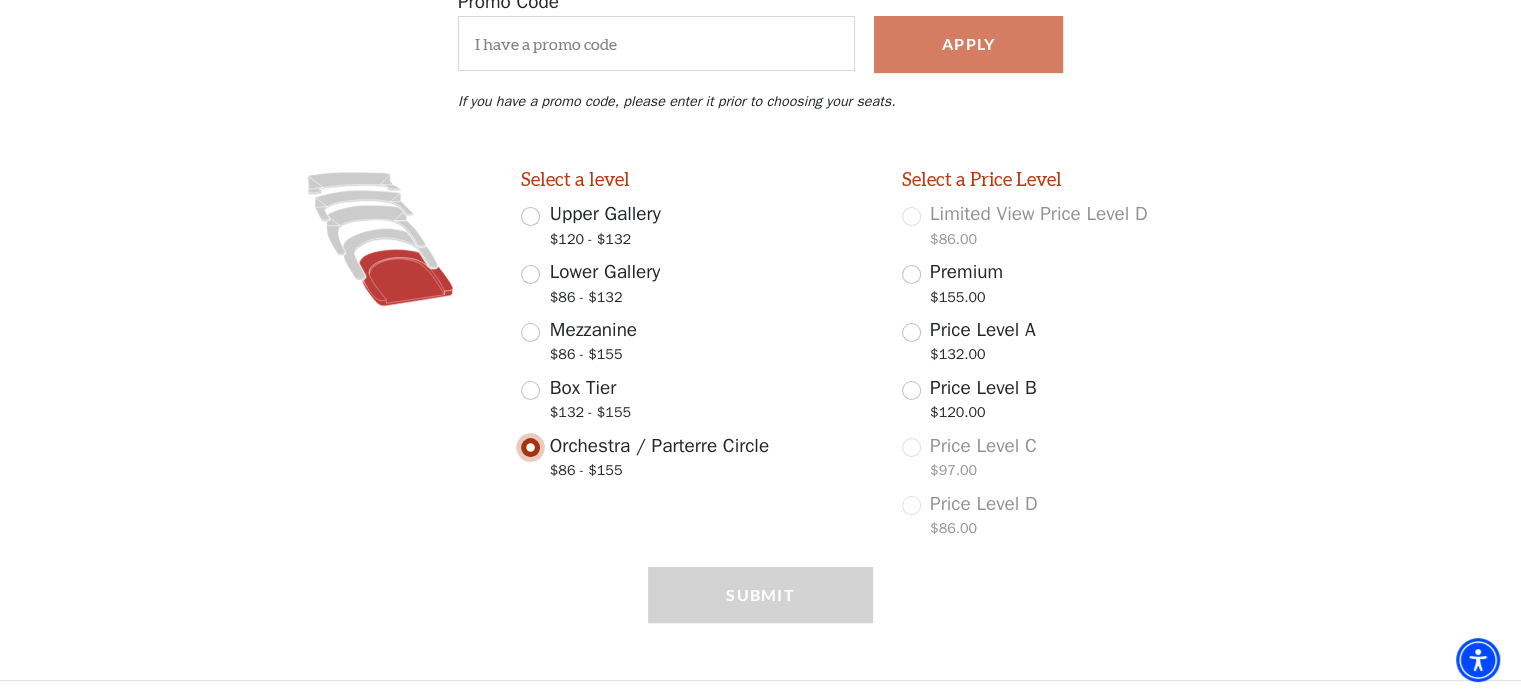 scroll, scrollTop: 413, scrollLeft: 0, axis: vertical 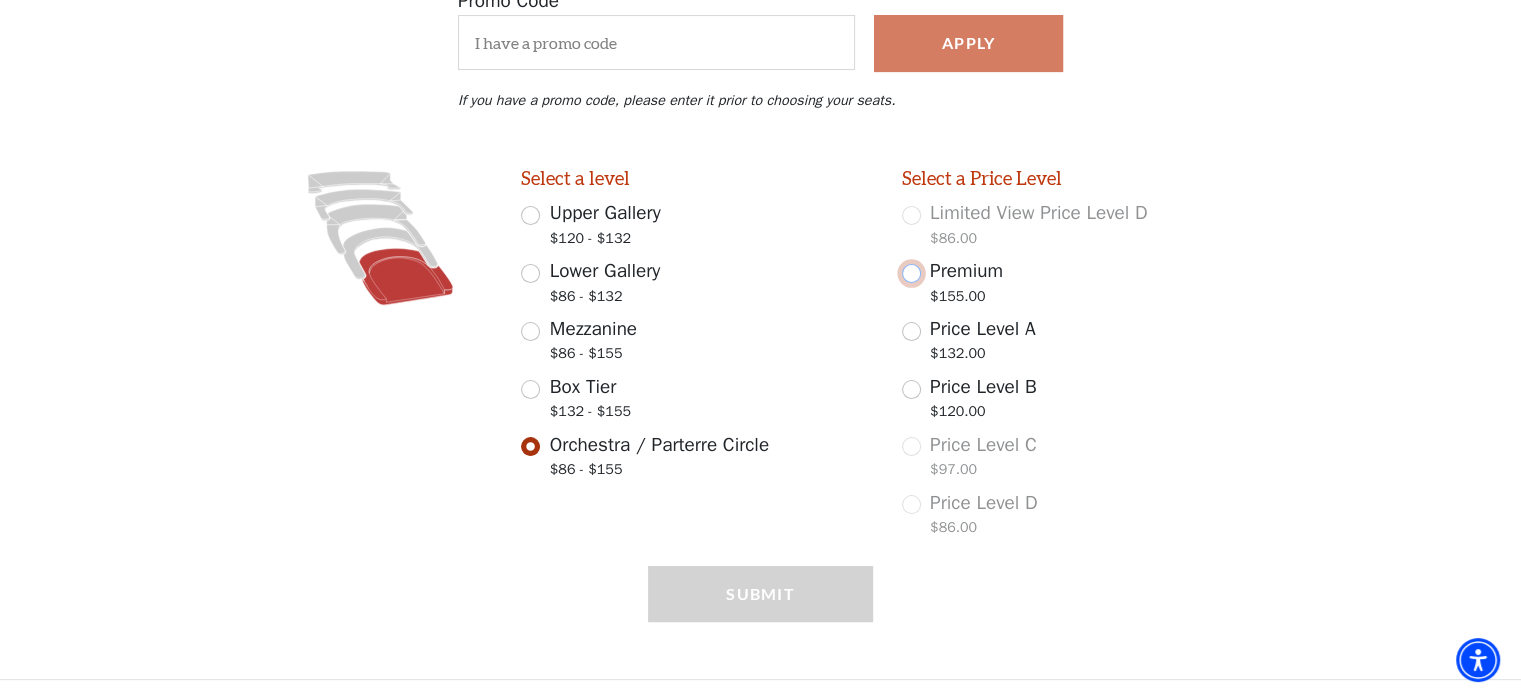 click on "Premium $155.00" at bounding box center (911, 273) 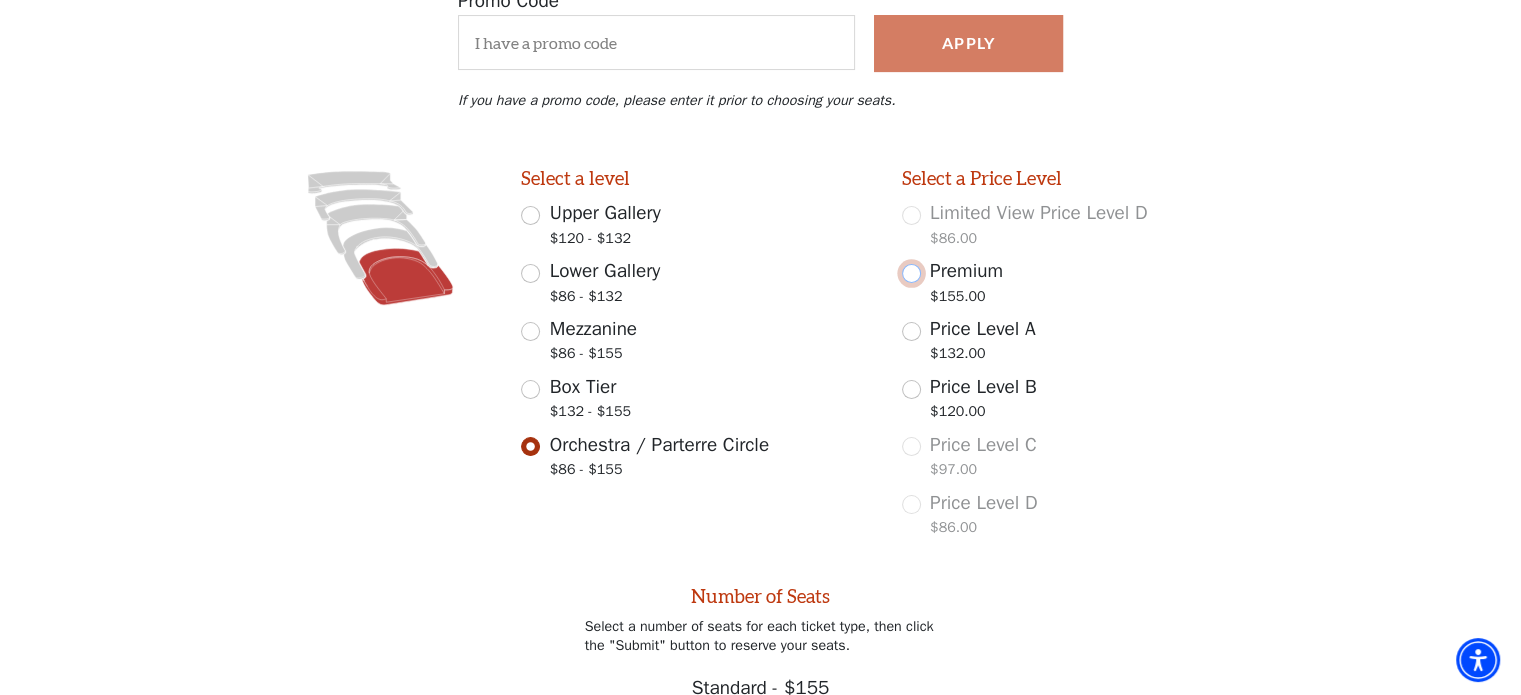 scroll, scrollTop: 612, scrollLeft: 0, axis: vertical 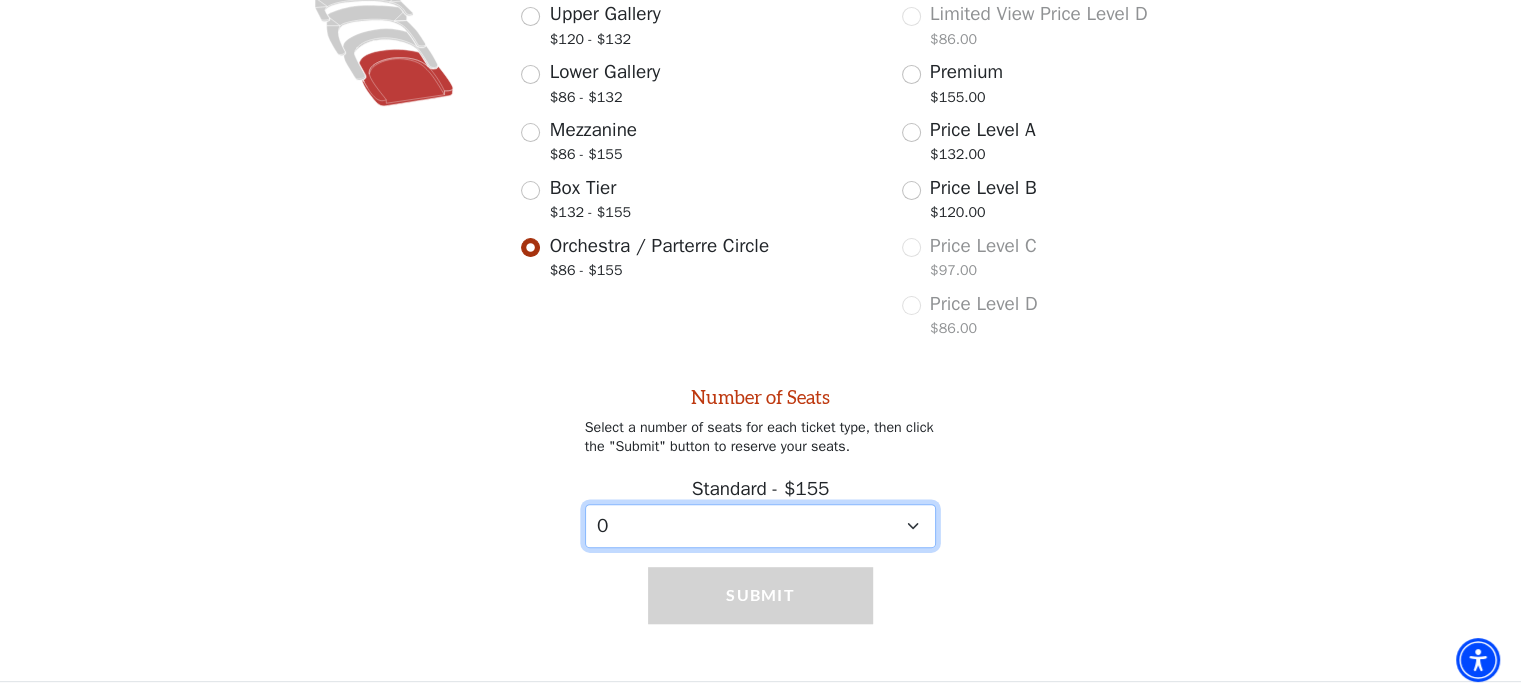 click on "0 1 2 3" at bounding box center (761, 526) 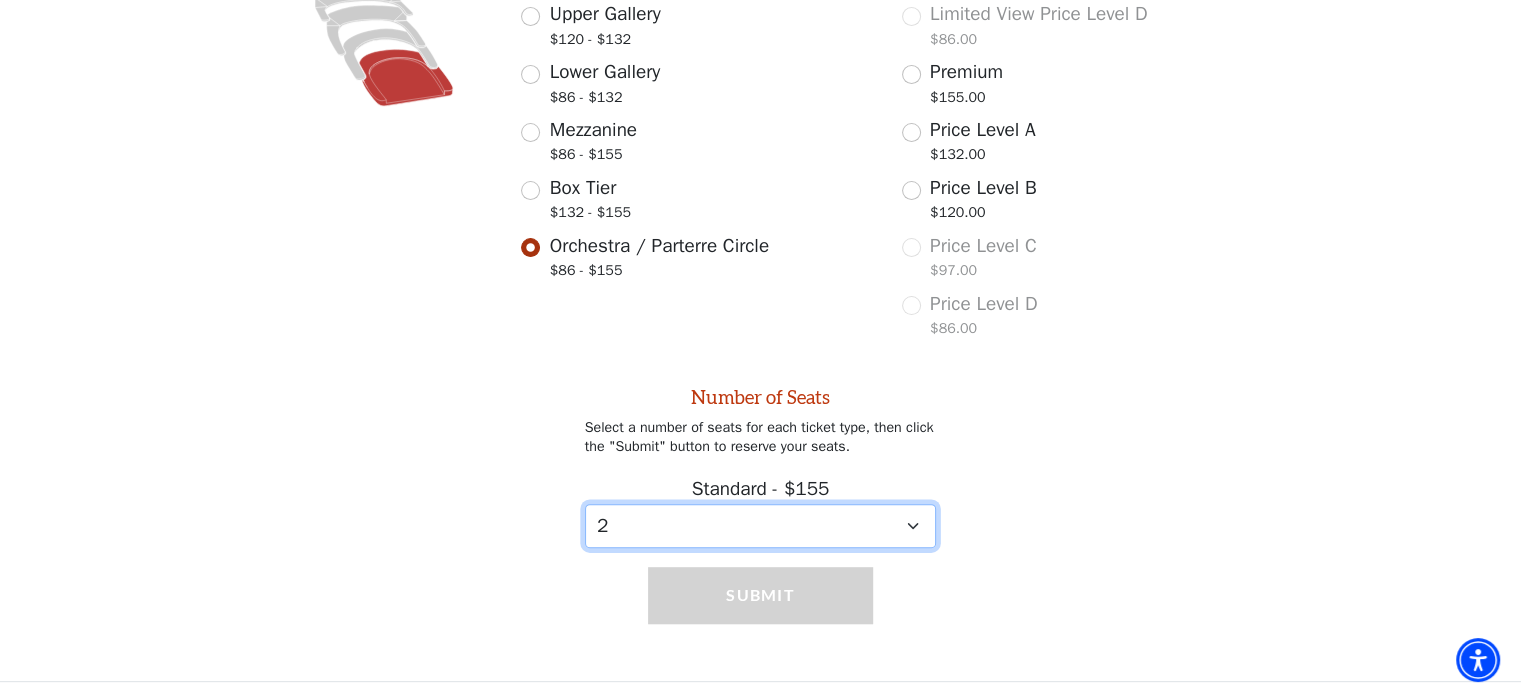 click on "0 1 2 3" at bounding box center (761, 526) 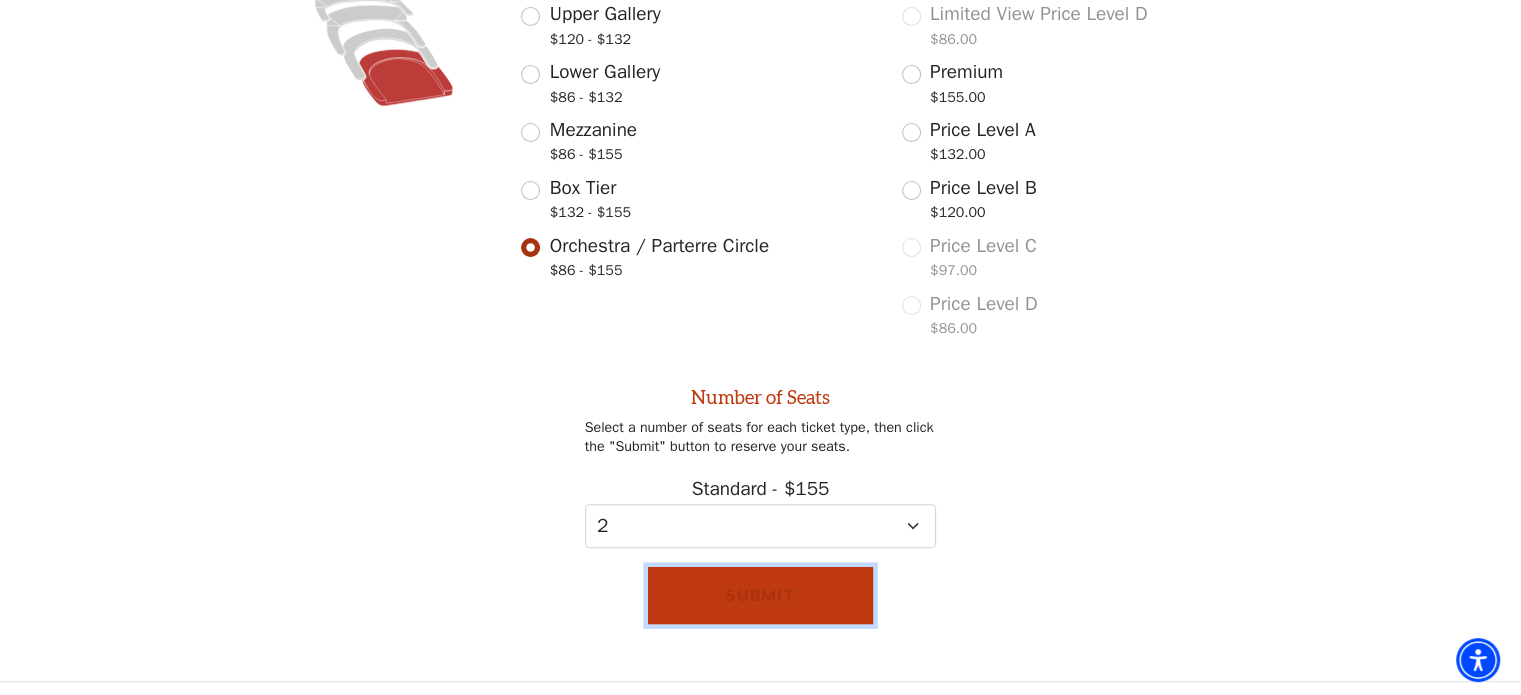 click on "Submit" at bounding box center (760, 595) 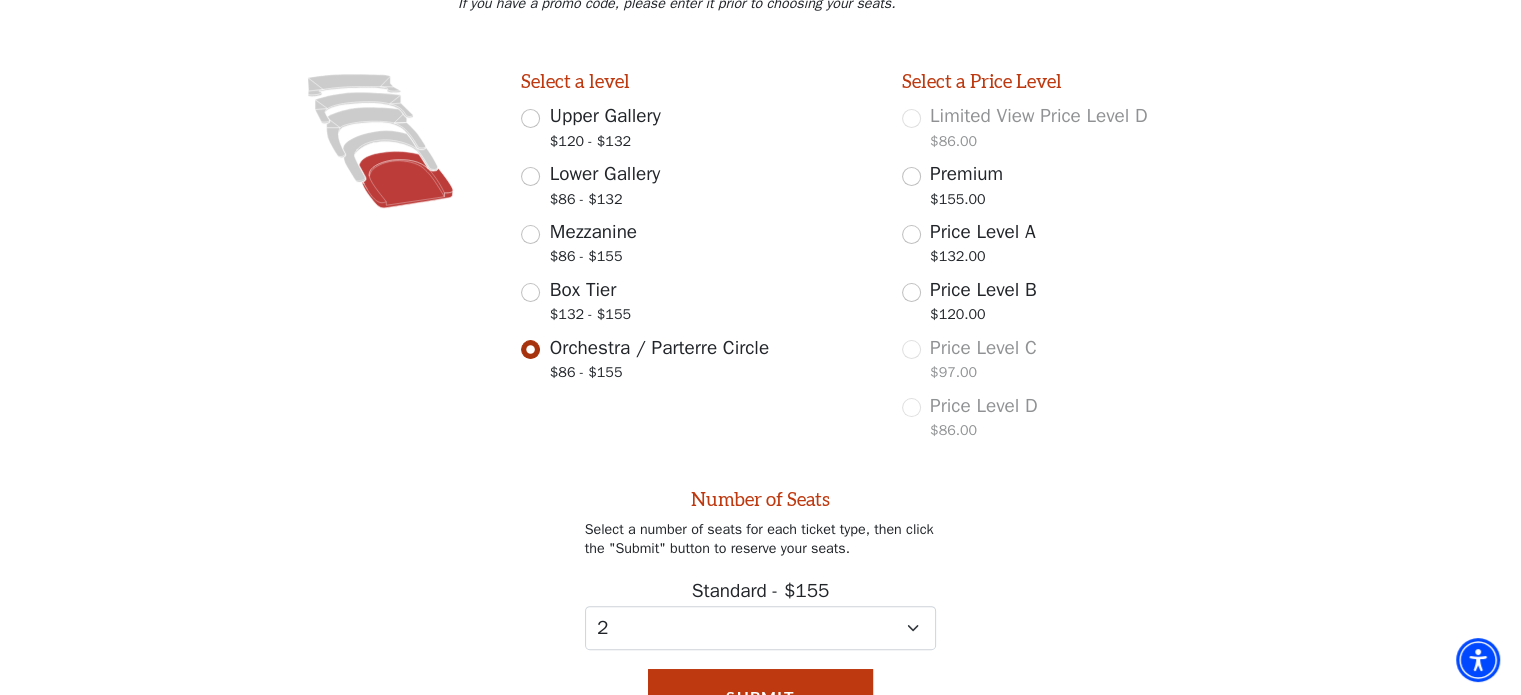 scroll, scrollTop: 500, scrollLeft: 0, axis: vertical 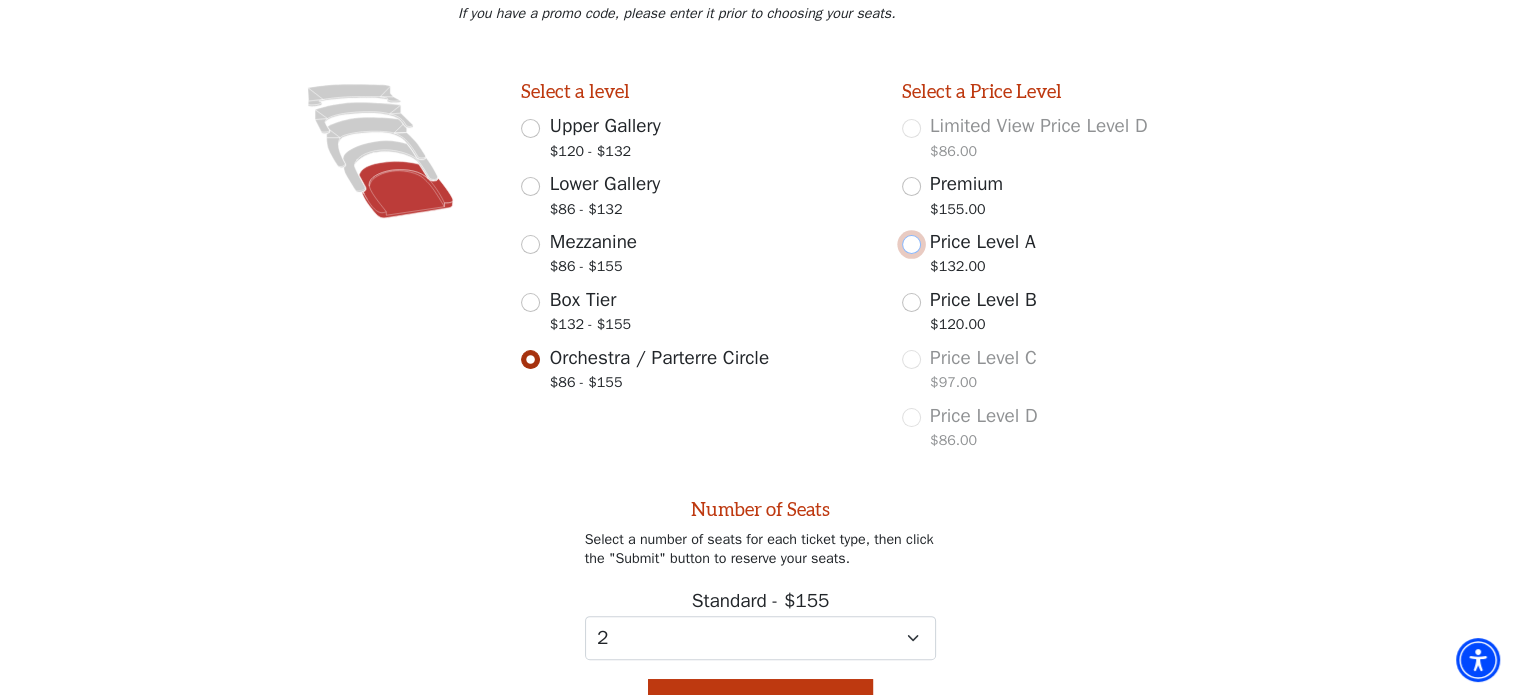 click on "Price Level A $132.00" at bounding box center (911, 244) 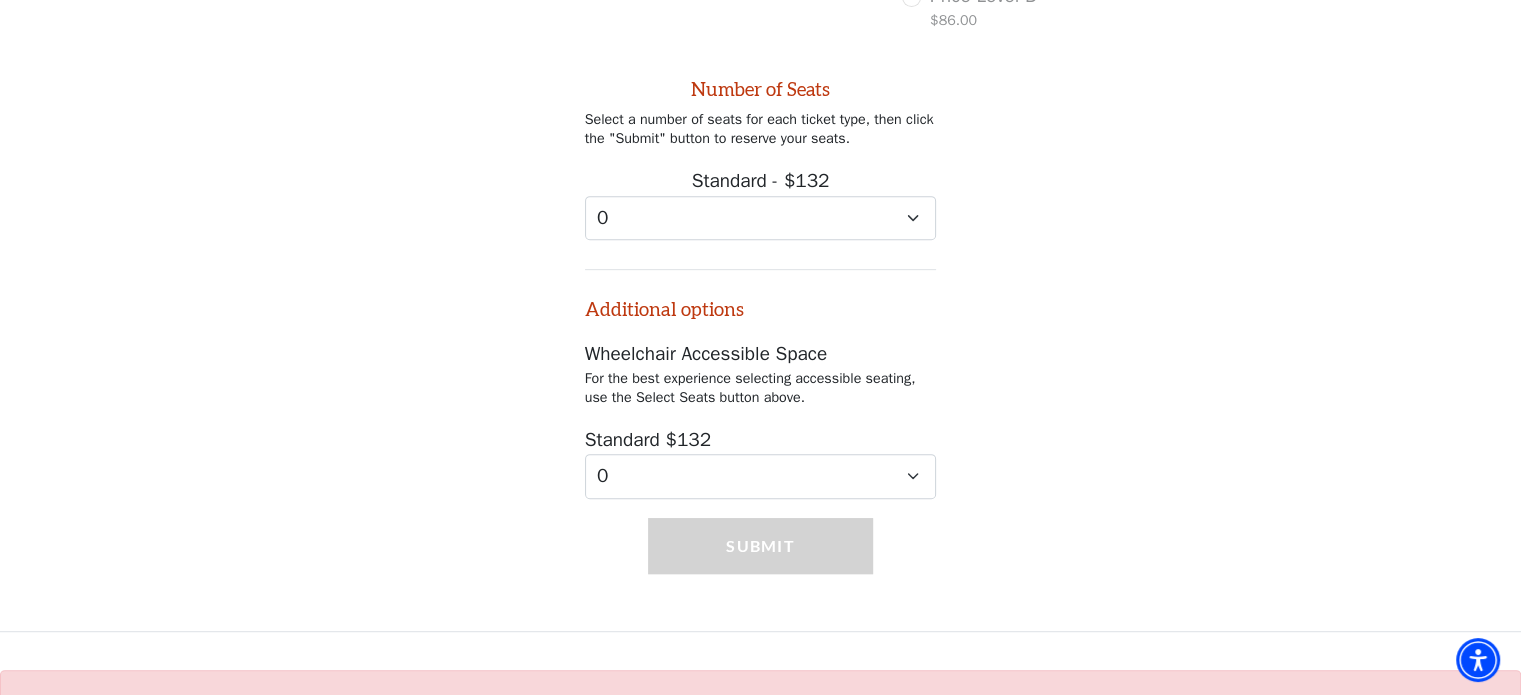 scroll, scrollTop: 975, scrollLeft: 0, axis: vertical 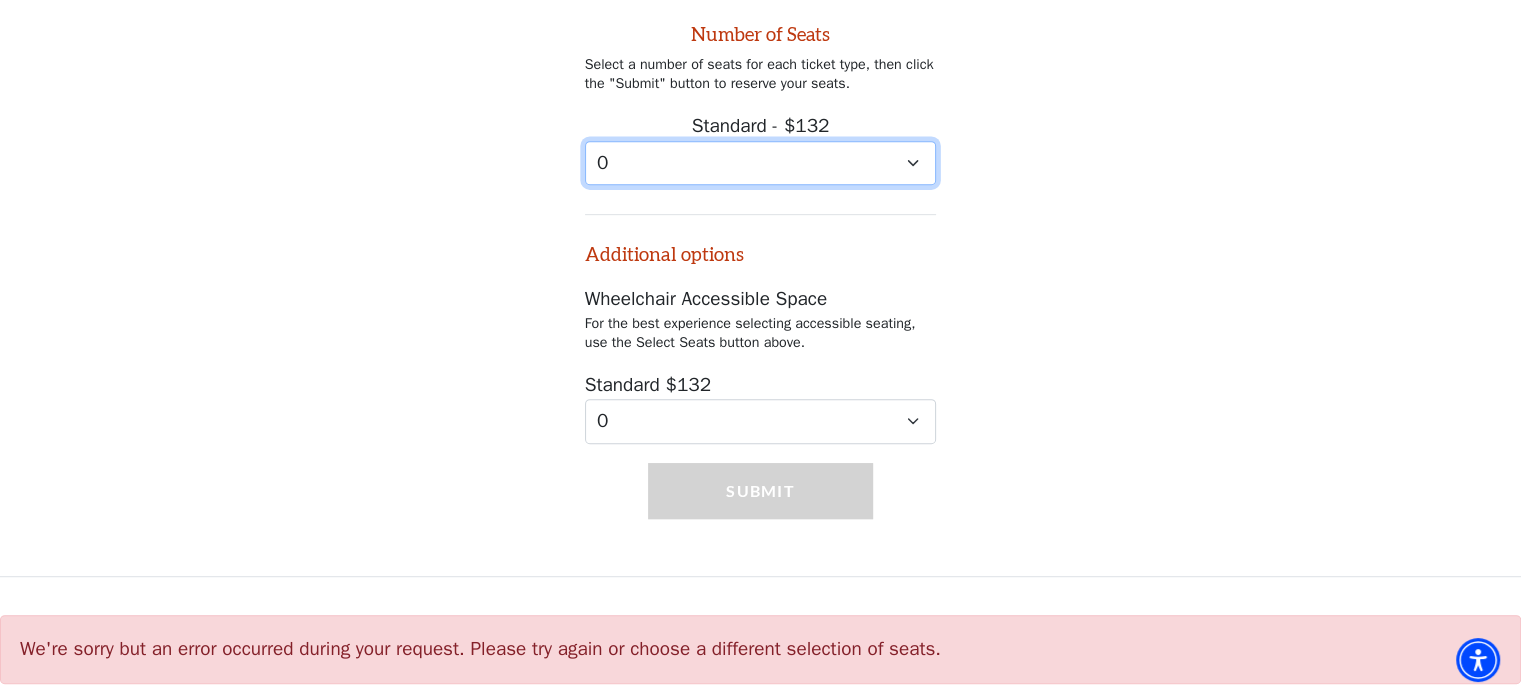 click on "0 1 2 3 4 5 6 7 8 9" at bounding box center [761, 163] 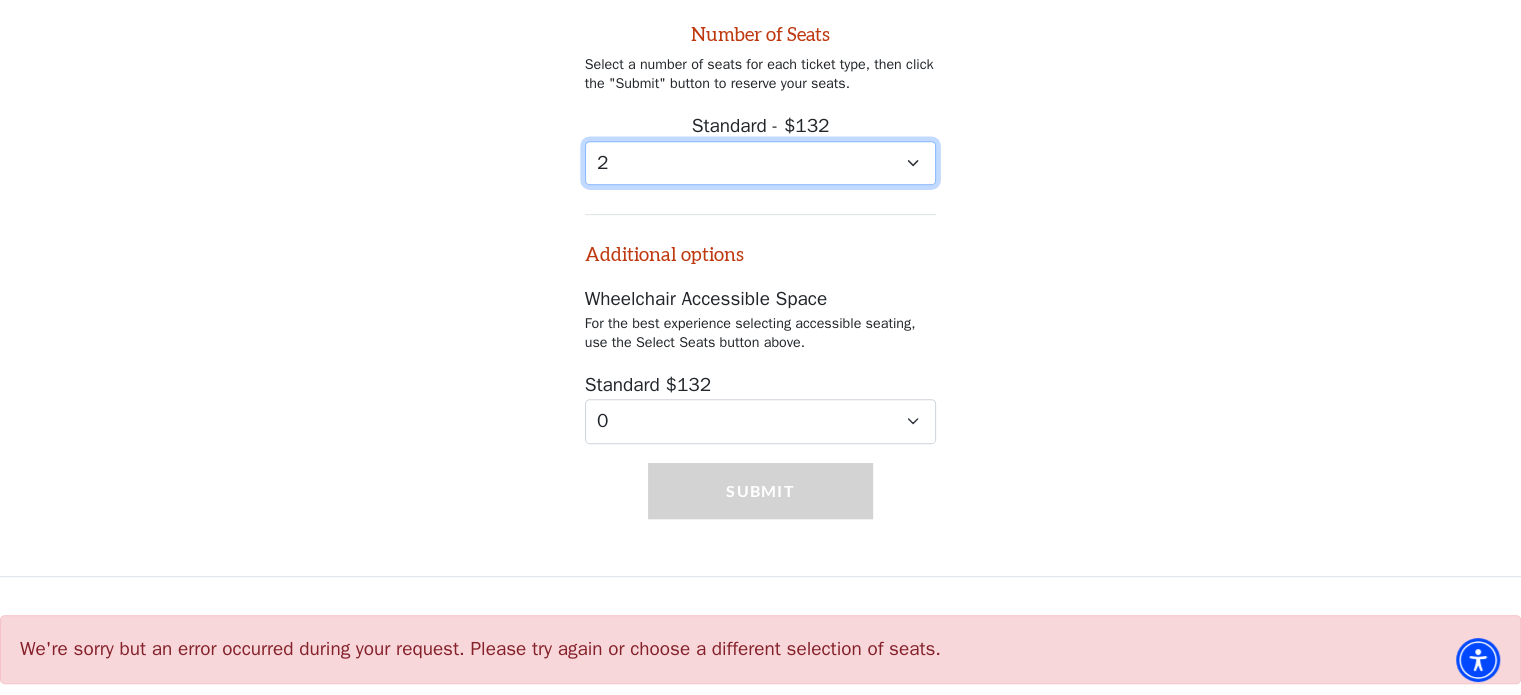 click on "0 1 2 3 4 5 6 7 8 9" at bounding box center (761, 163) 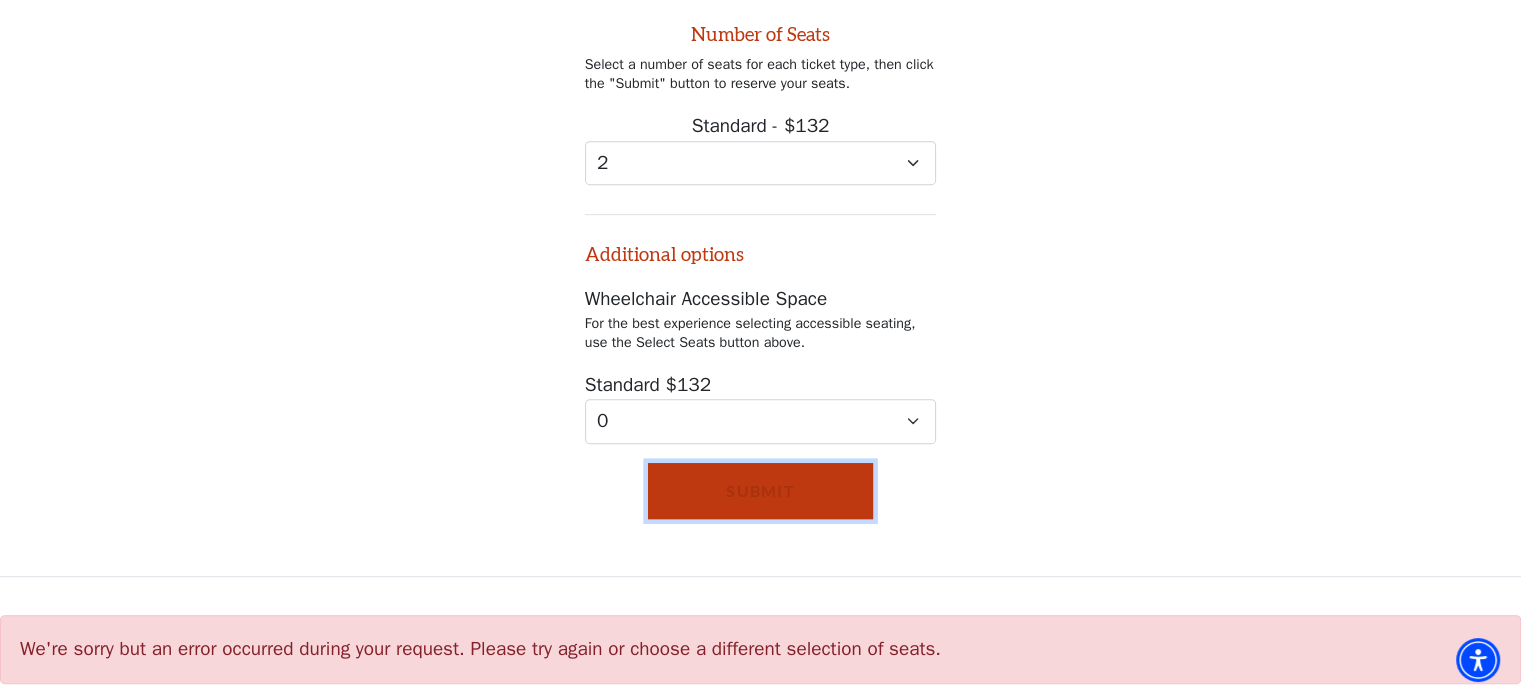 click on "Submit" at bounding box center [760, 491] 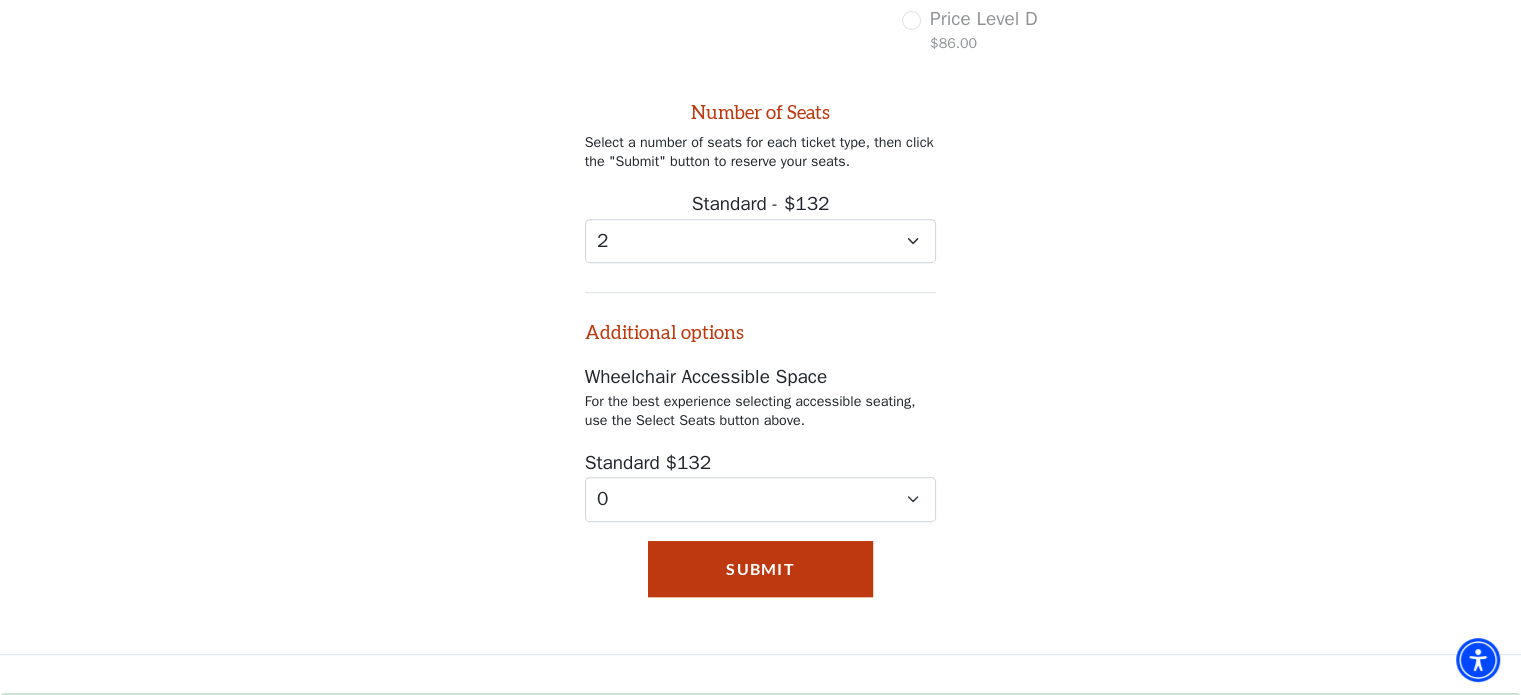 scroll, scrollTop: 975, scrollLeft: 0, axis: vertical 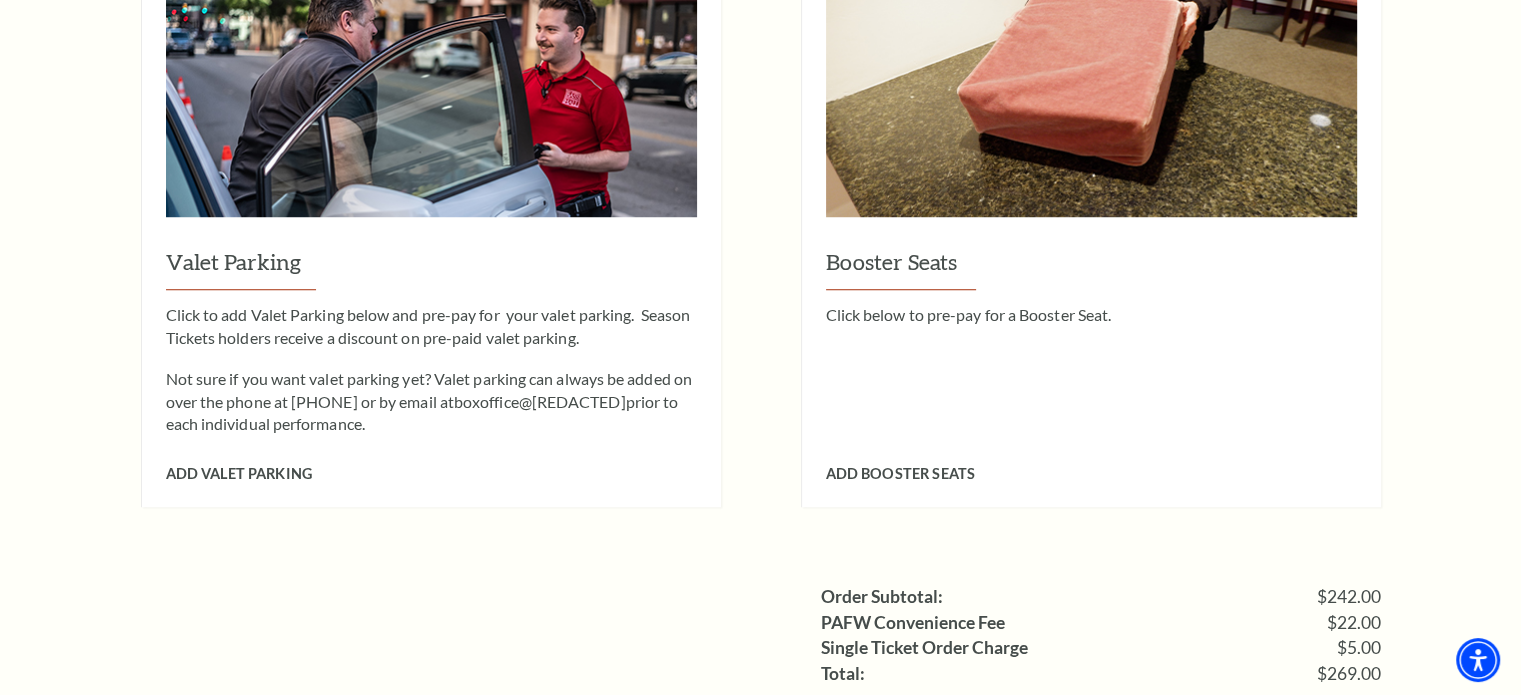 click on "Add Valet Parking" at bounding box center (431, 458) 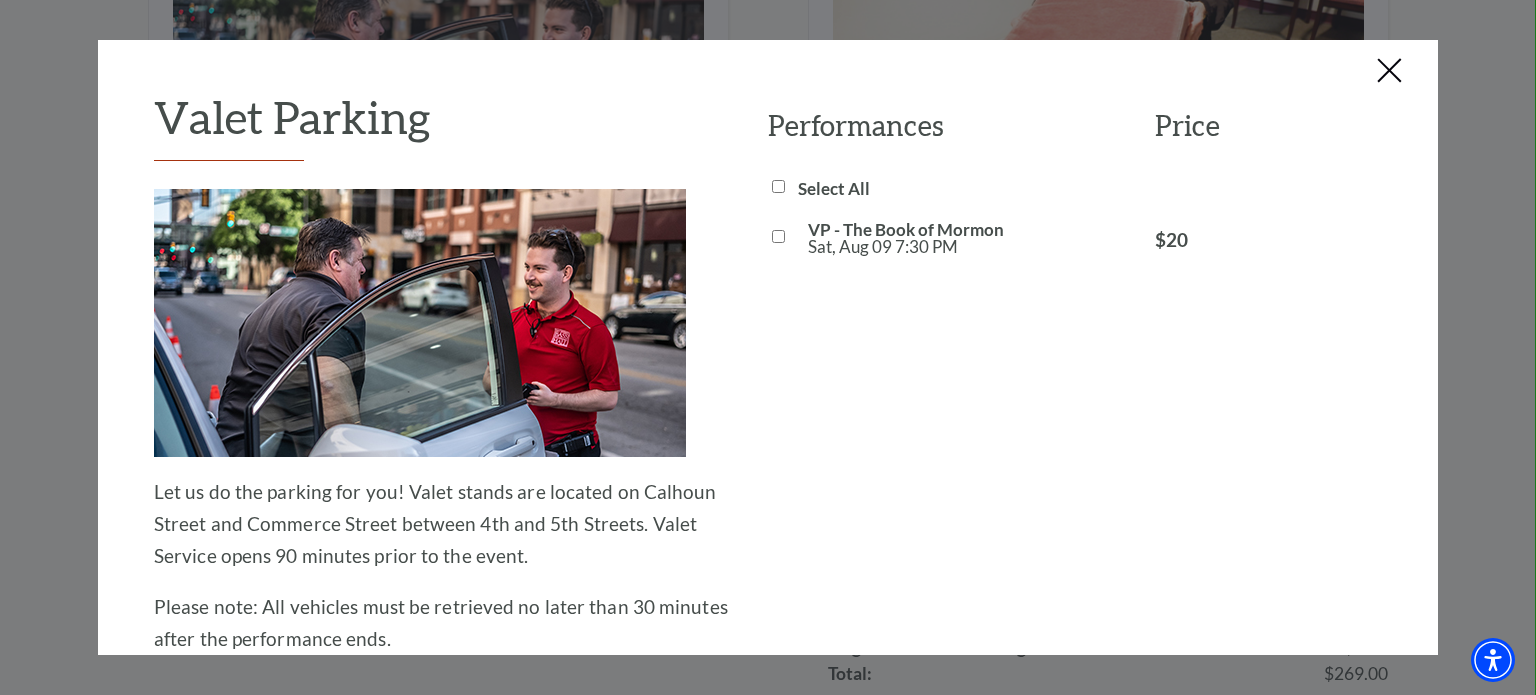 click on "VP - The Book of Mormon  Sat, Aug 09 7:30 PM" at bounding box center [778, 236] 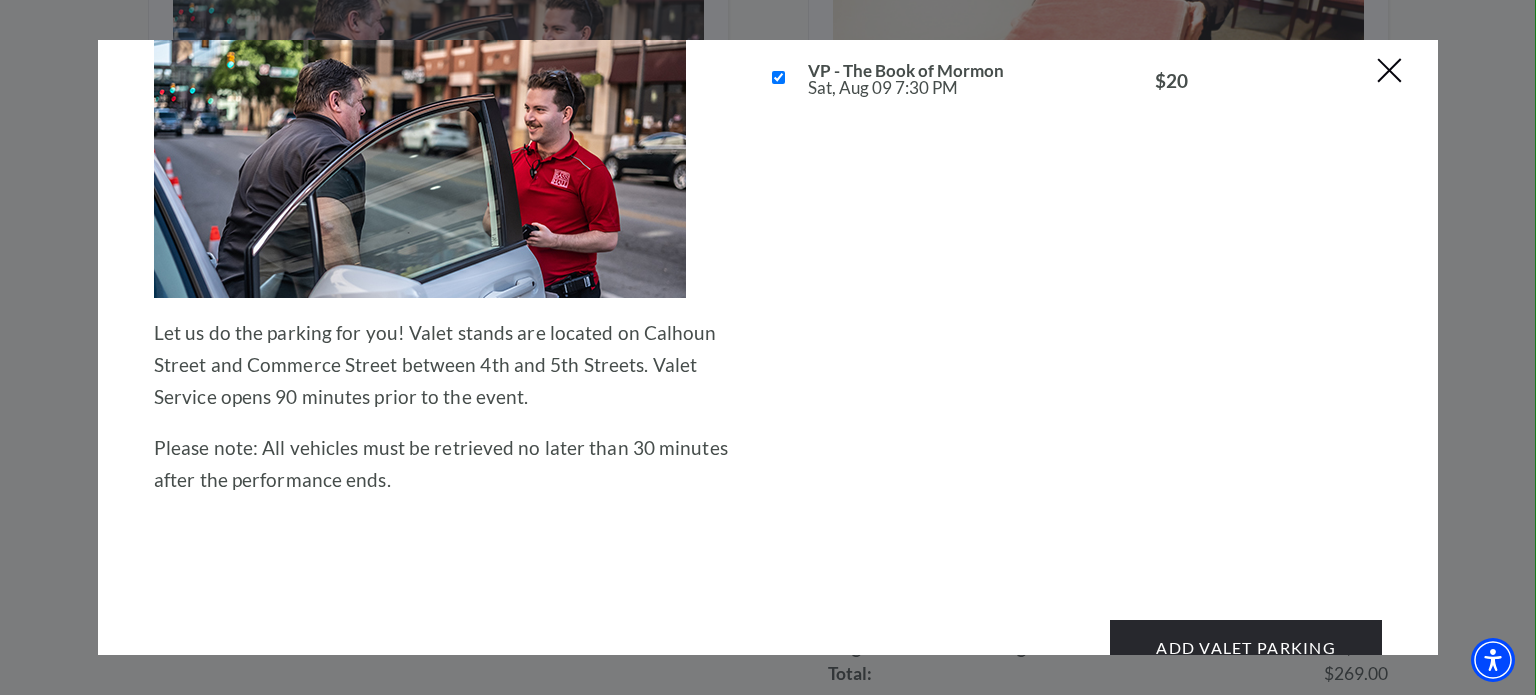 scroll, scrollTop: 245, scrollLeft: 0, axis: vertical 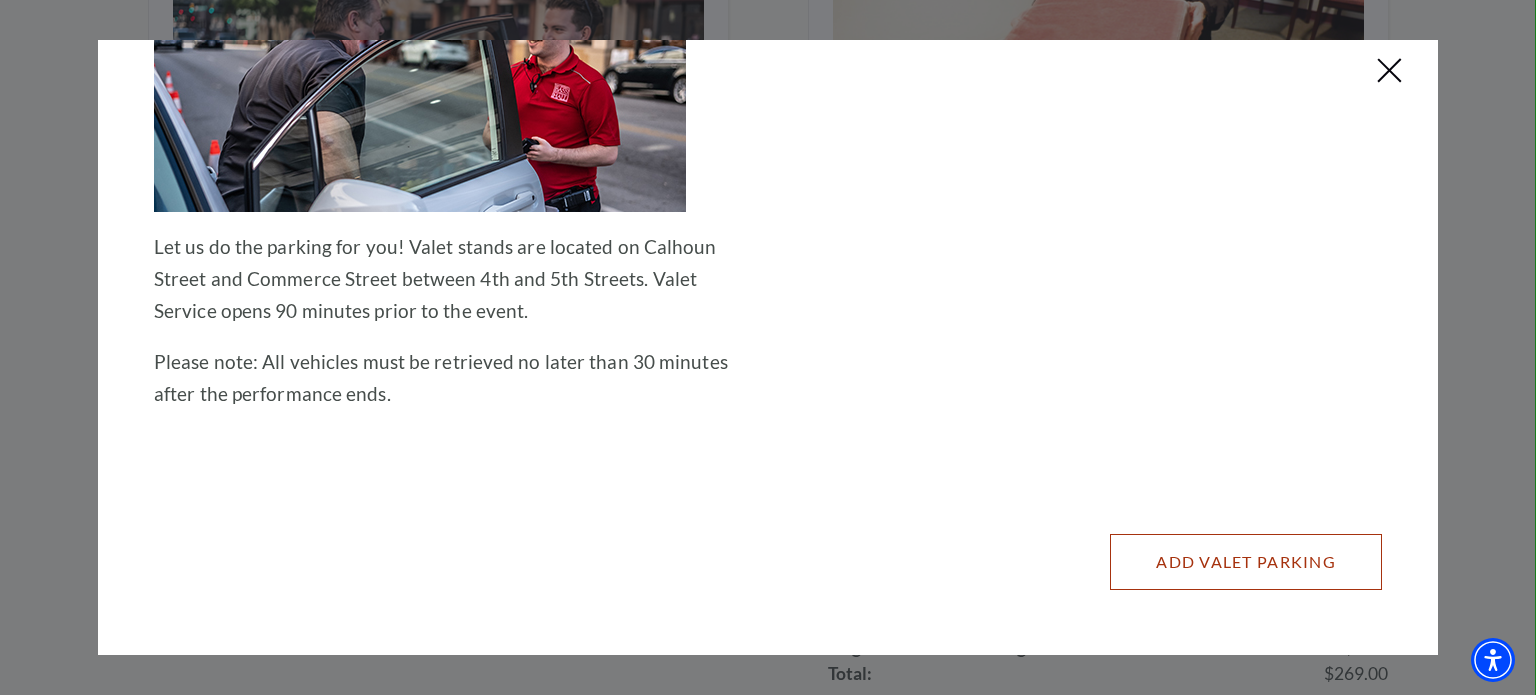click on "Add Valet Parking" at bounding box center [1246, 562] 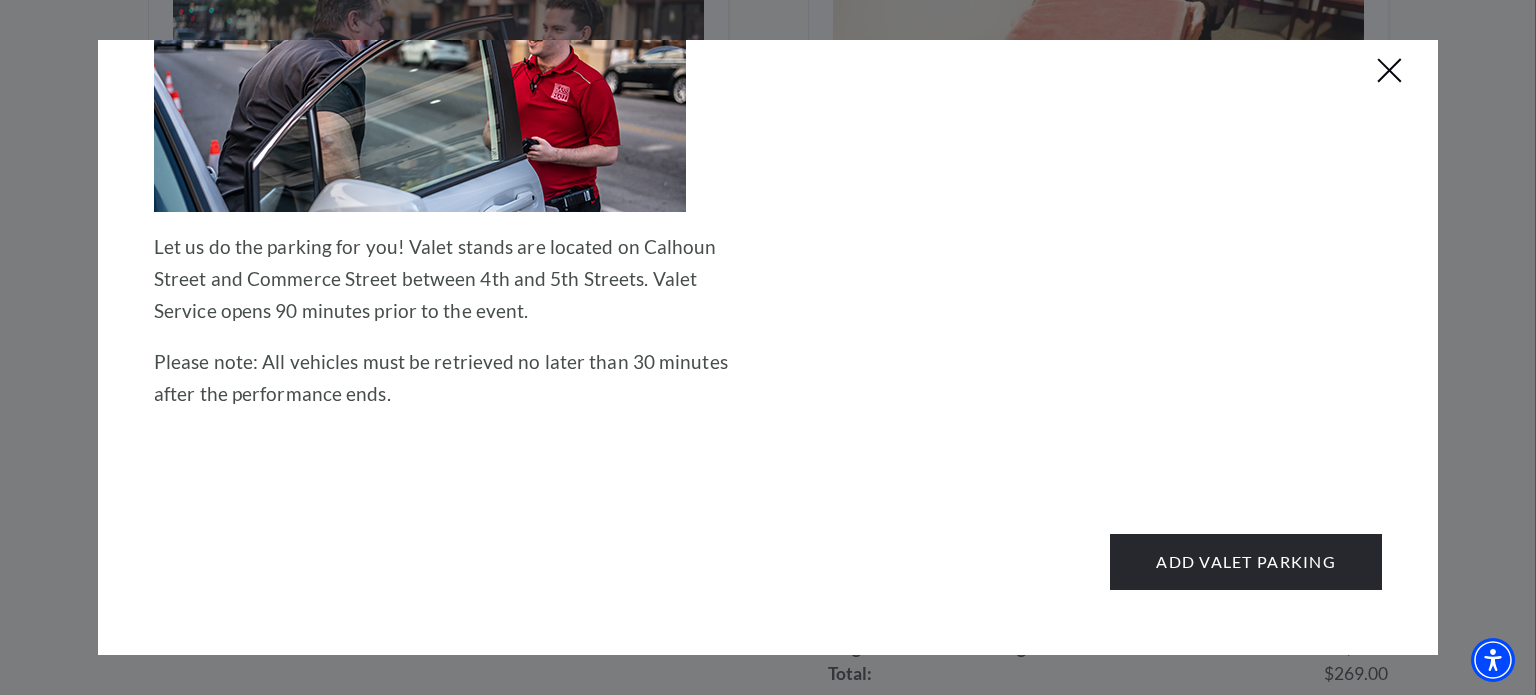 scroll, scrollTop: 0, scrollLeft: 0, axis: both 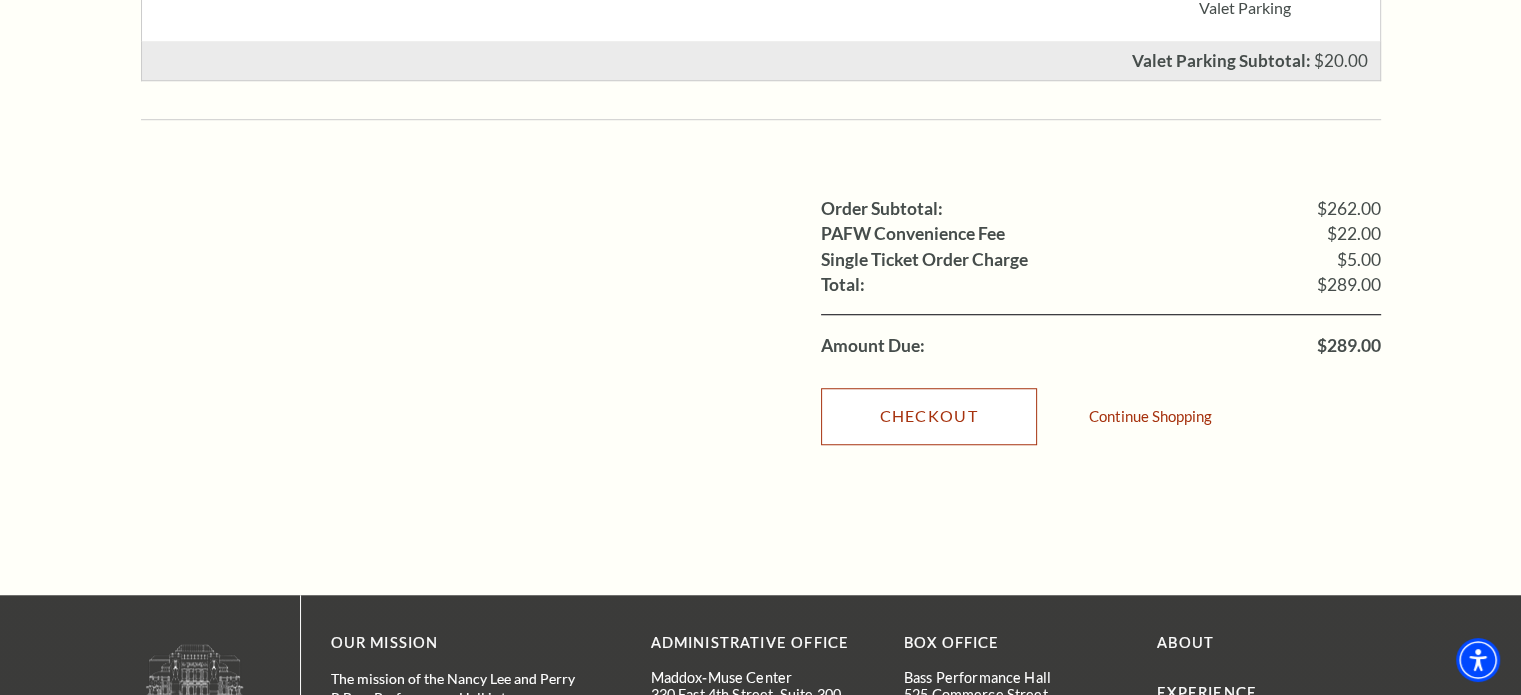 click on "Checkout" at bounding box center [929, 416] 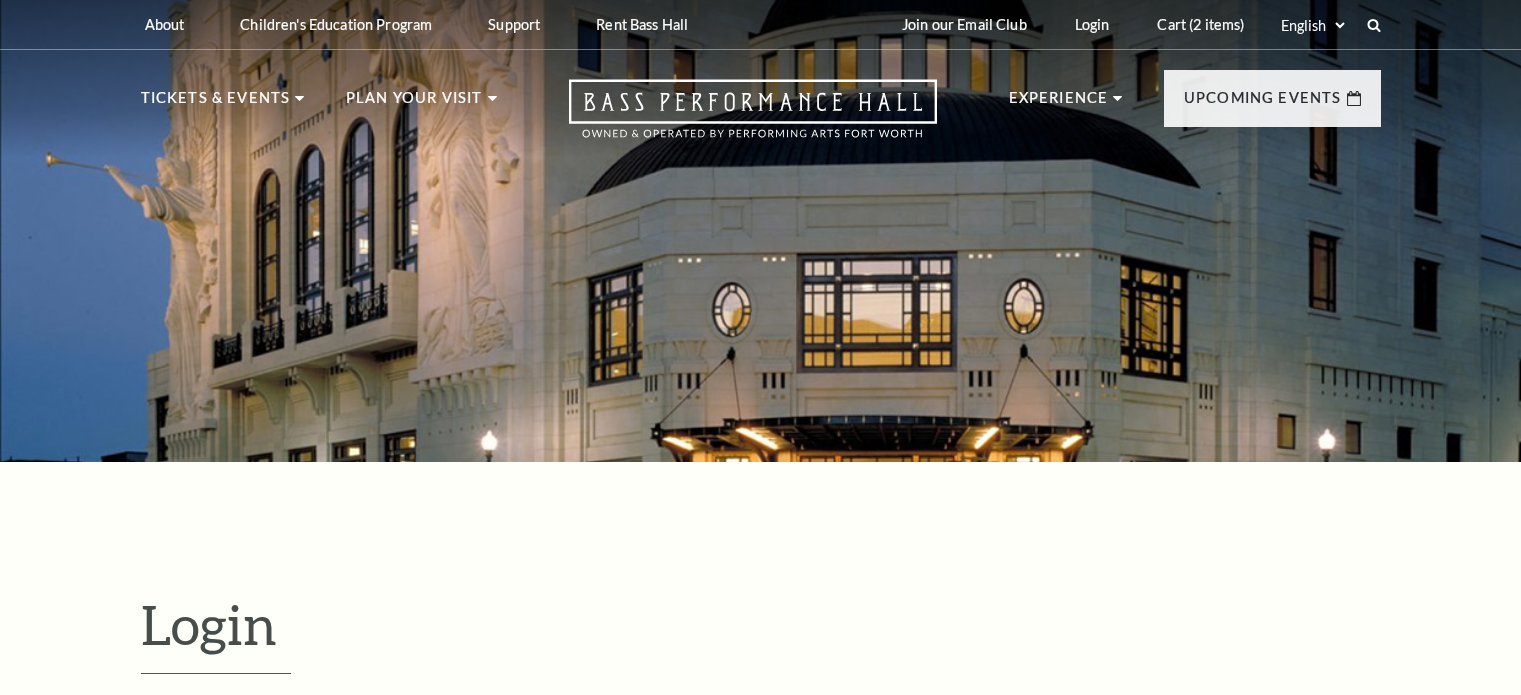scroll, scrollTop: 484, scrollLeft: 0, axis: vertical 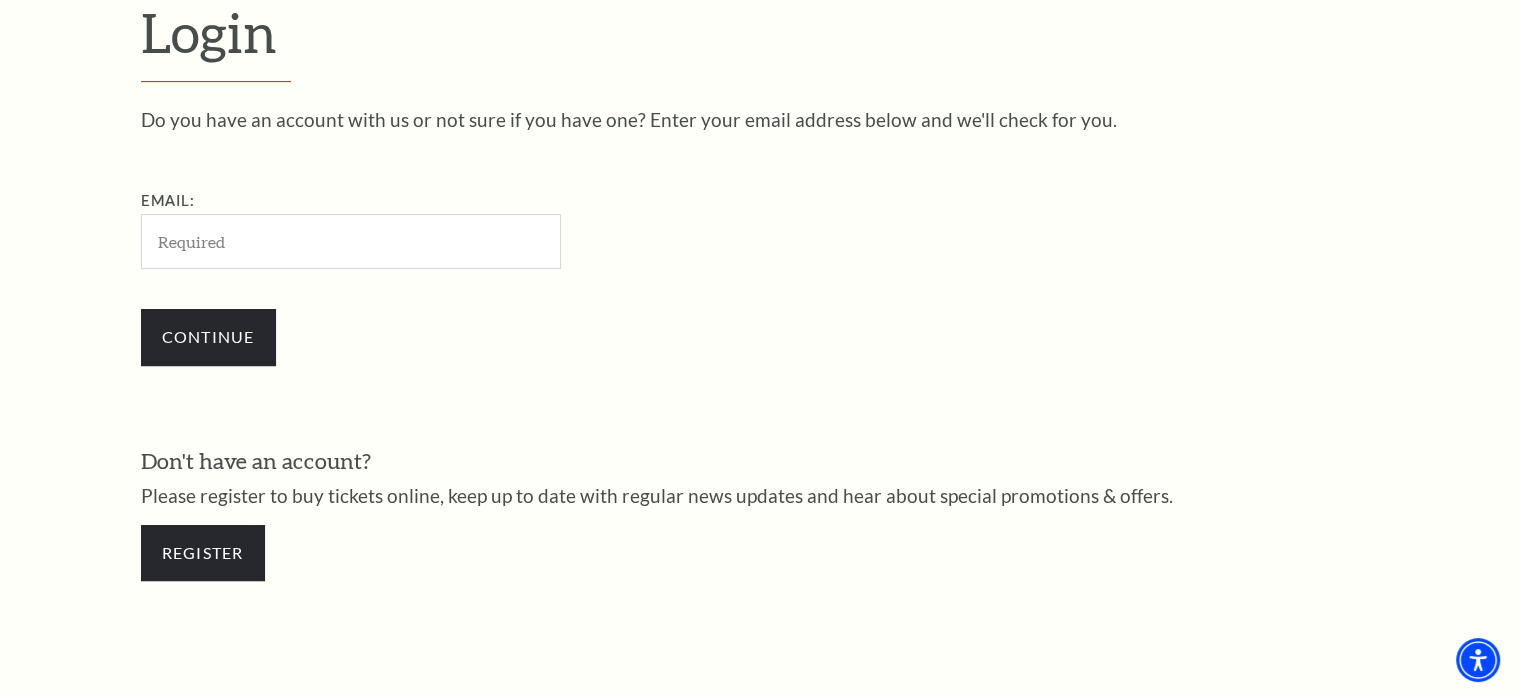 click on "Email:" at bounding box center (351, 241) 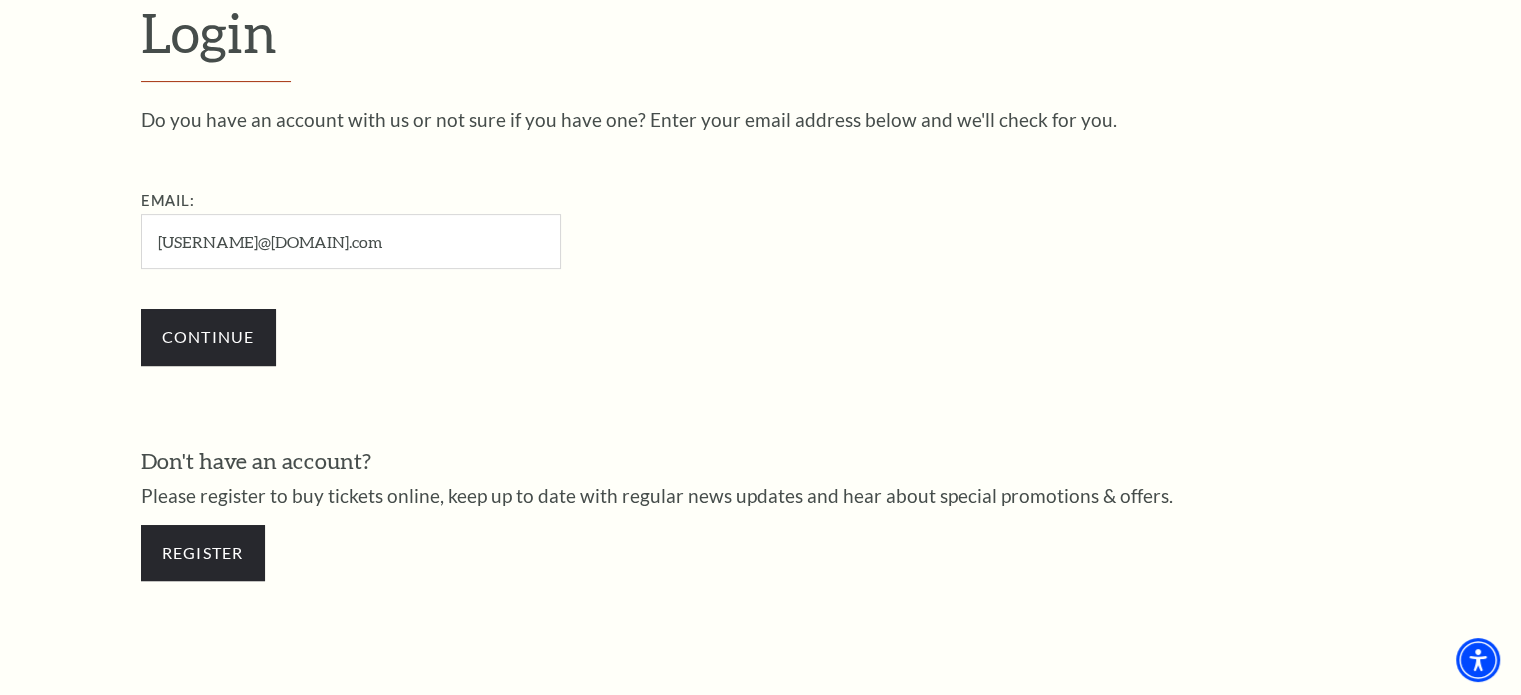 type on "[USERNAME]@[DOMAIN].com" 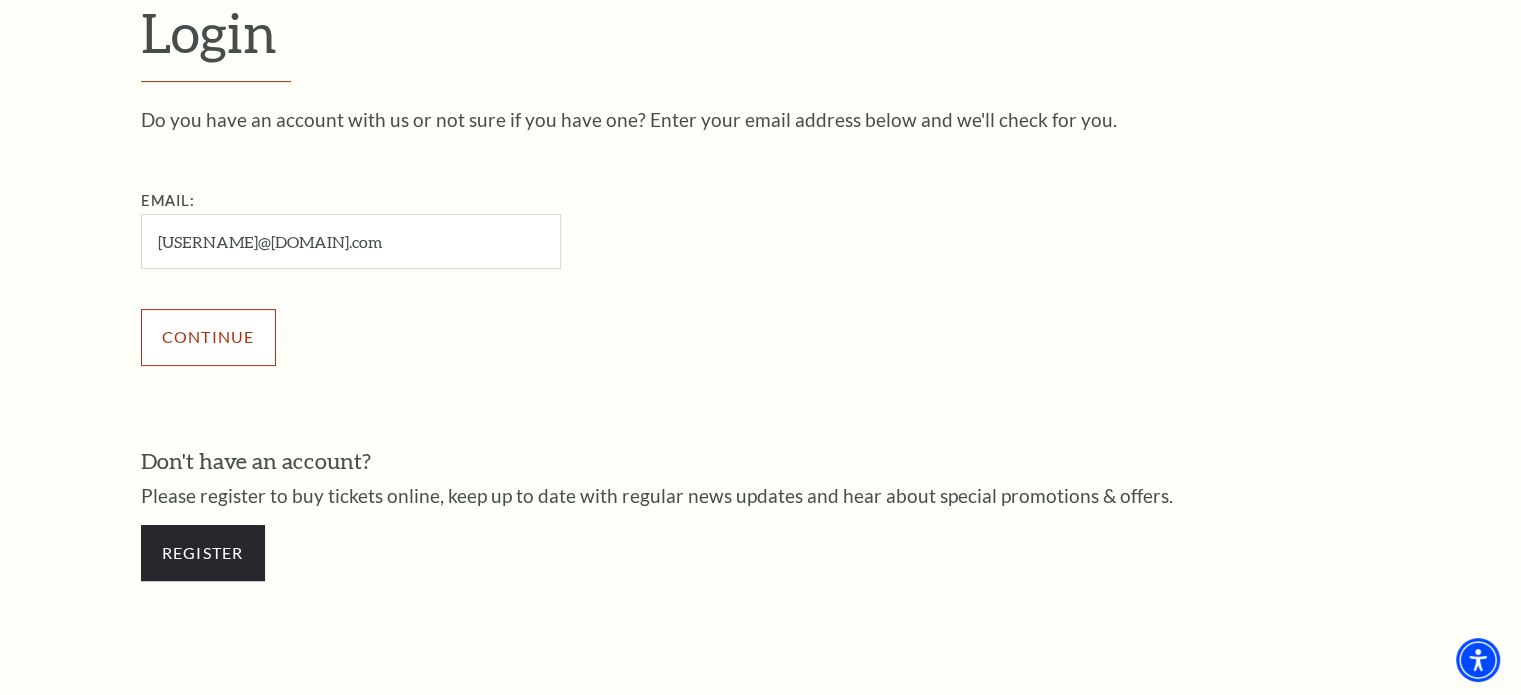 click on "Continue" at bounding box center (208, 337) 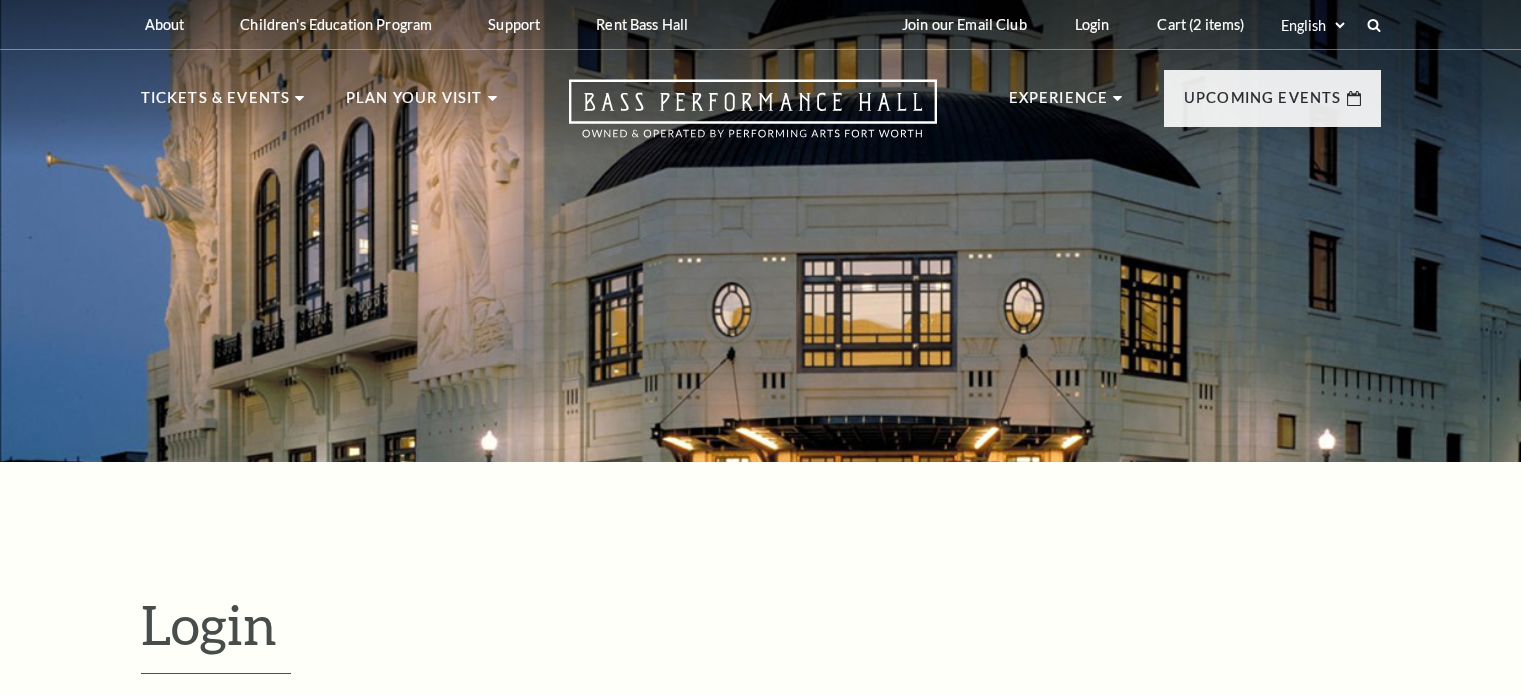 scroll, scrollTop: 504, scrollLeft: 0, axis: vertical 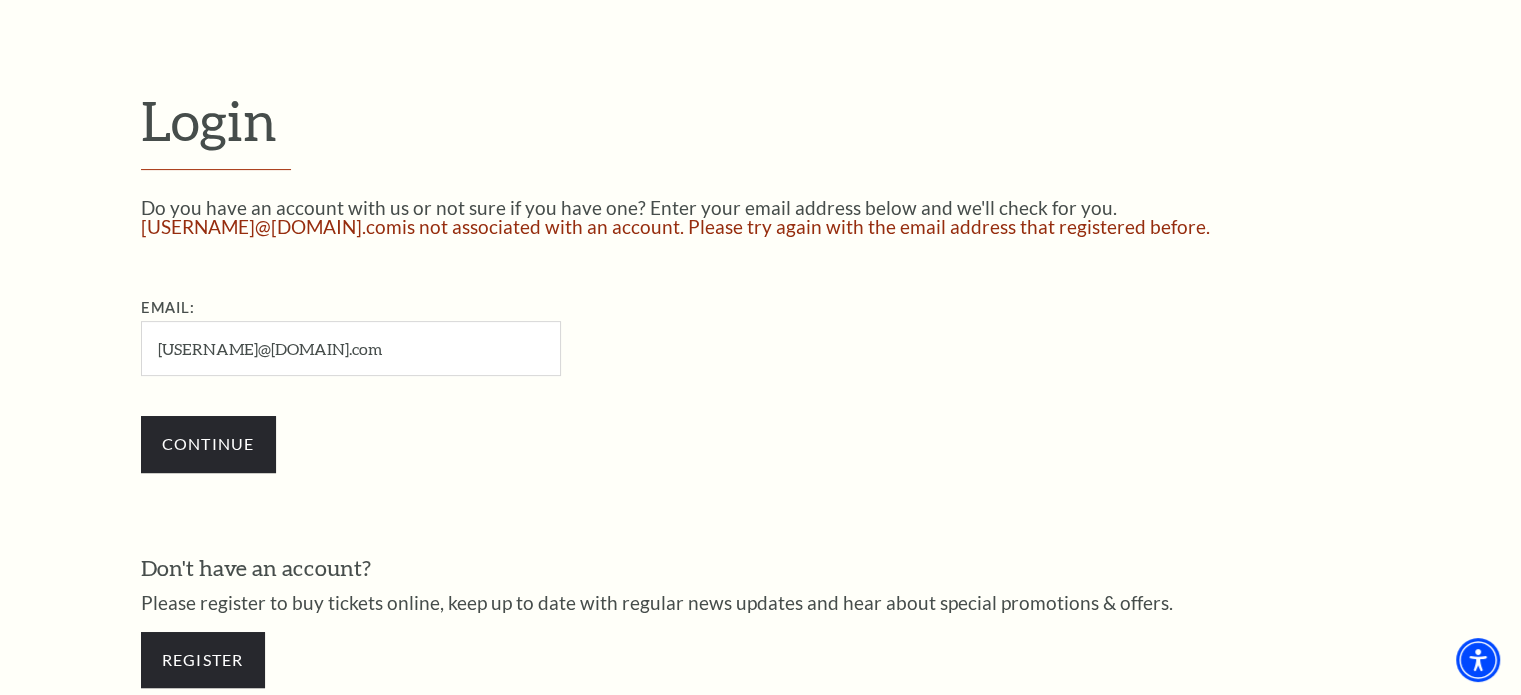 click on "[USERNAME]@[DOMAIN].com" at bounding box center (351, 348) 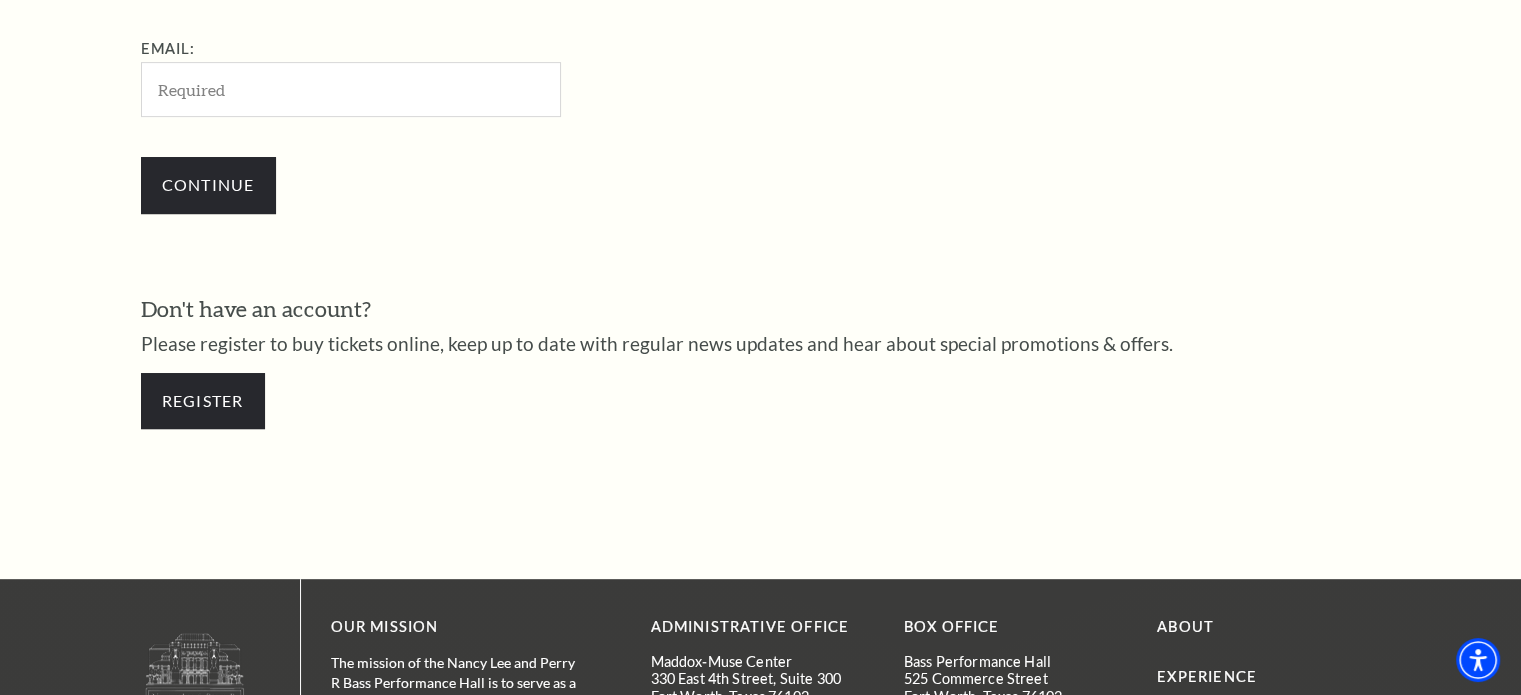scroll, scrollTop: 778, scrollLeft: 0, axis: vertical 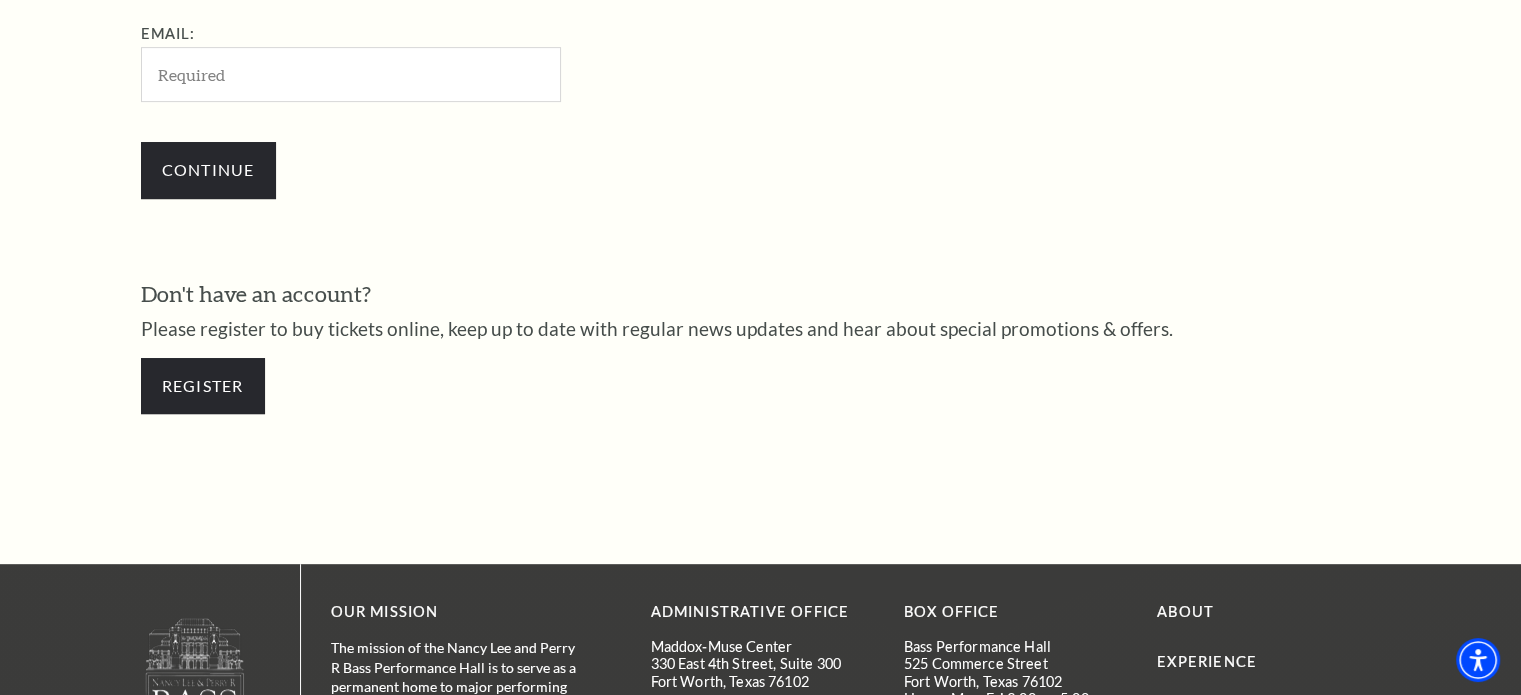 type 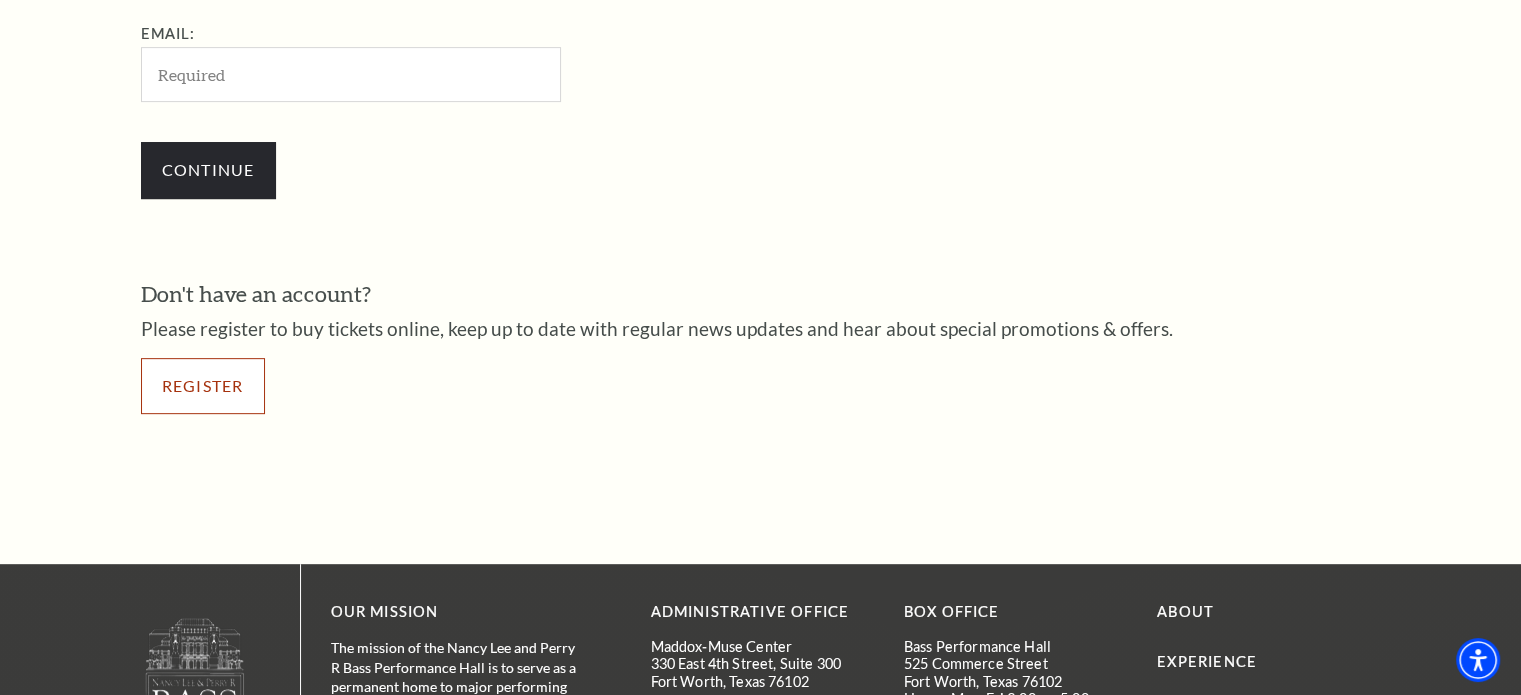click on "Register" at bounding box center (203, 386) 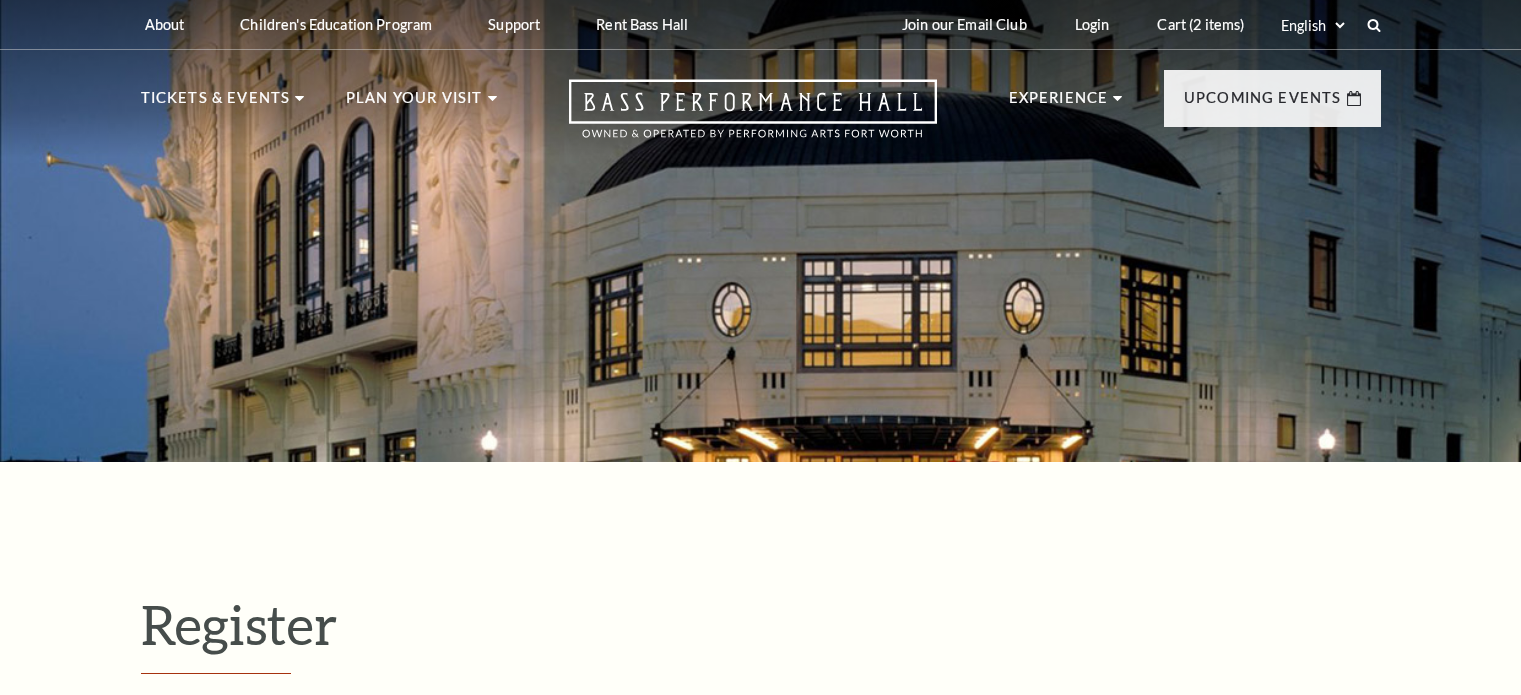select on "1" 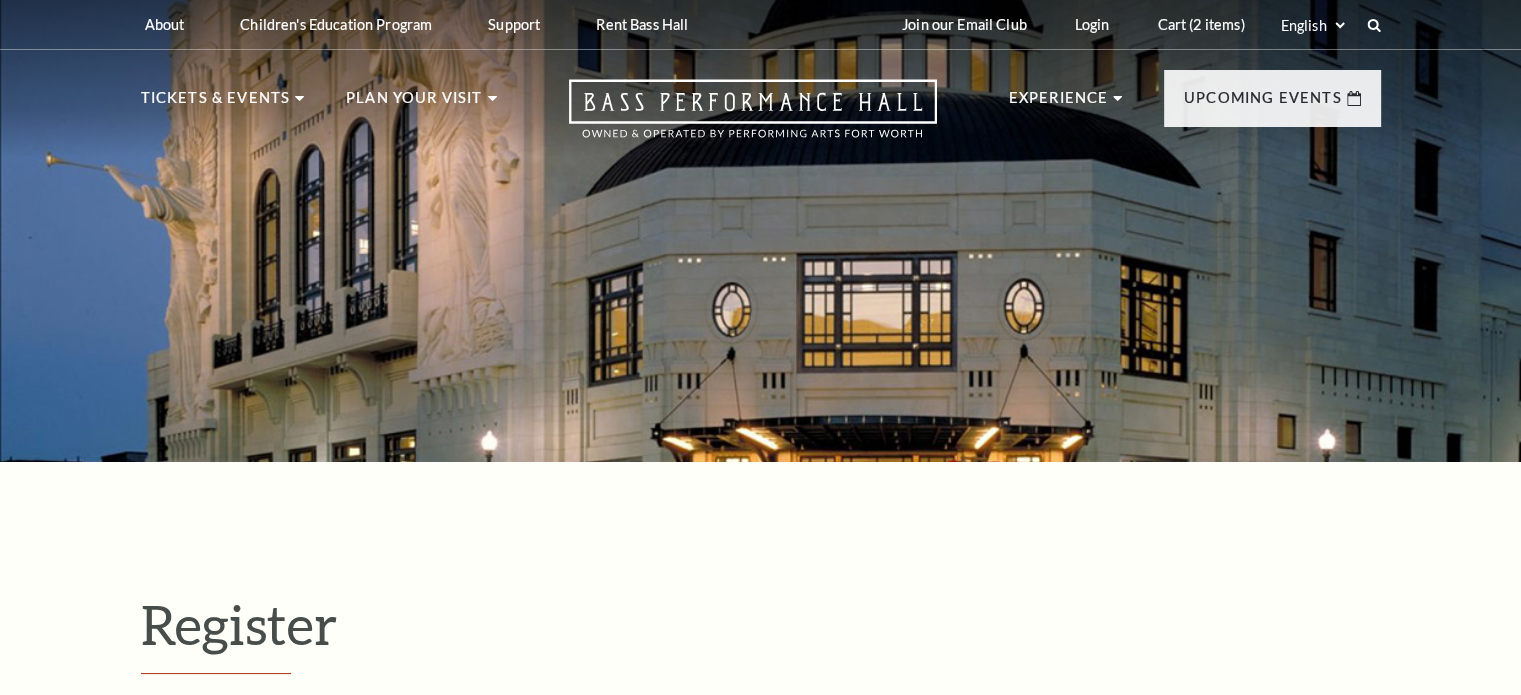 scroll, scrollTop: 0, scrollLeft: 0, axis: both 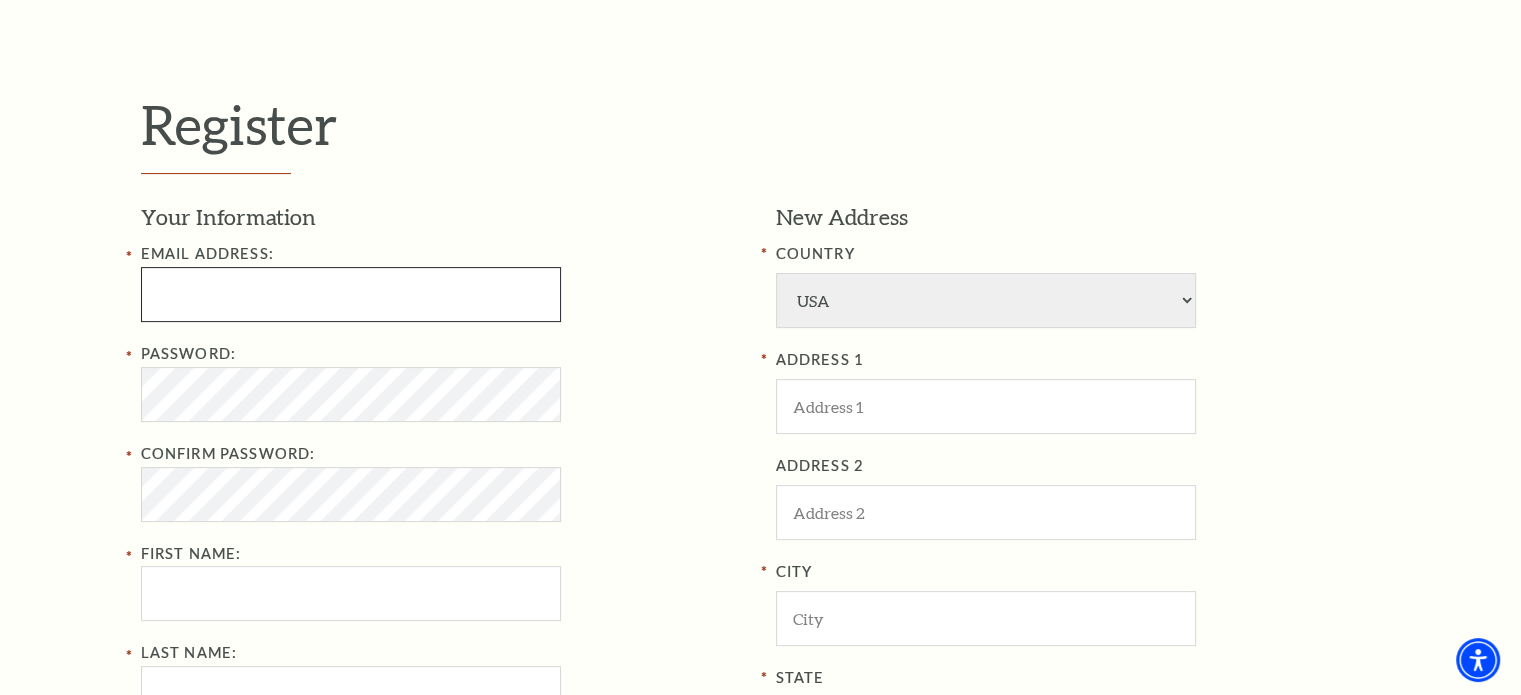 click at bounding box center [351, 294] 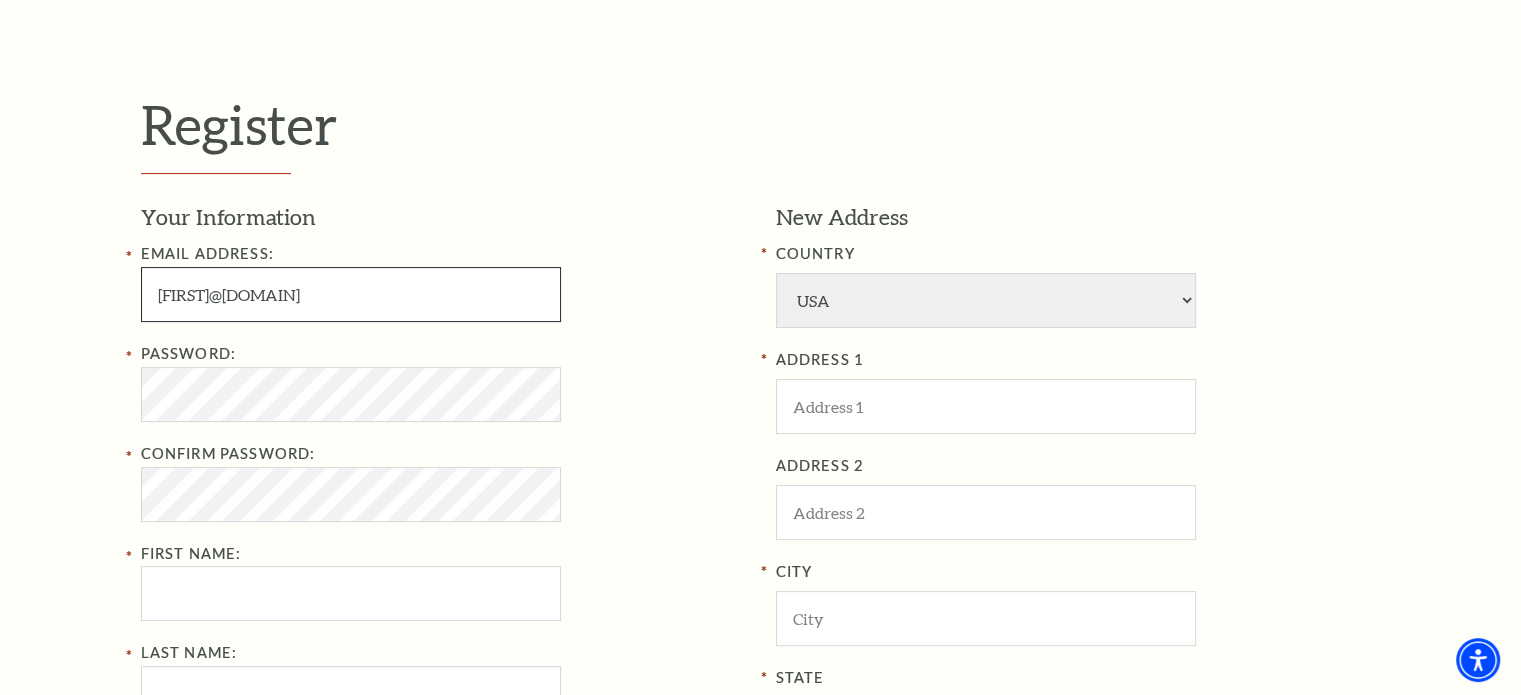 type on "bradenbohannan@aol.com" 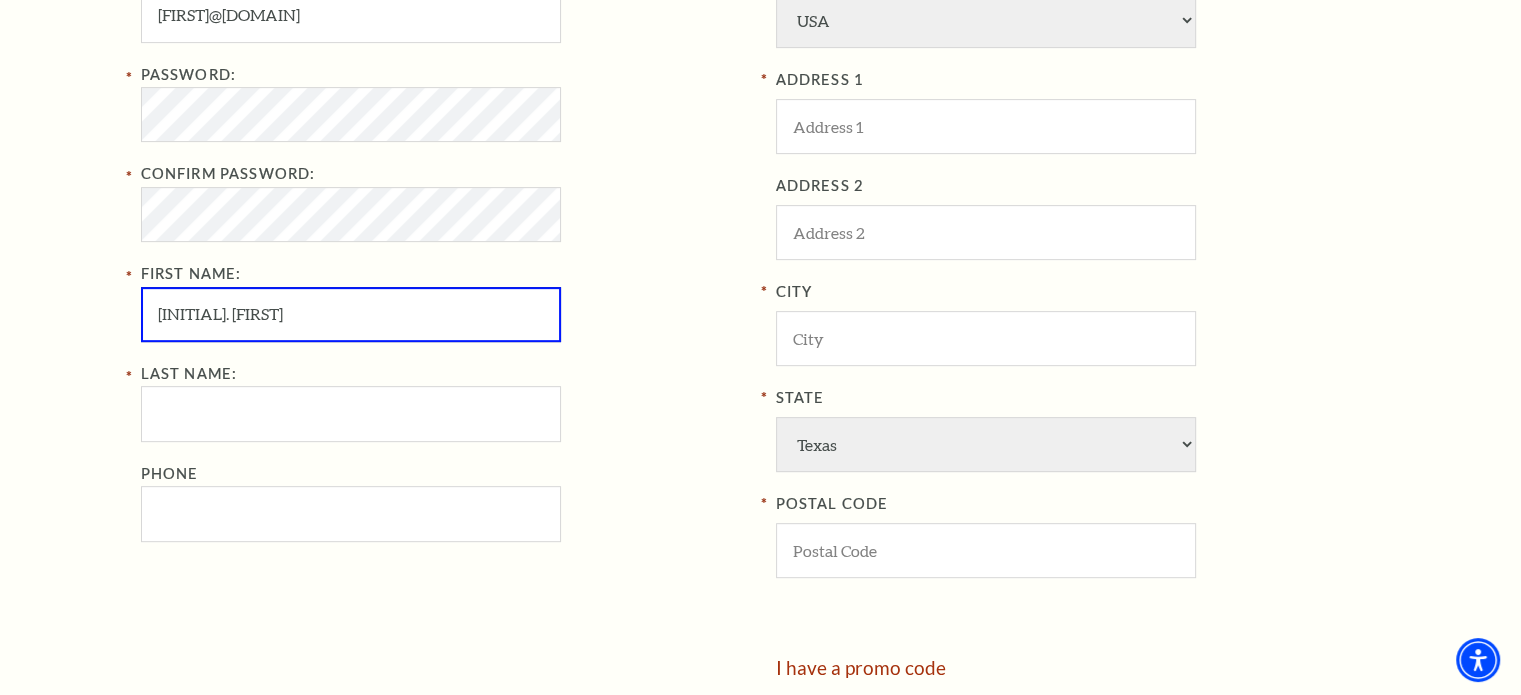 scroll, scrollTop: 853, scrollLeft: 0, axis: vertical 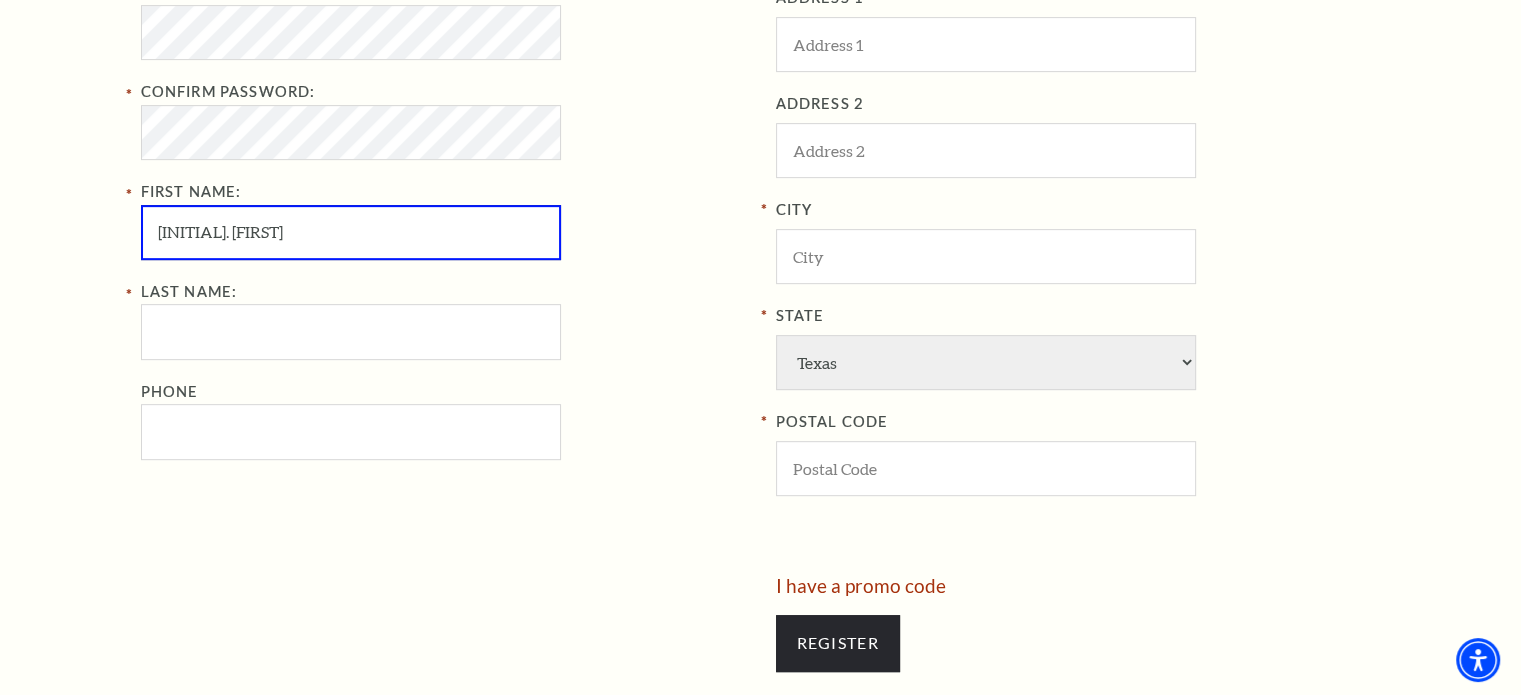 type on "M. Braden" 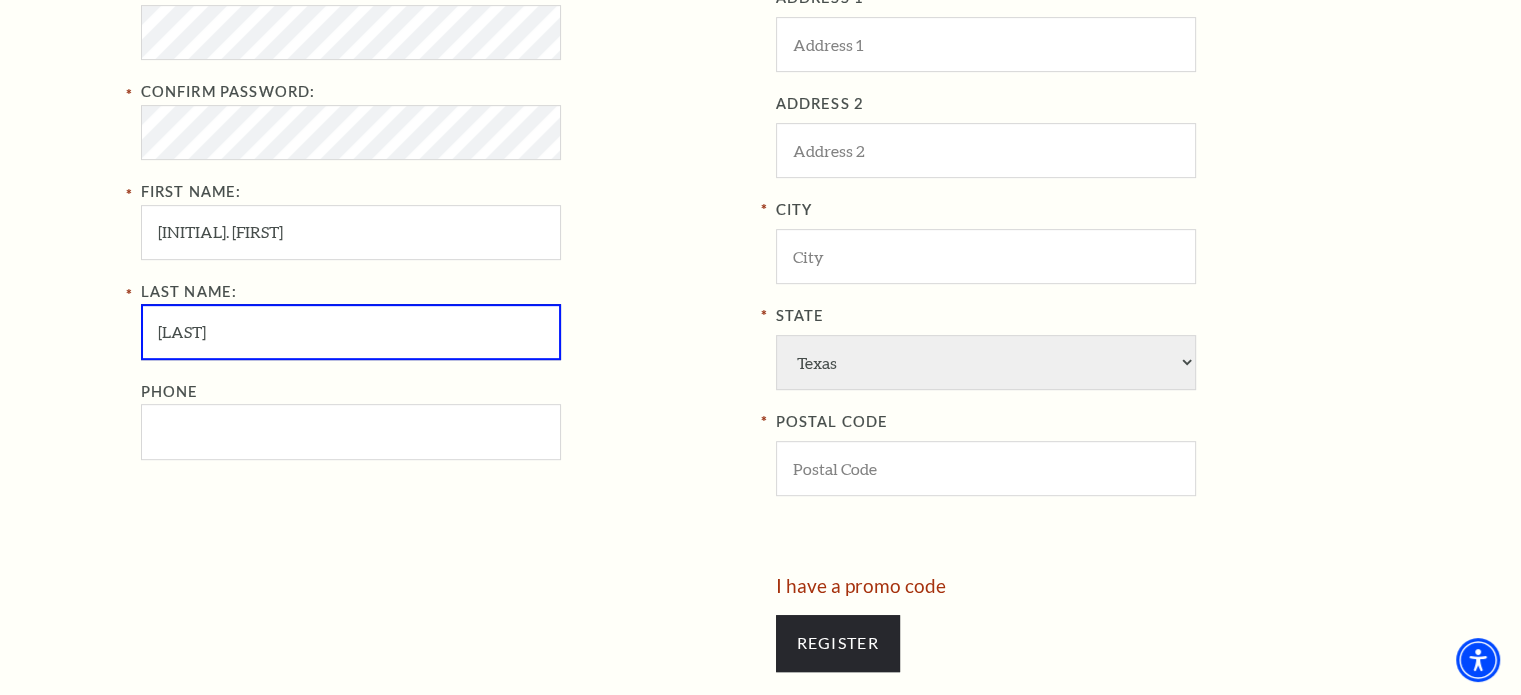 type on "Bohannan" 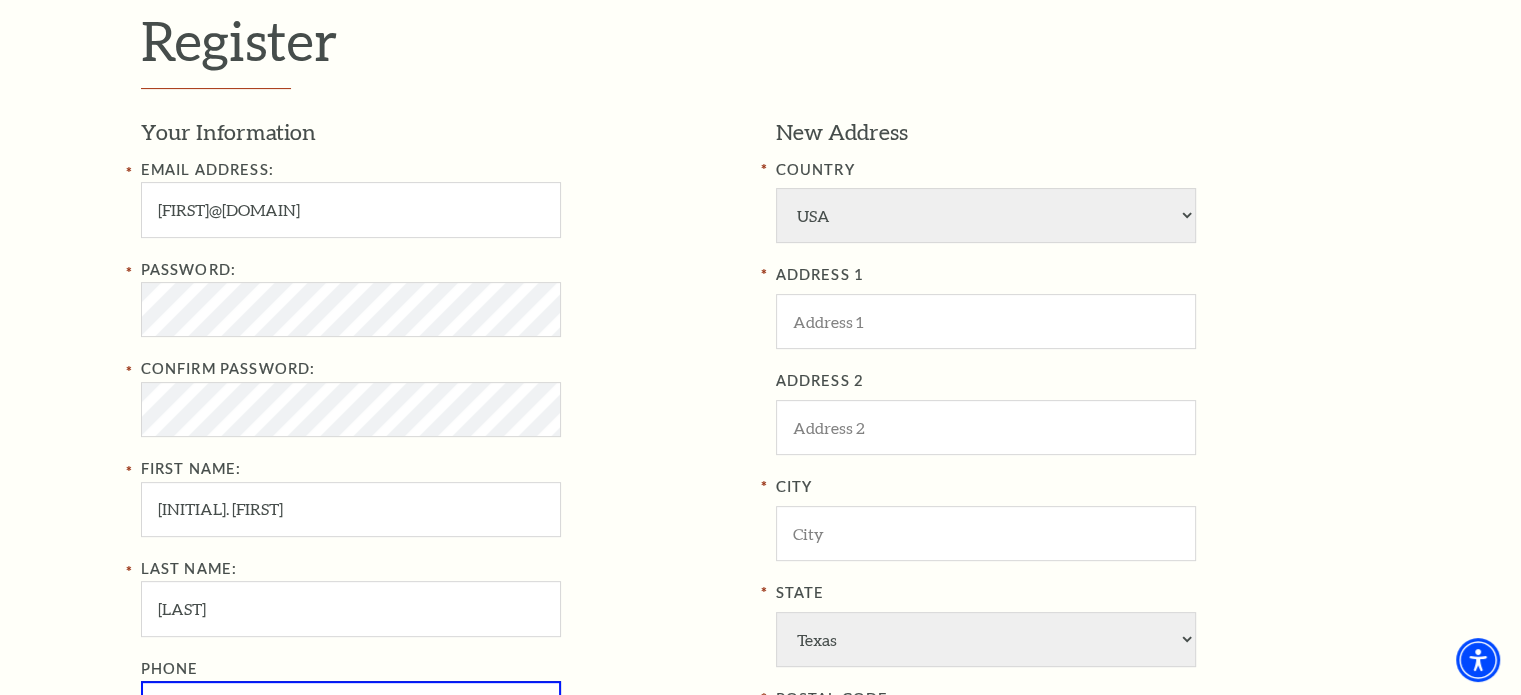 scroll, scrollTop: 588, scrollLeft: 0, axis: vertical 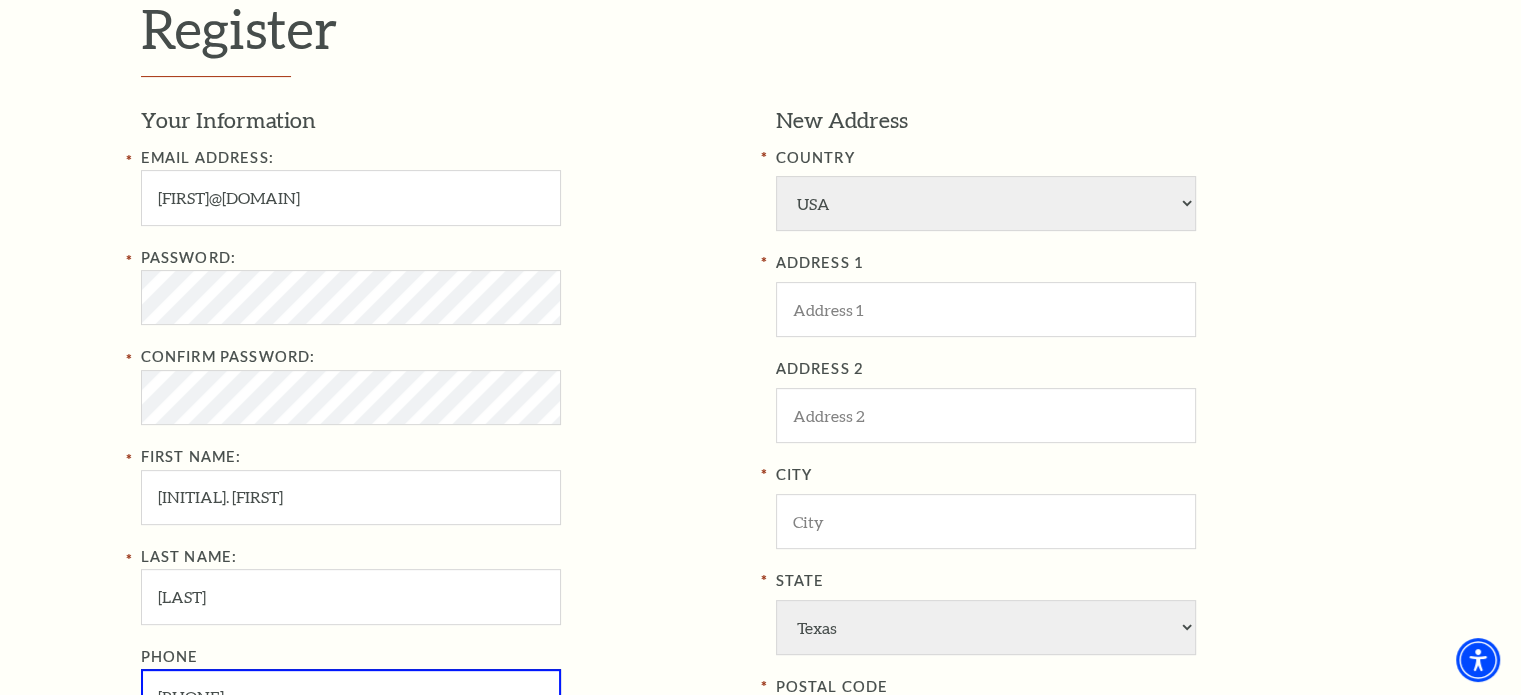 type on "940-235-5211" 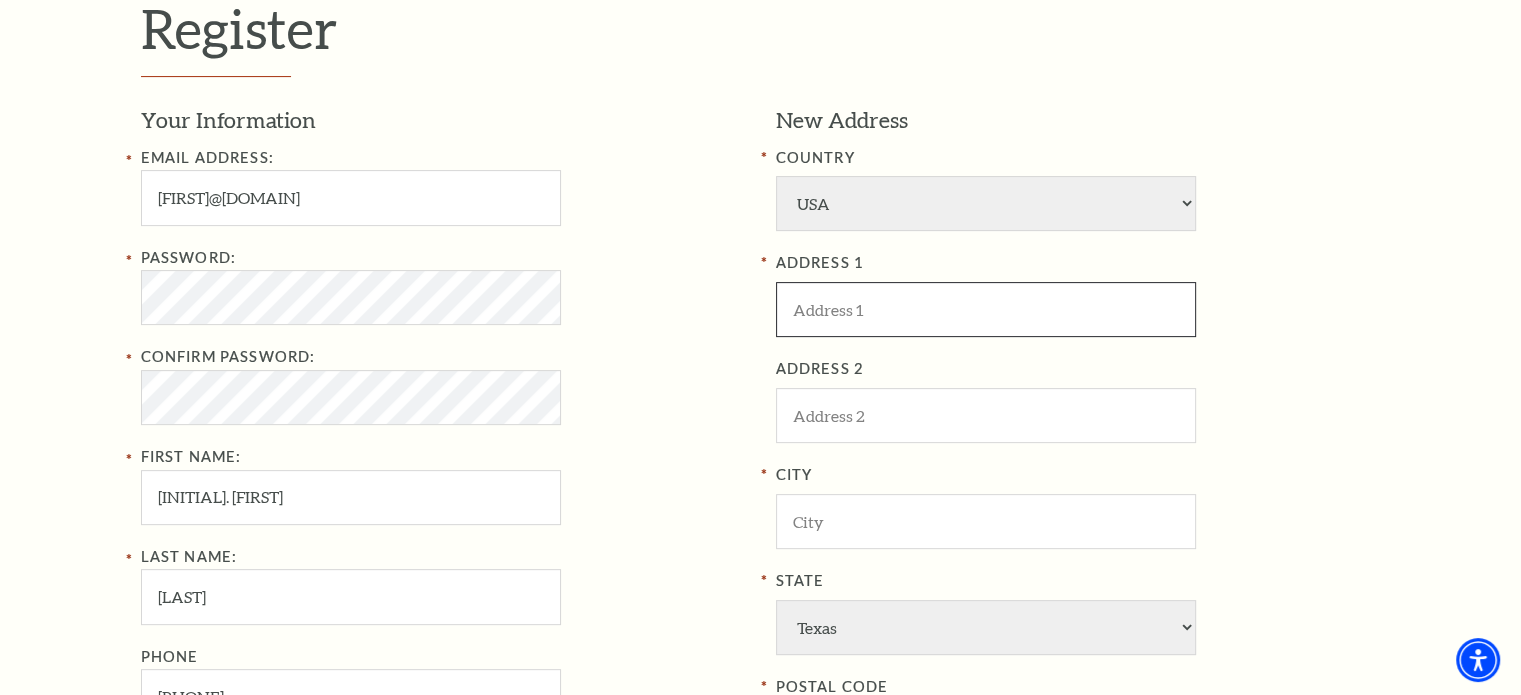 click at bounding box center (986, 309) 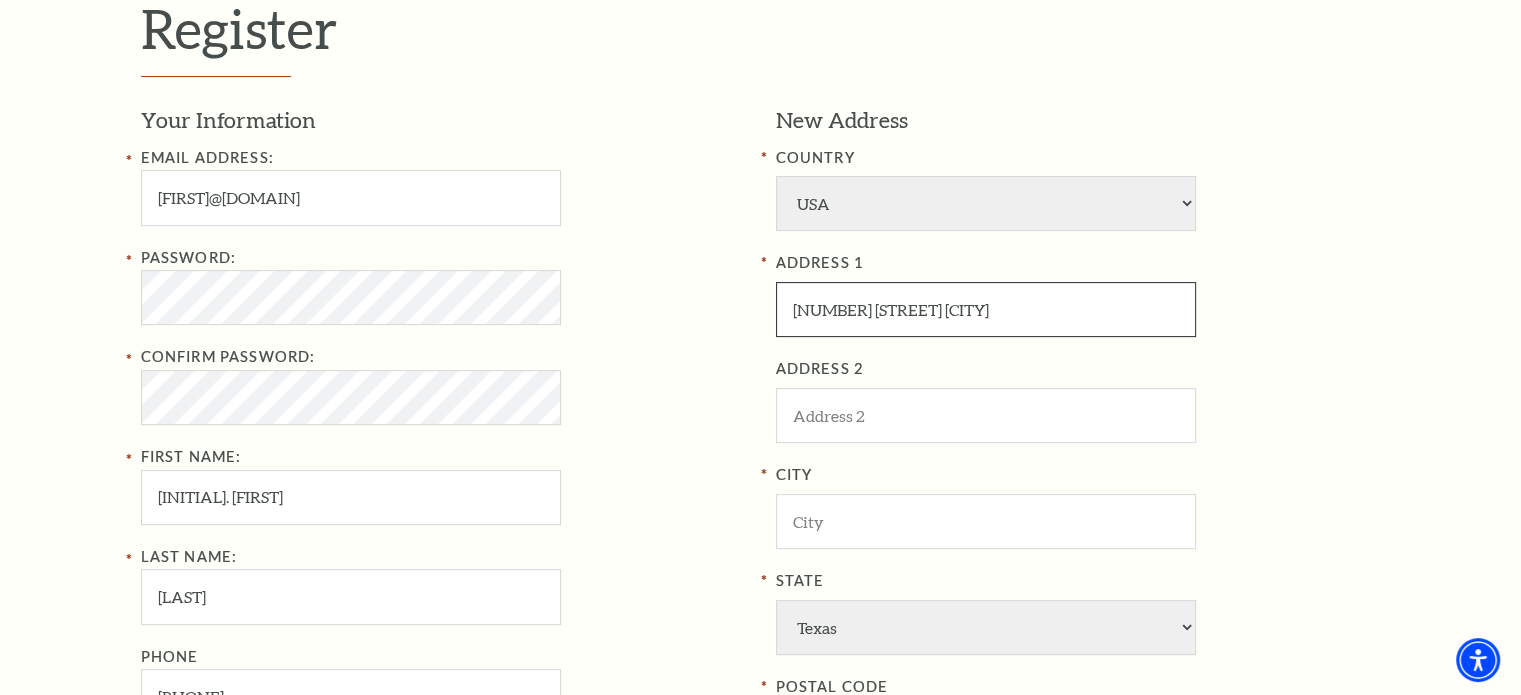 type on "[NUMBER] [STREET]" 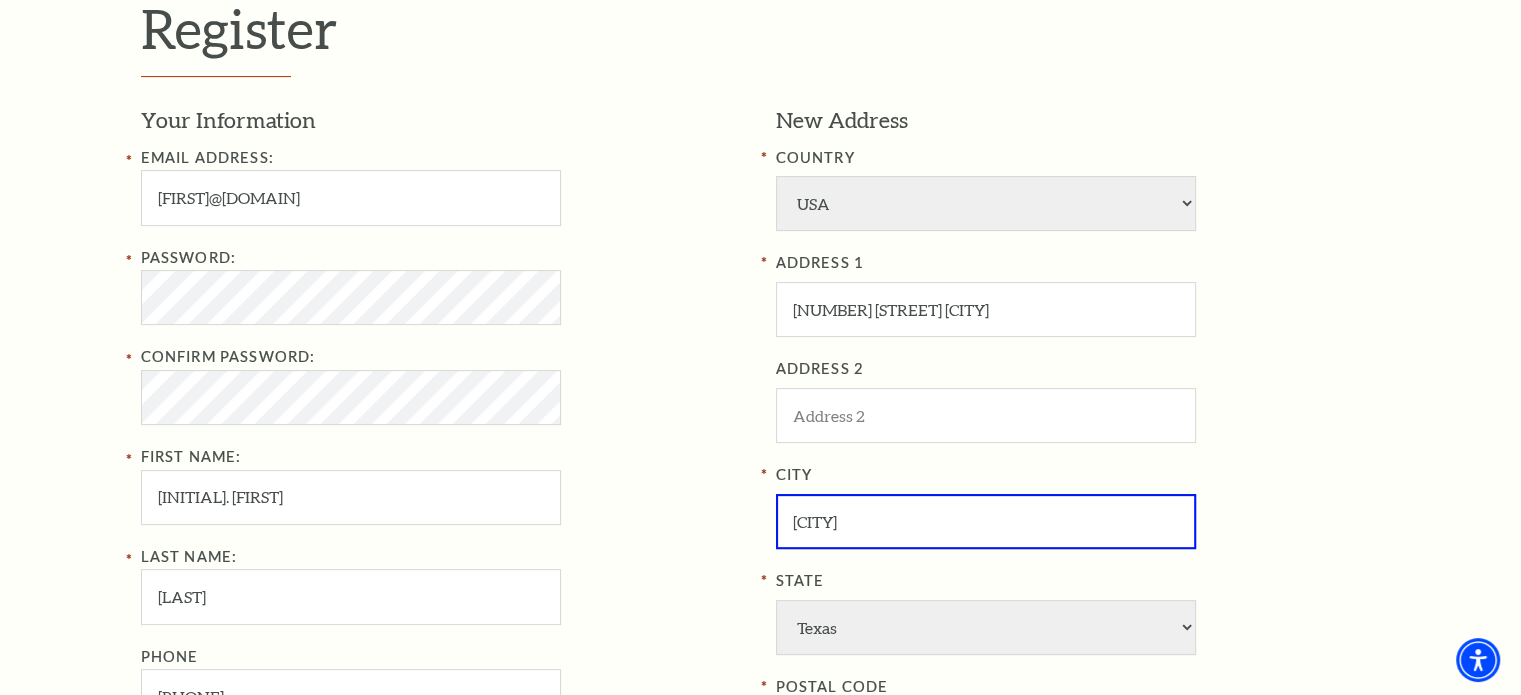 type on "[CITY]" 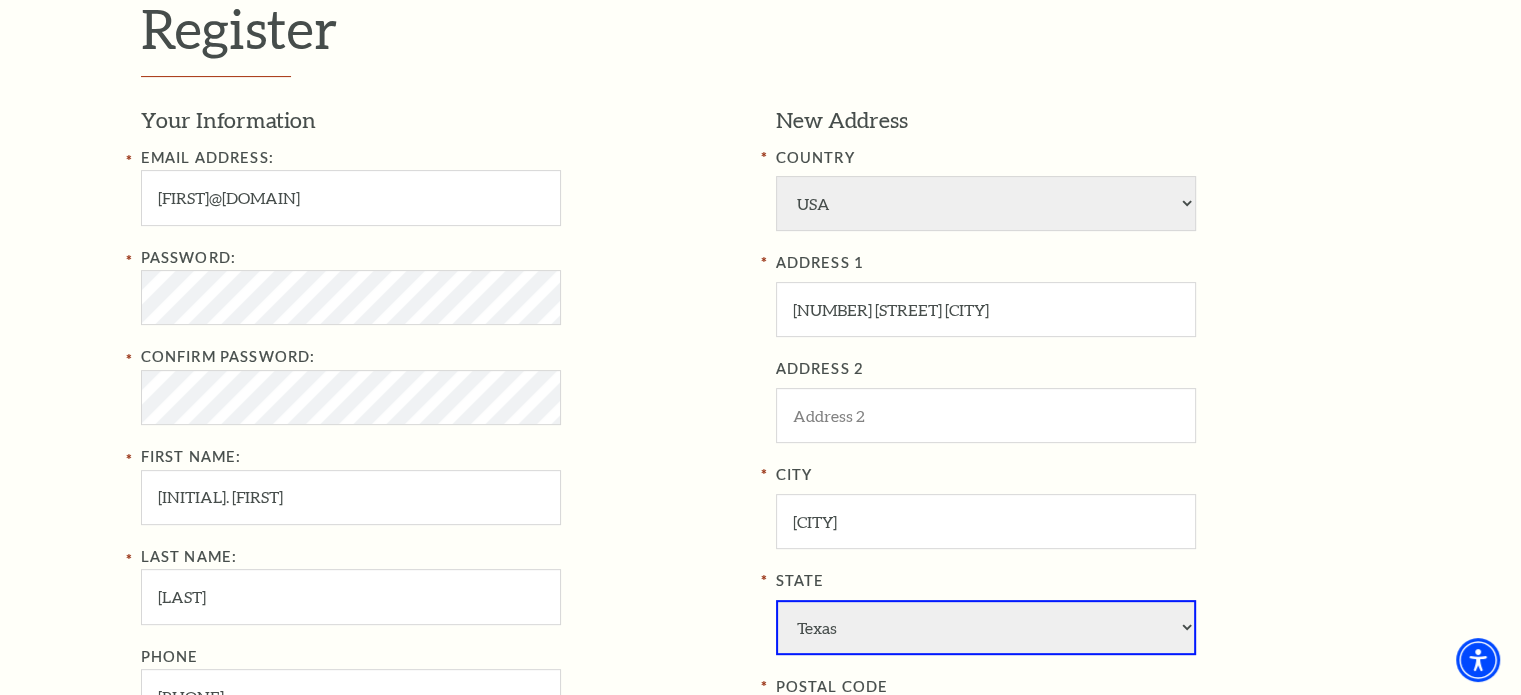 scroll, scrollTop: 972, scrollLeft: 0, axis: vertical 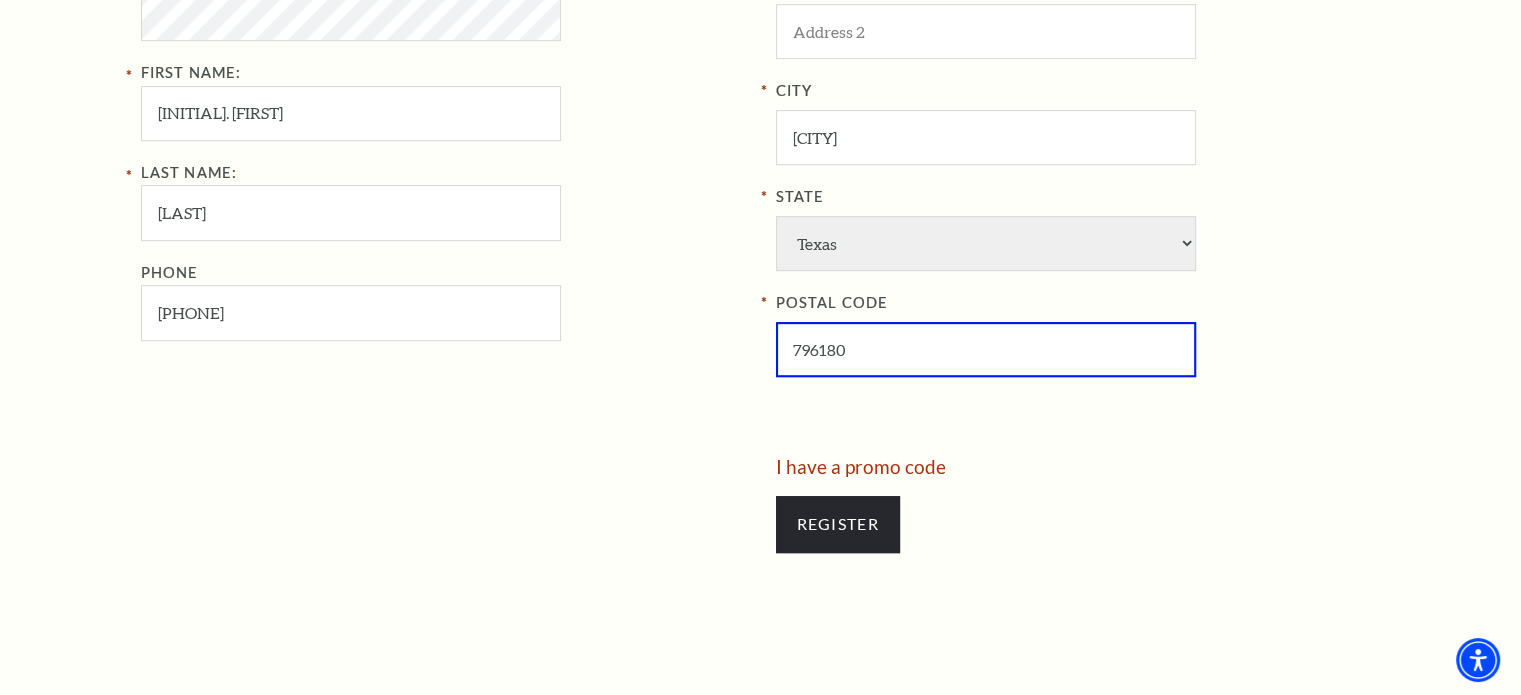 click on "796180" at bounding box center (986, 349) 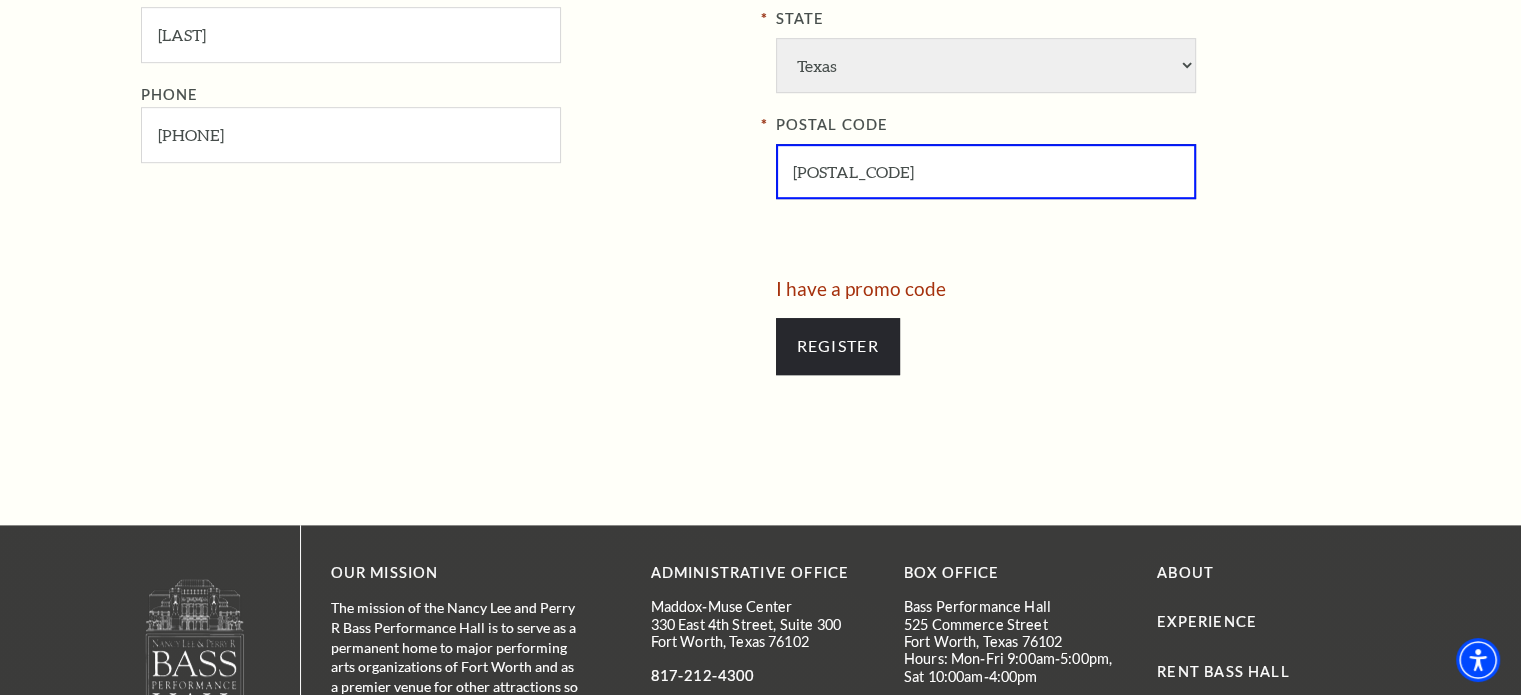 scroll, scrollTop: 1092, scrollLeft: 0, axis: vertical 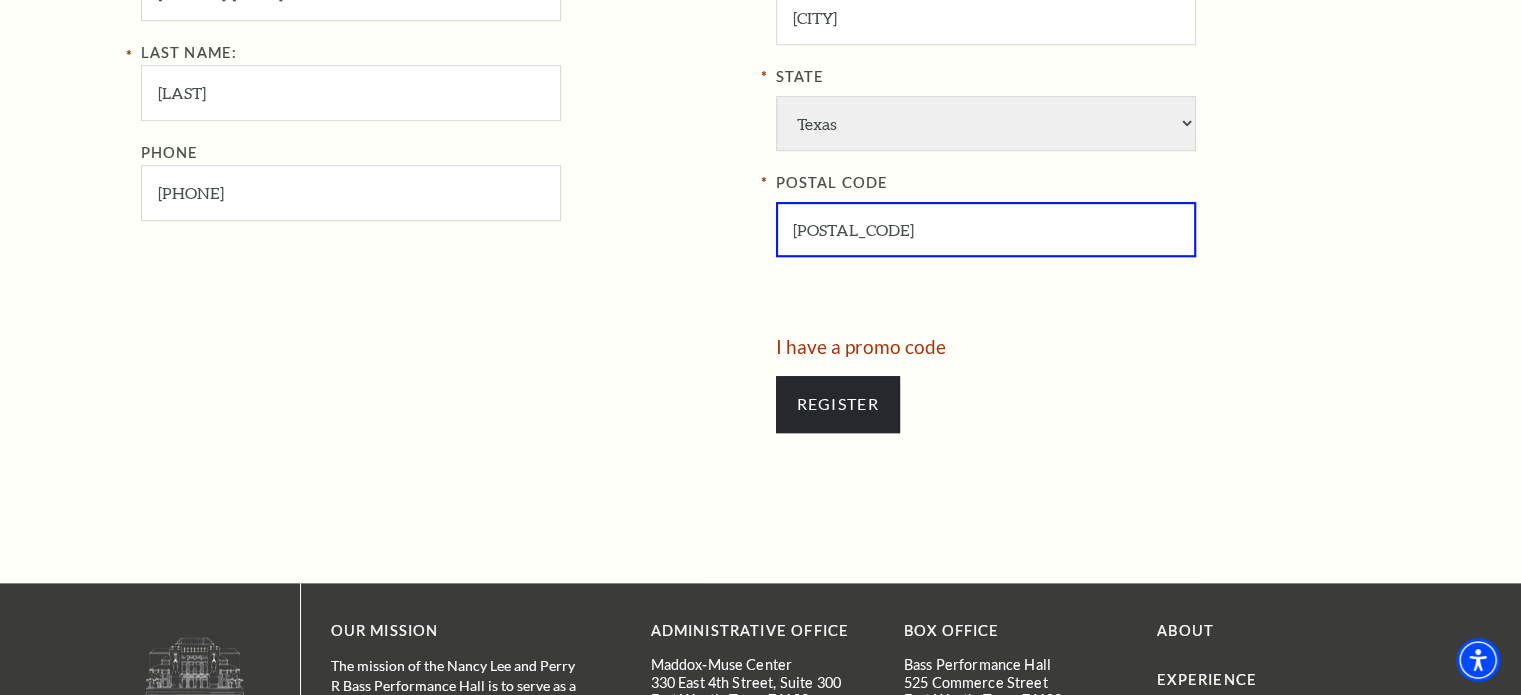 type on "76180" 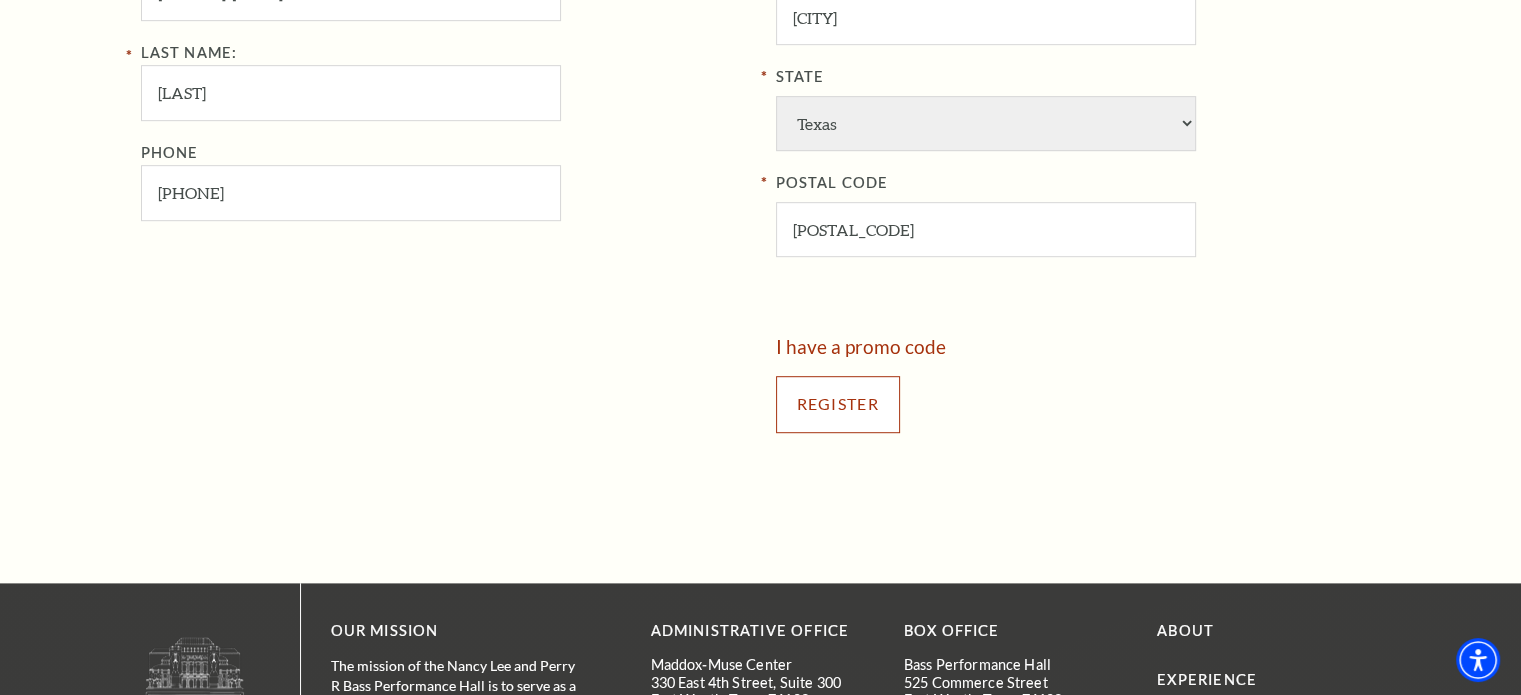 click on "Register" at bounding box center [838, 404] 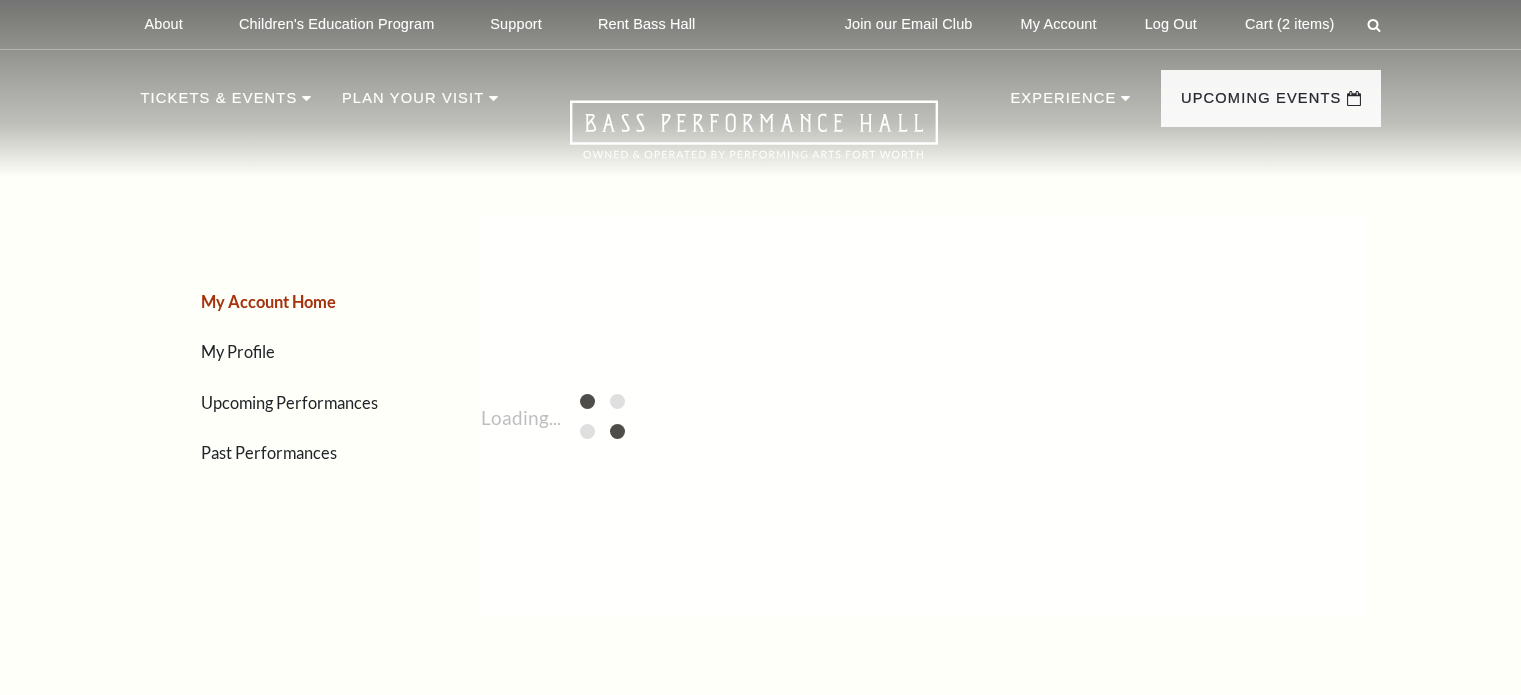 scroll, scrollTop: 0, scrollLeft: 0, axis: both 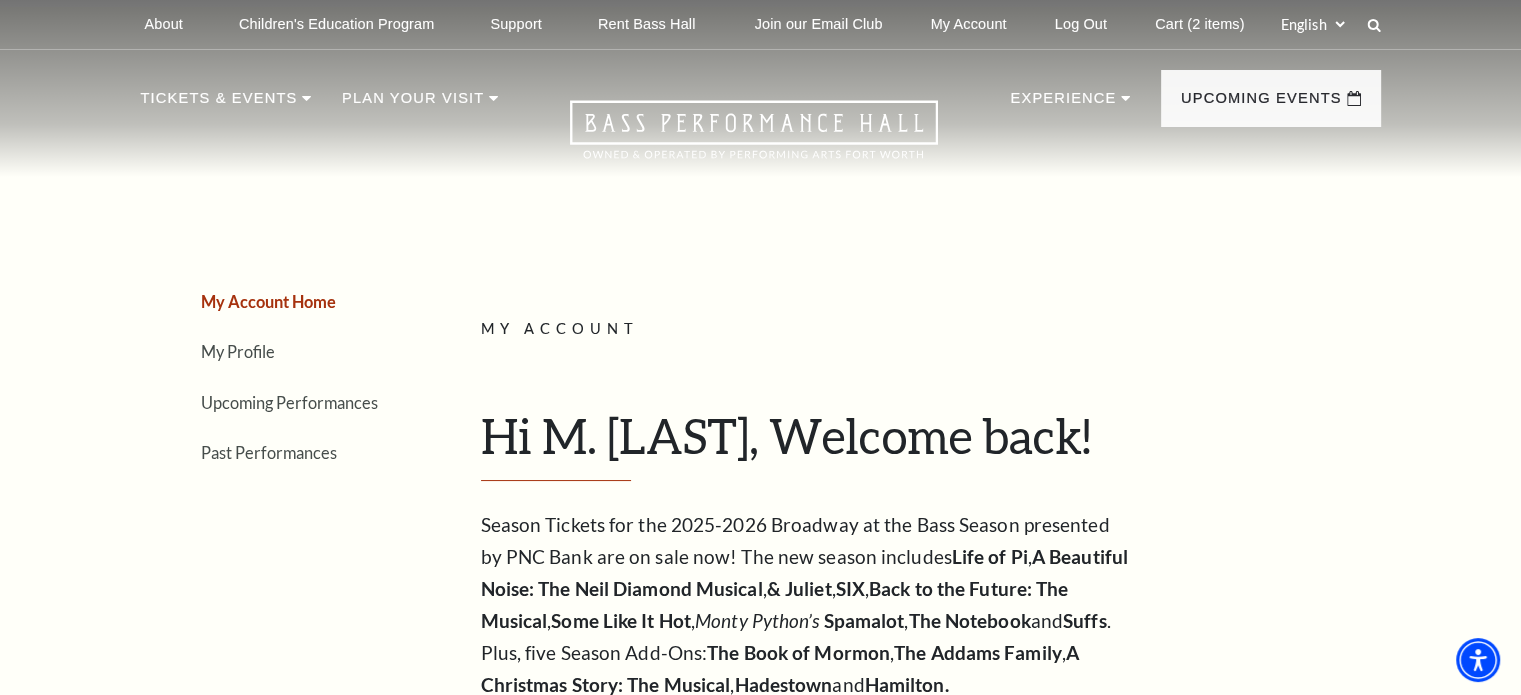 click on "Cart (2 items)" at bounding box center (1199, 24) 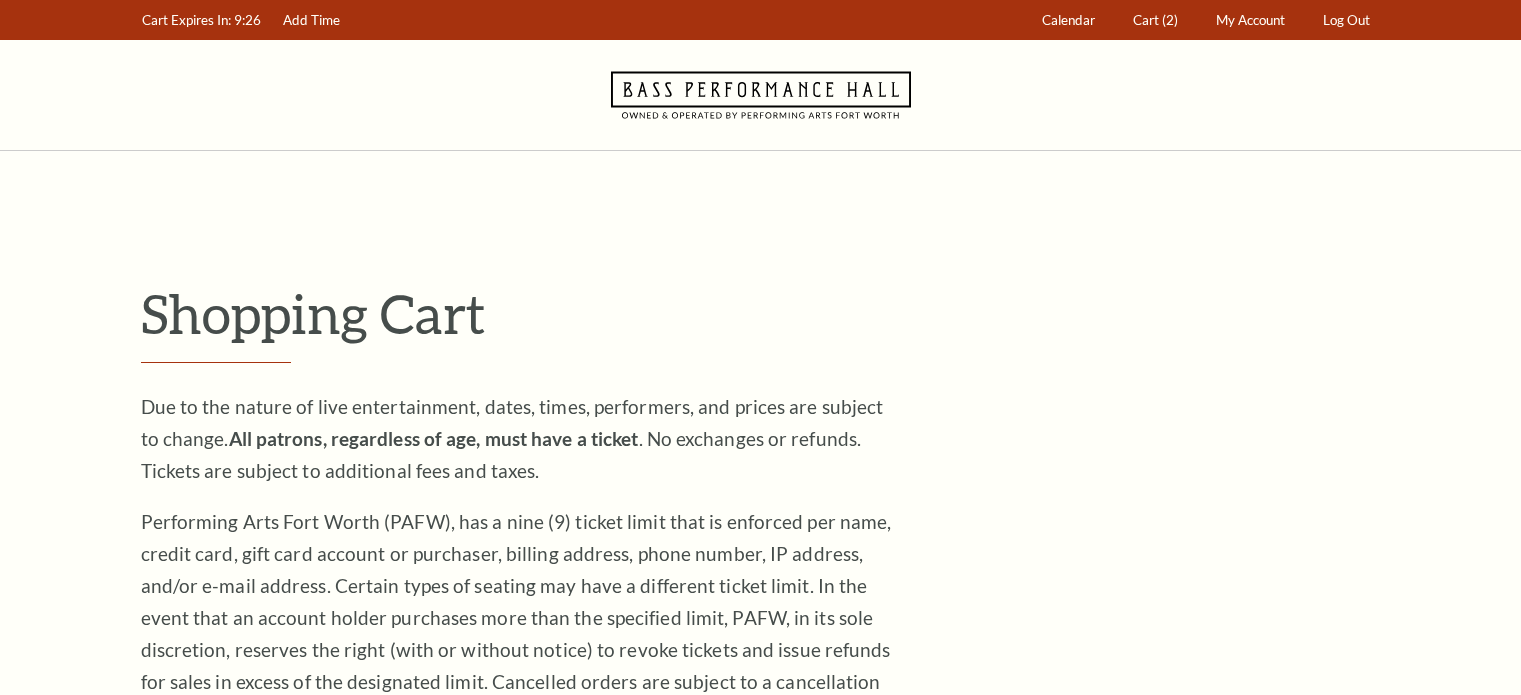 scroll, scrollTop: 0, scrollLeft: 0, axis: both 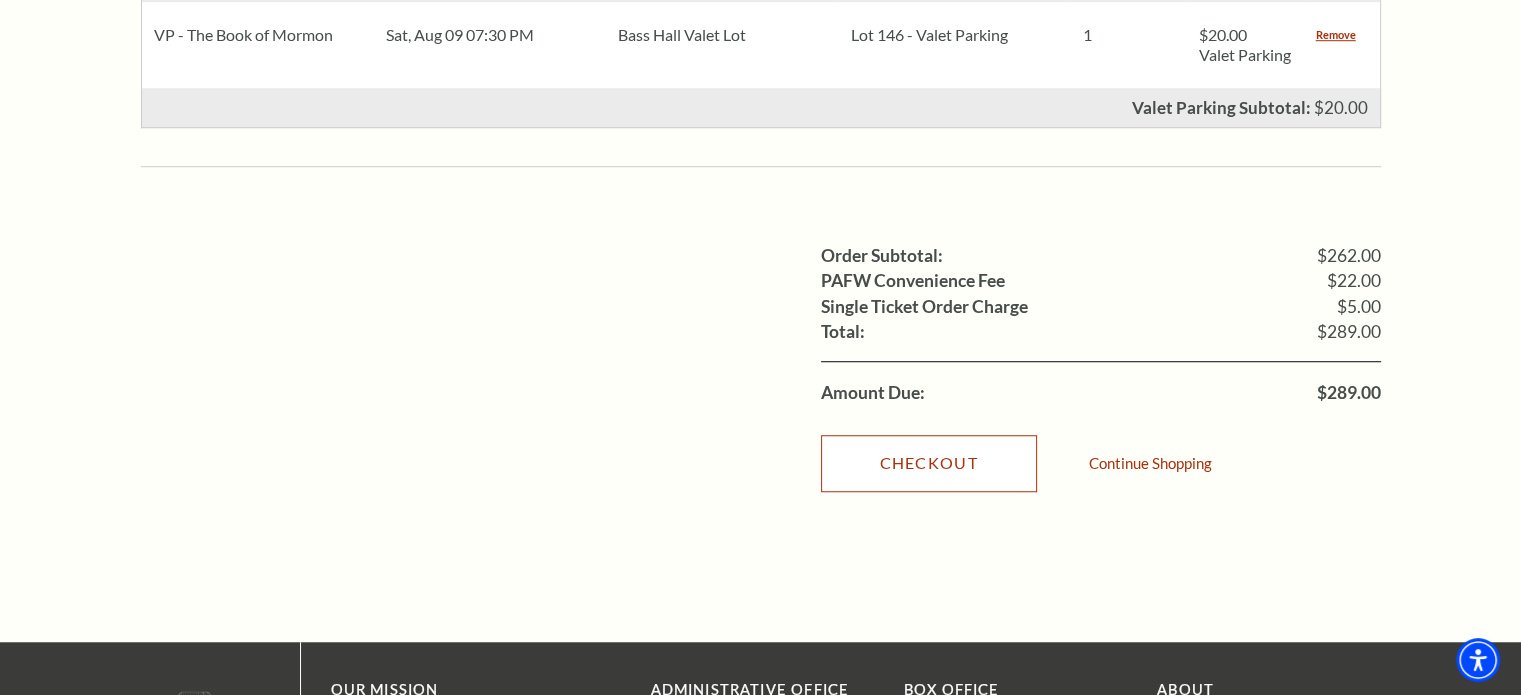 click on "Checkout" at bounding box center (929, 463) 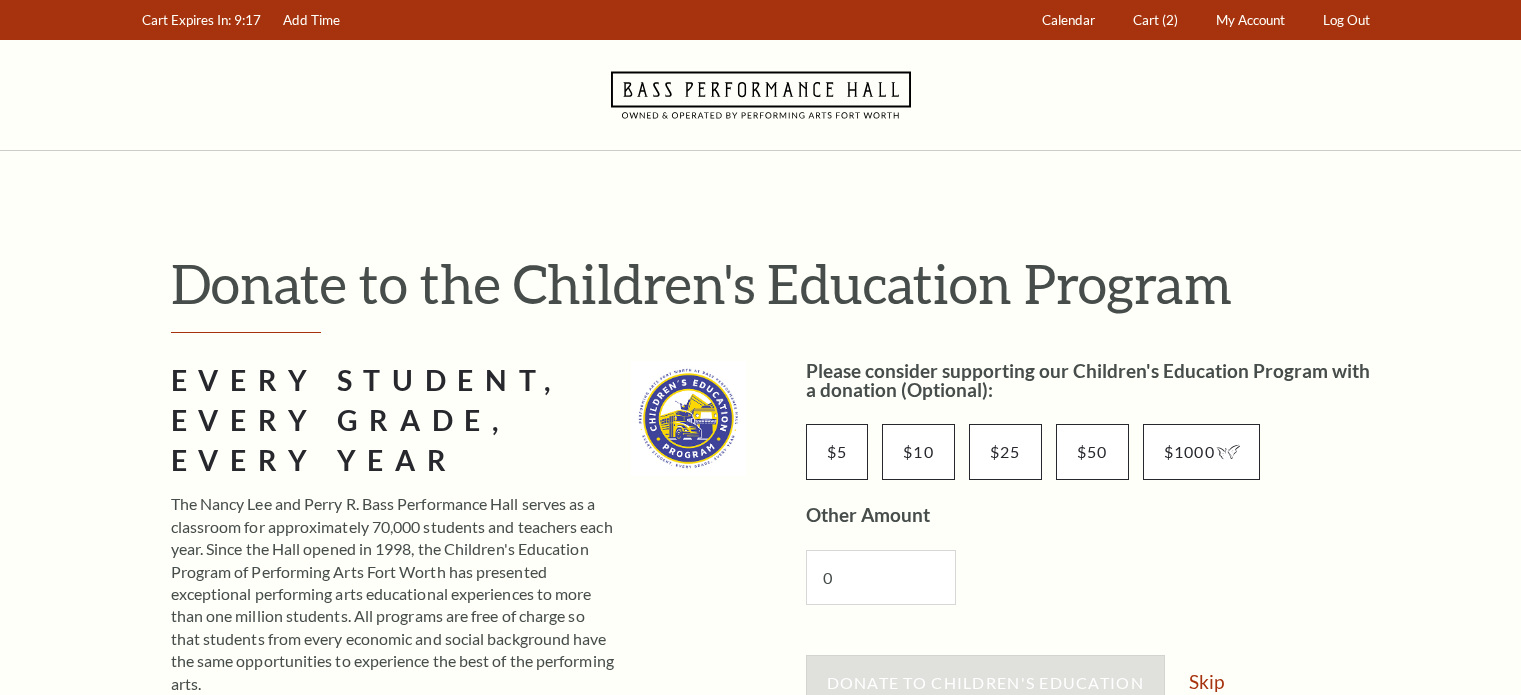 scroll, scrollTop: 0, scrollLeft: 0, axis: both 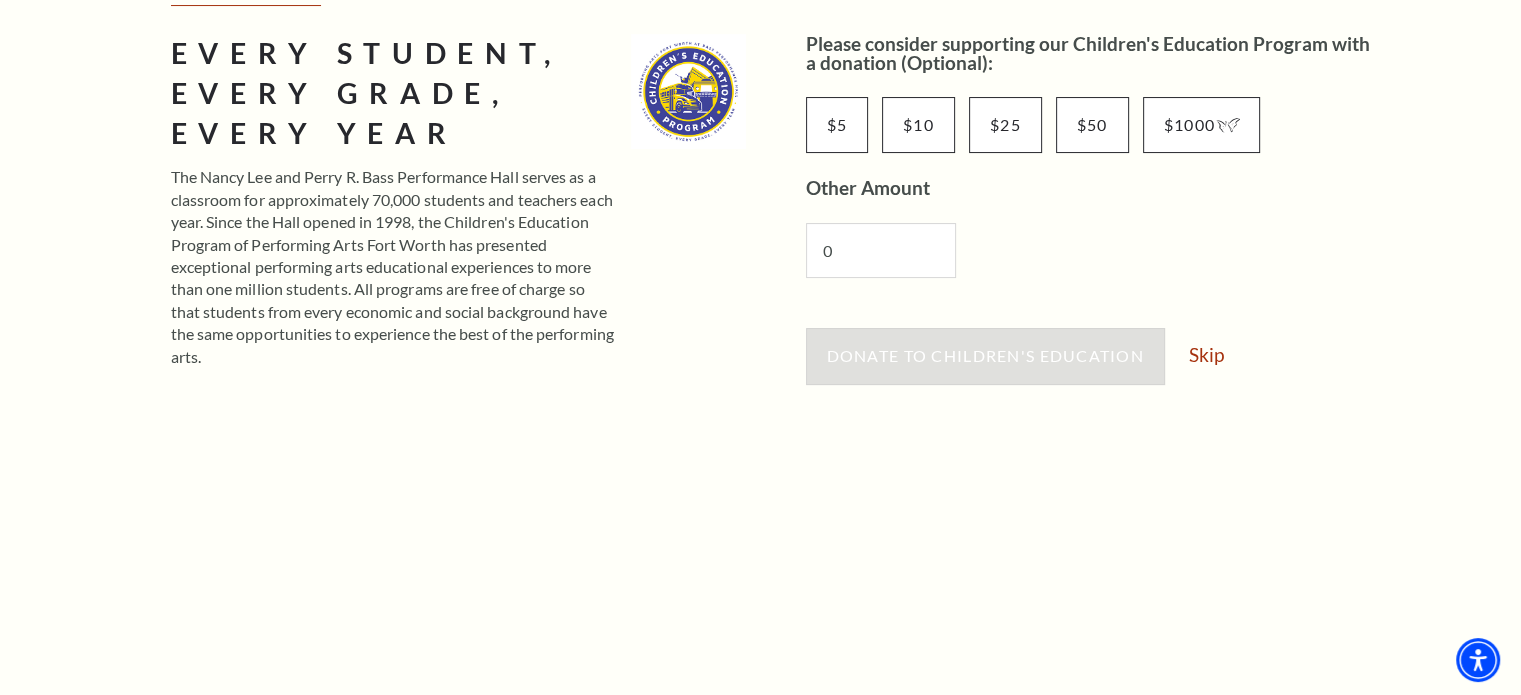 click on "Skip" at bounding box center (1206, 354) 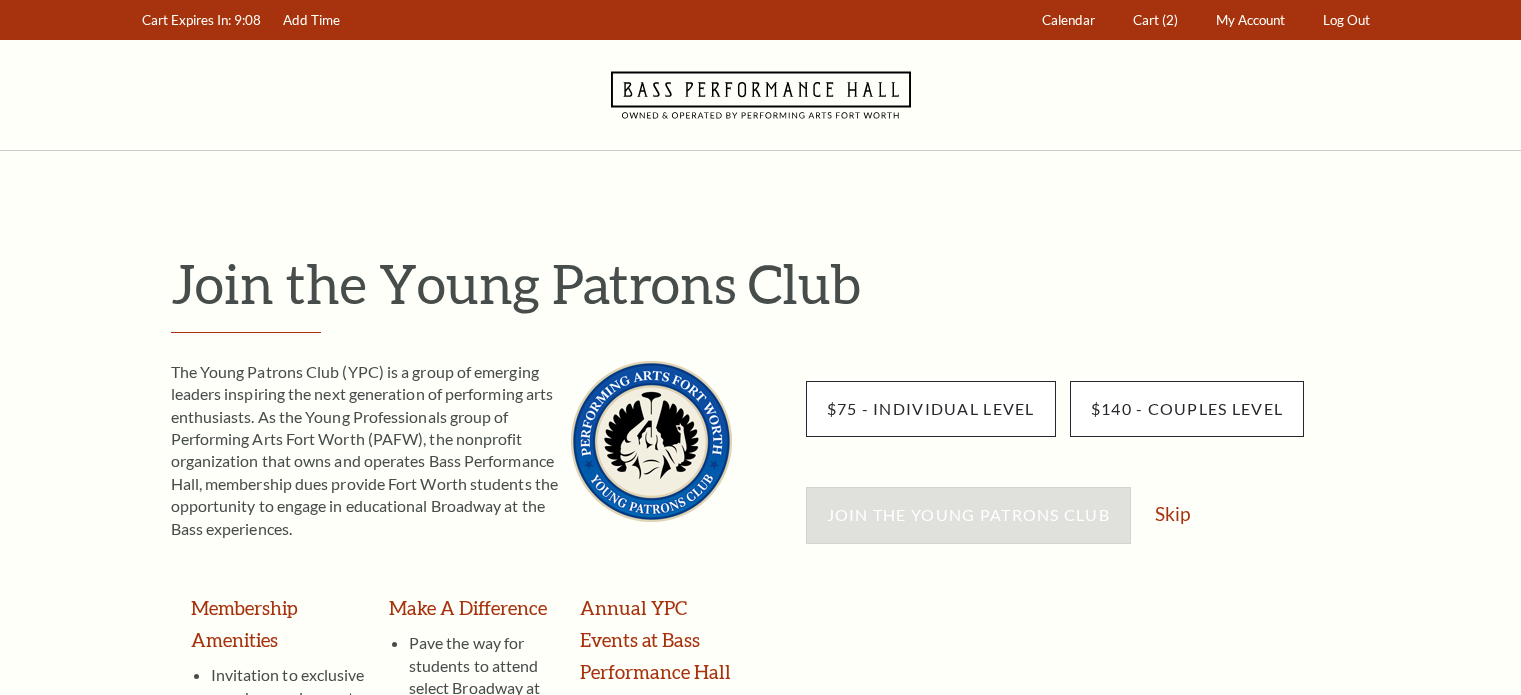 scroll, scrollTop: 0, scrollLeft: 0, axis: both 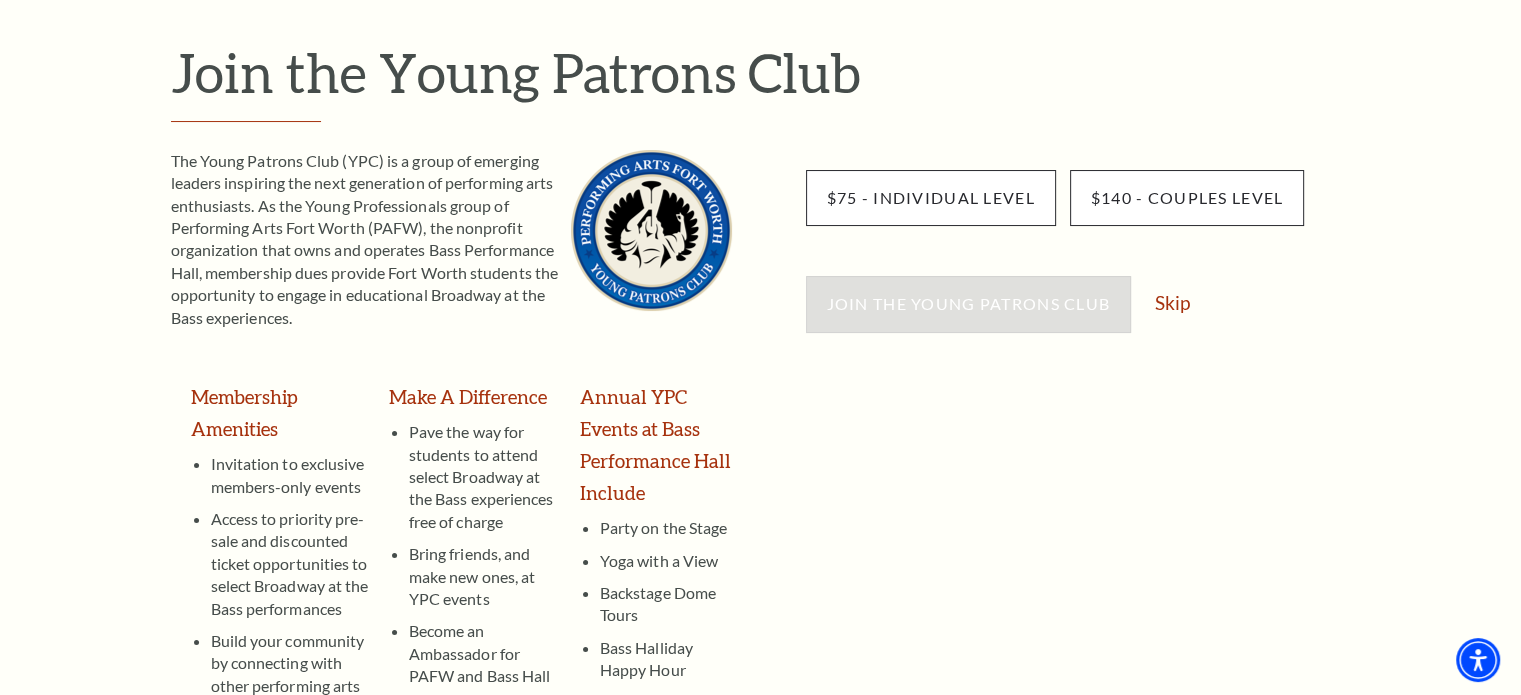 click on "Skip" at bounding box center (1172, 302) 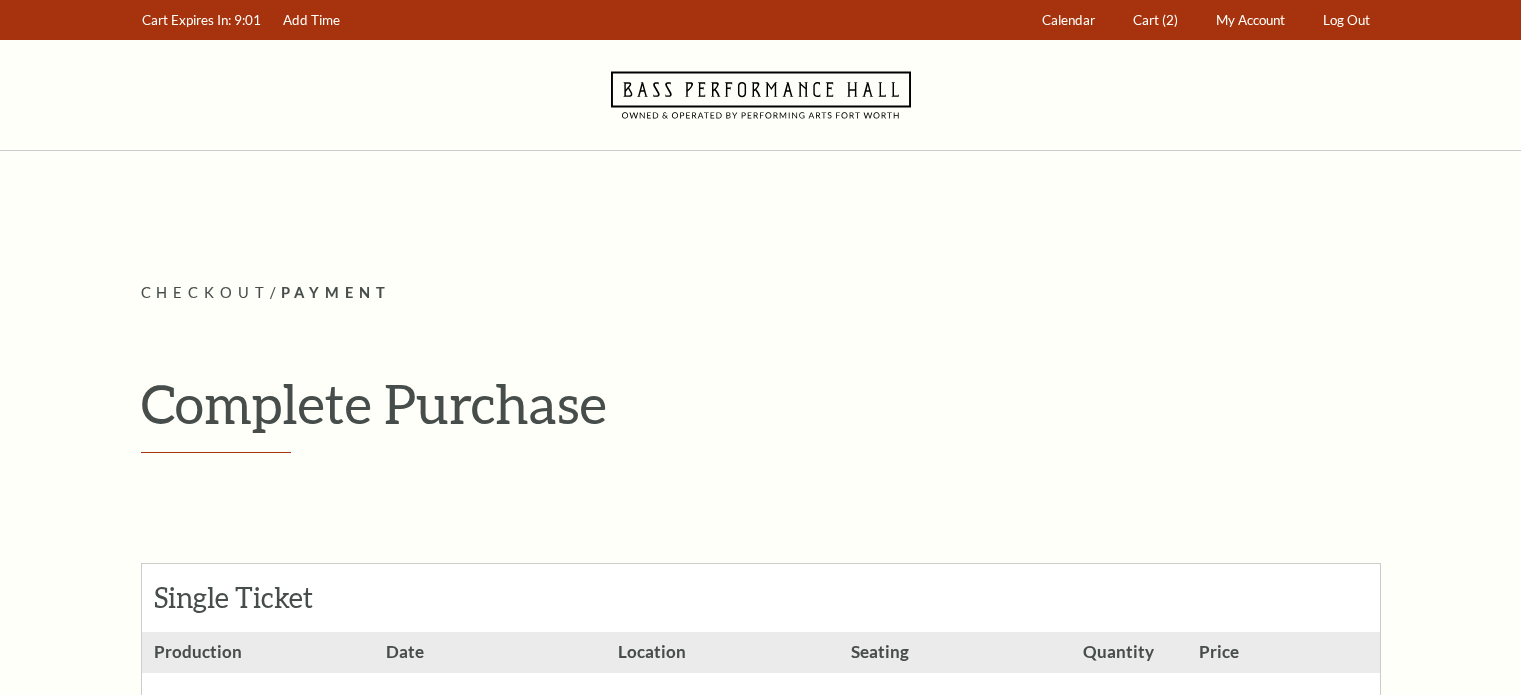 scroll, scrollTop: 0, scrollLeft: 0, axis: both 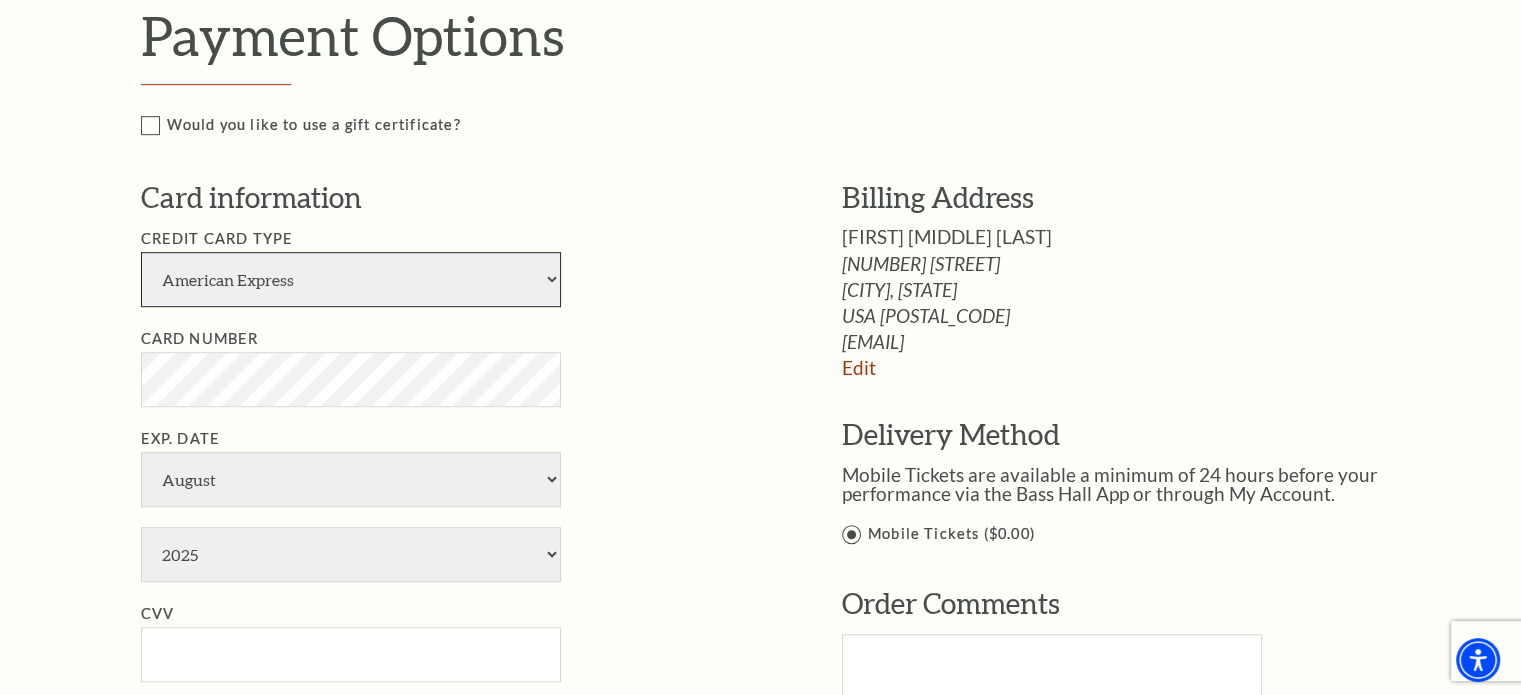 click on "American Express
Visa
Master Card
Discover" at bounding box center (351, 279) 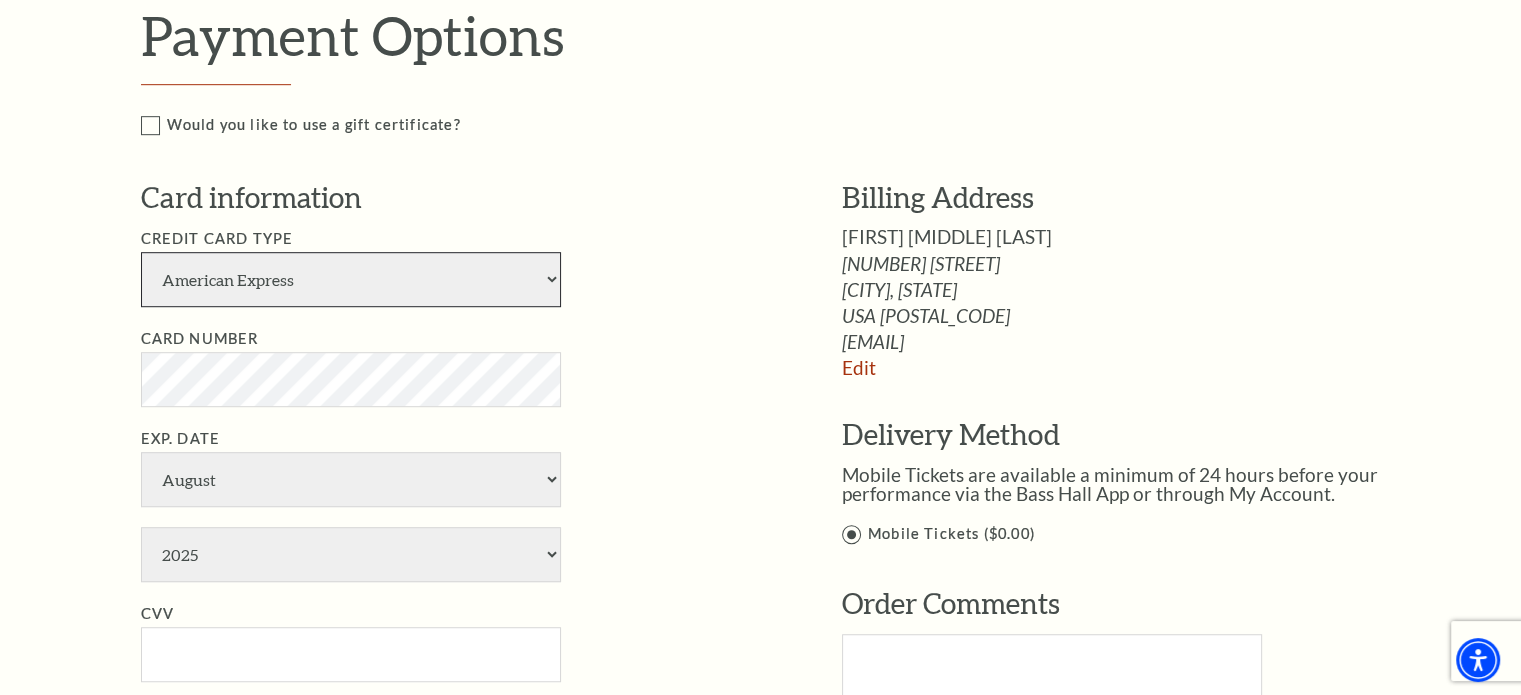 select on "24" 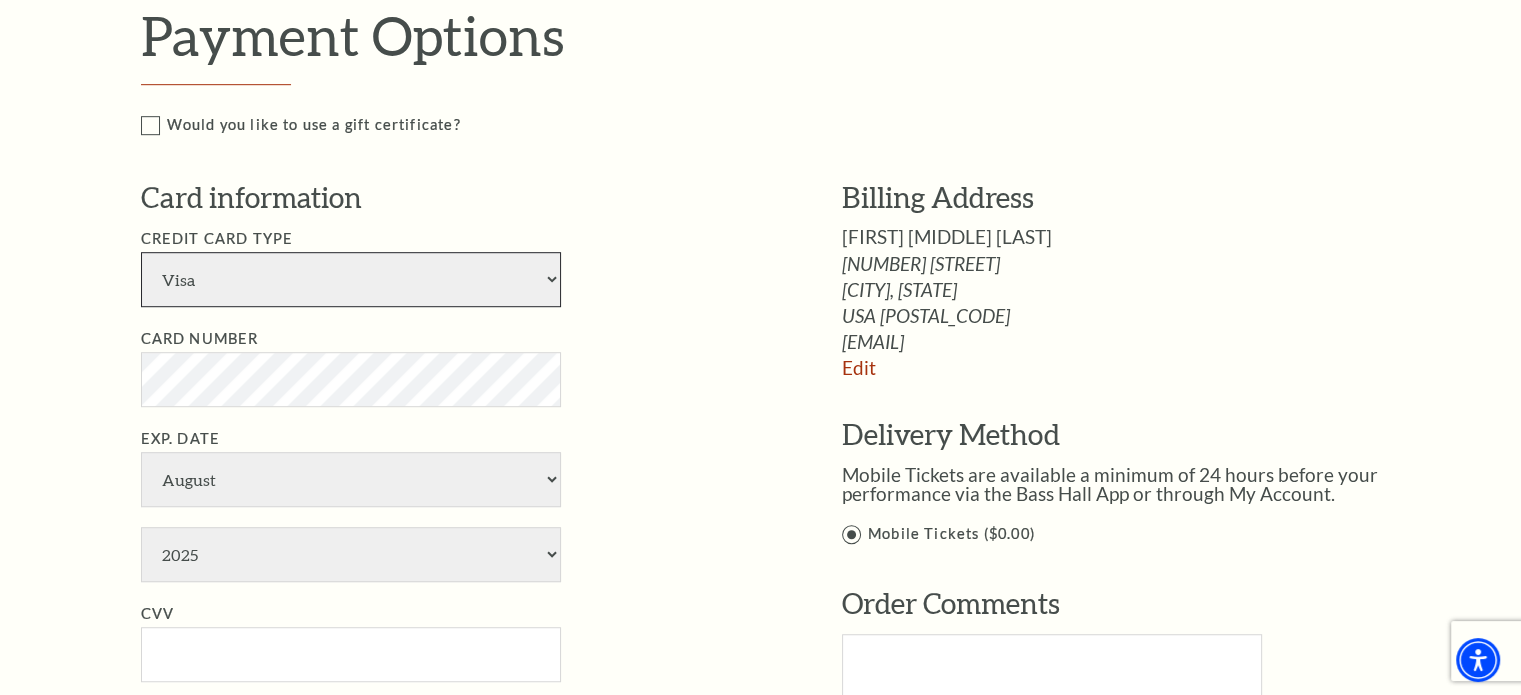 click on "American Express
Visa
Master Card
Discover" at bounding box center (351, 279) 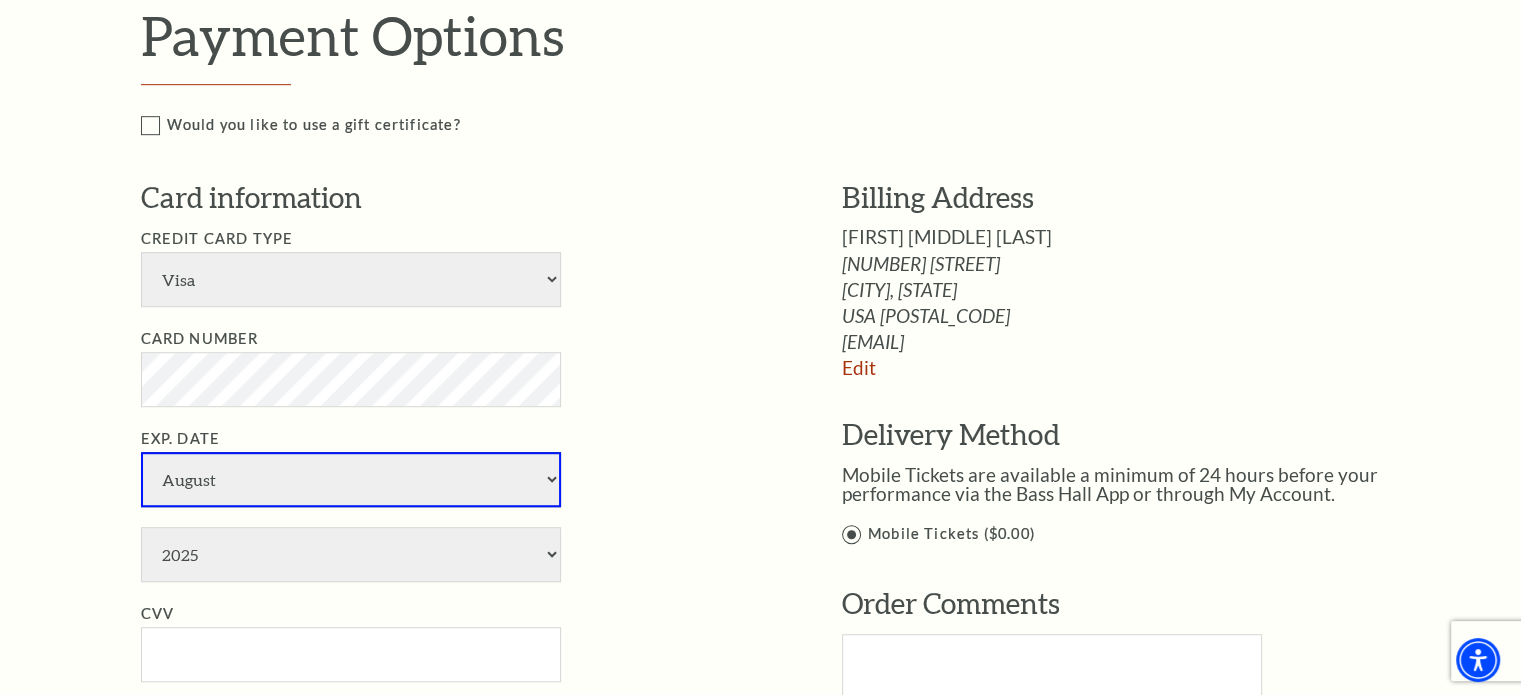 click on "January
February
March
April
May
June
July
August
September
October
November
December" at bounding box center (351, 479) 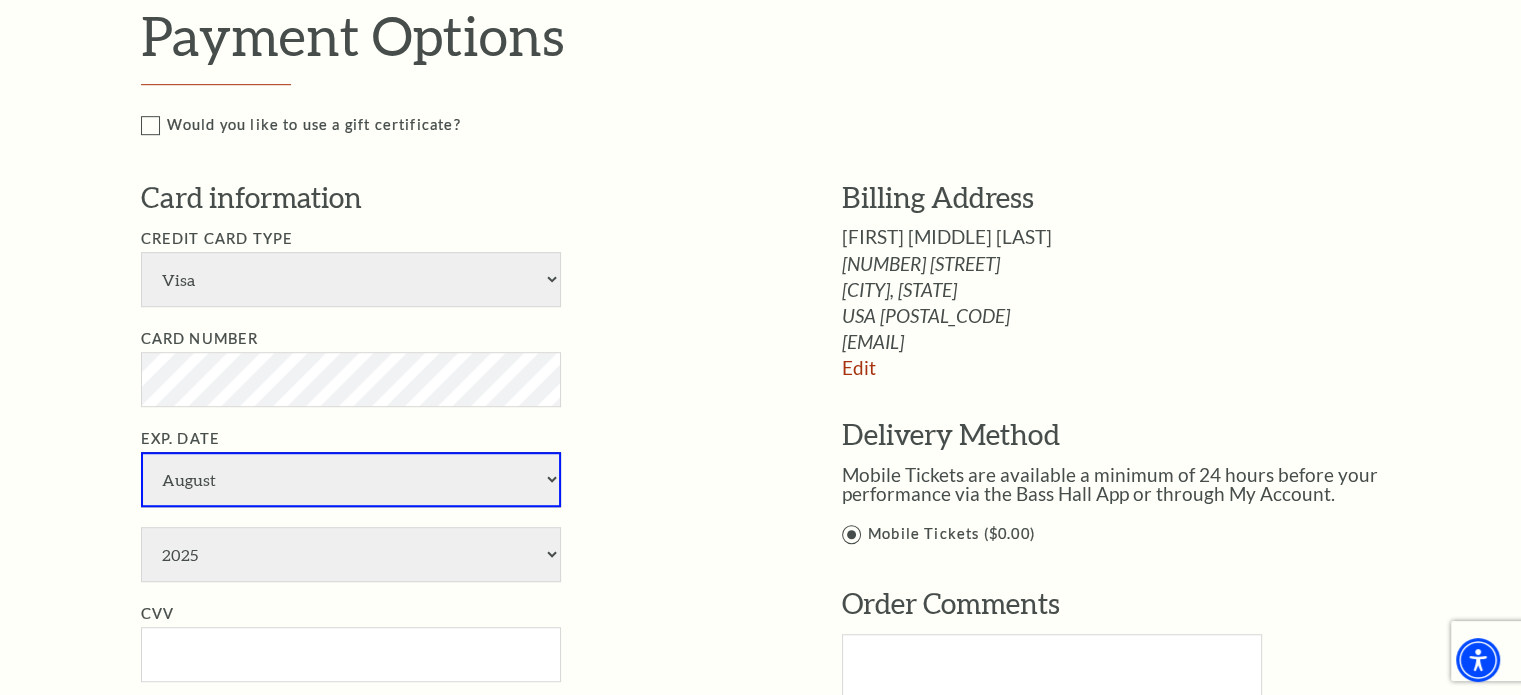 select on "3" 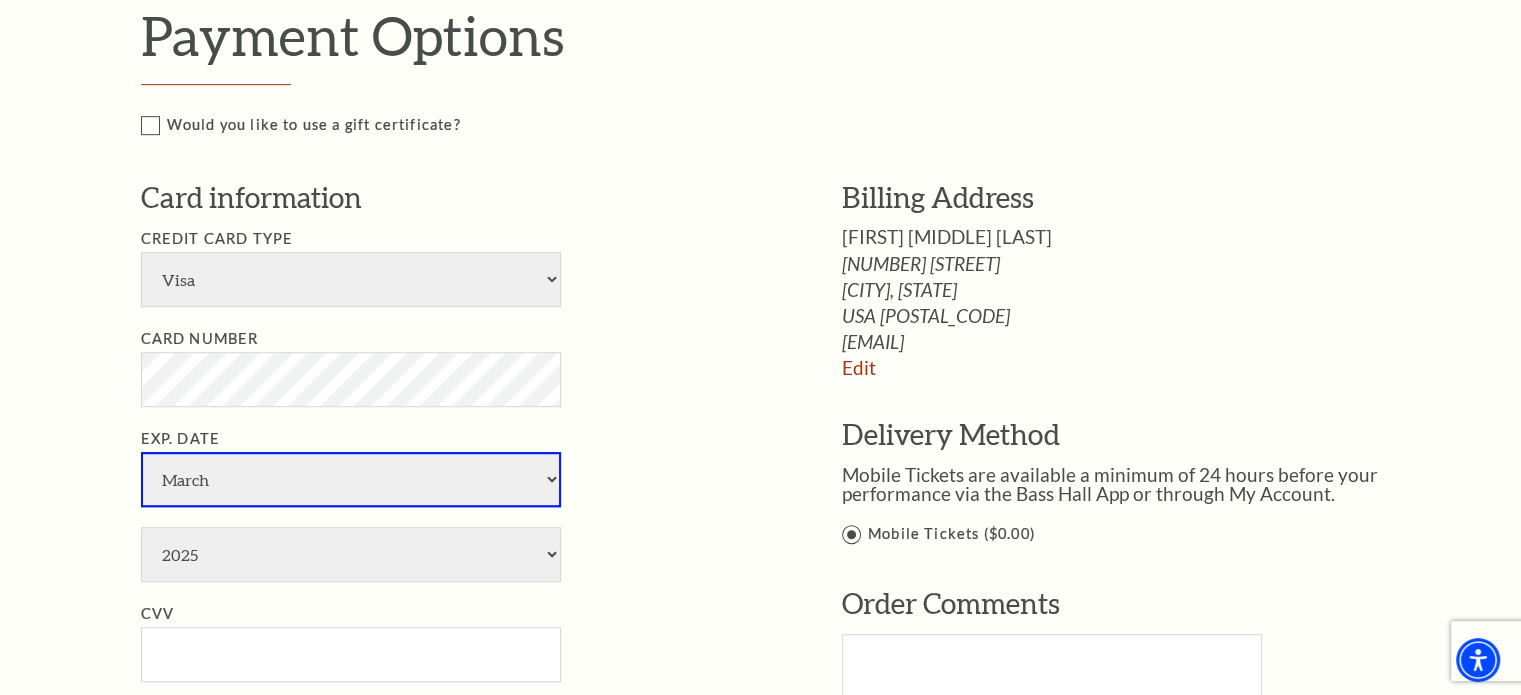 click on "January
February
March
April
May
June
July
August
September
October
November
December" at bounding box center (351, 479) 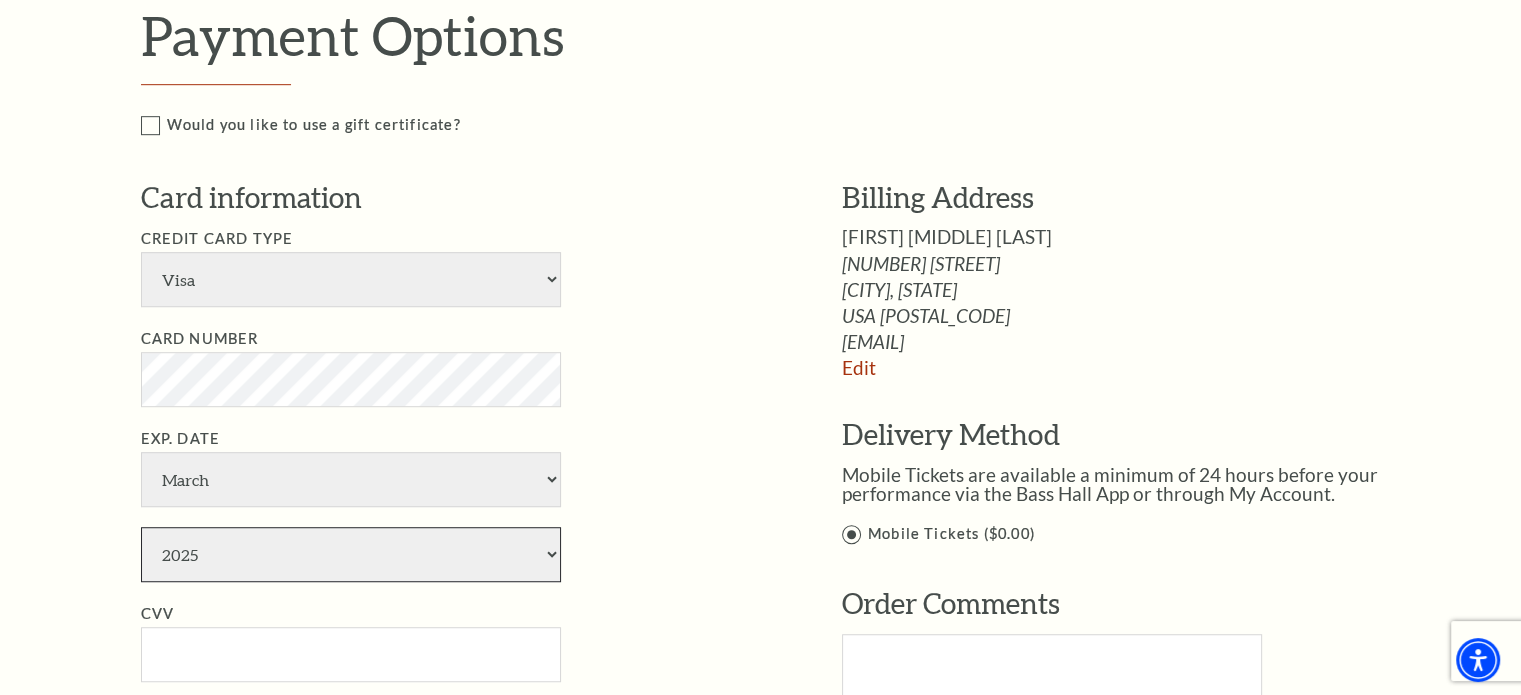 click on "2025
2026
2027
2028
2029
2030
2031
2032
2033
2034" at bounding box center (351, 554) 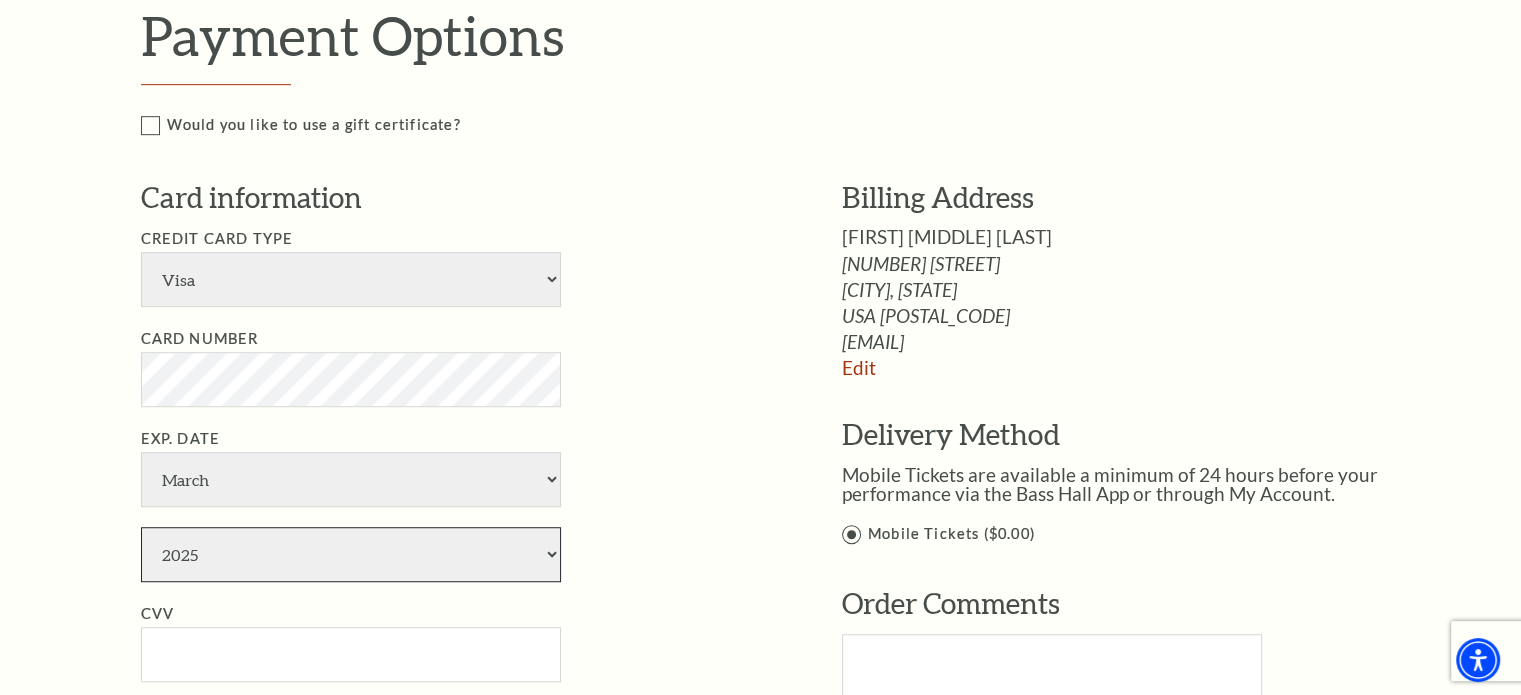 select on "2028" 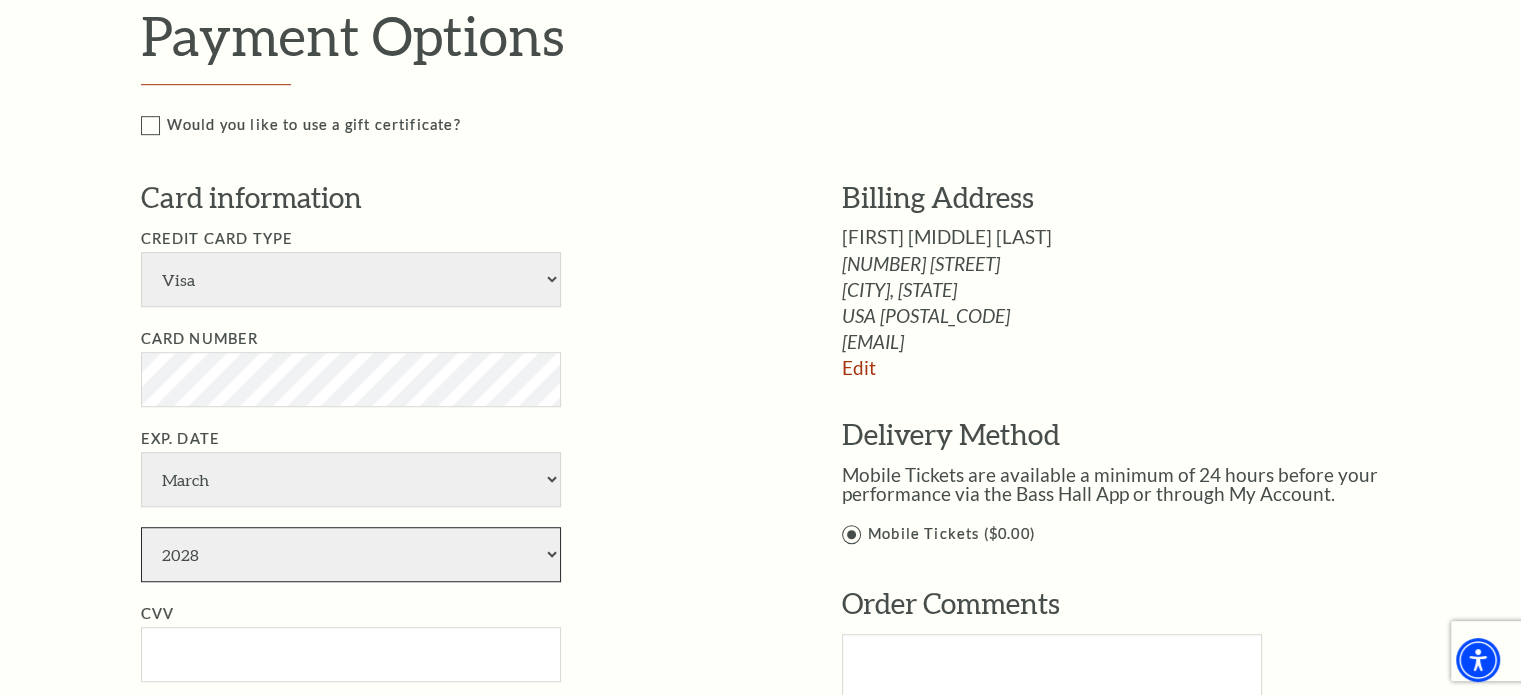 click on "2025
2026
2027
2028
2029
2030
2031
2032
2033
2034" at bounding box center (351, 554) 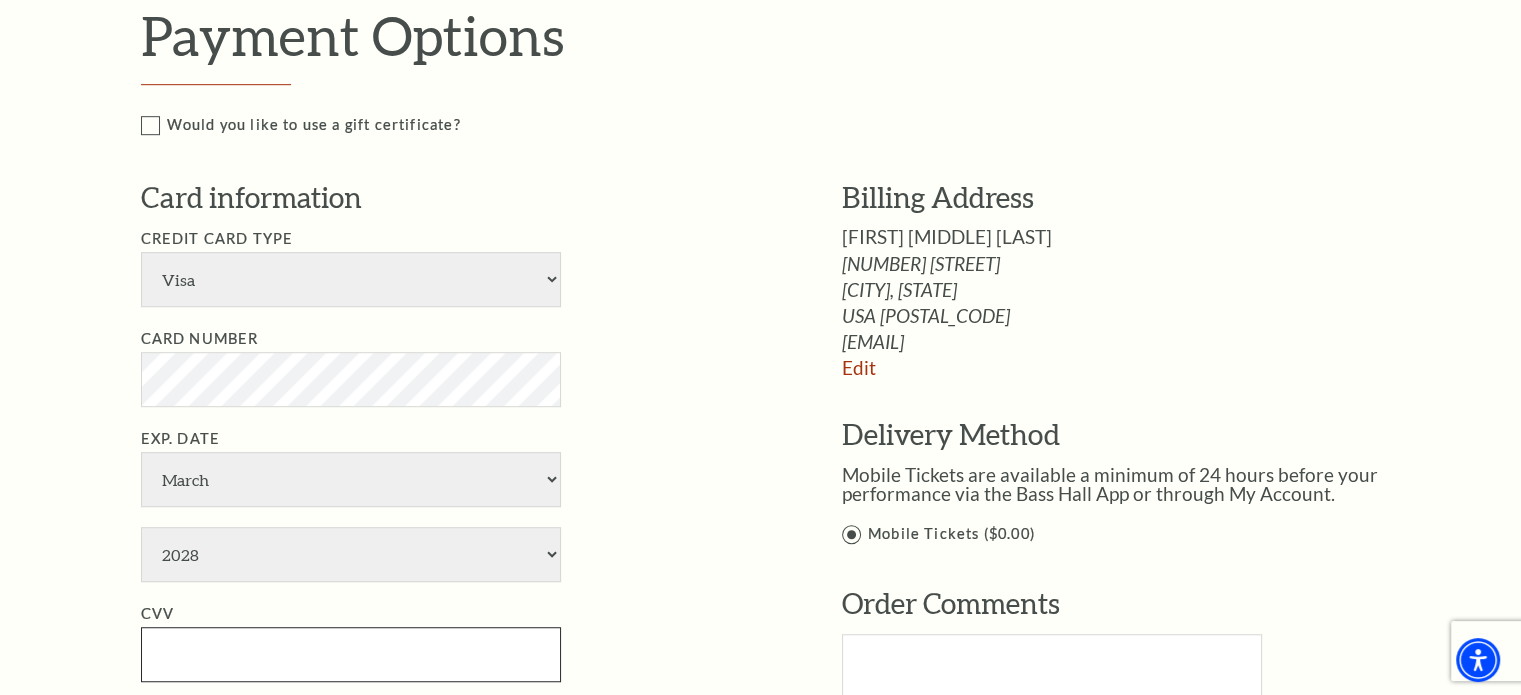 scroll, scrollTop: 1215, scrollLeft: 0, axis: vertical 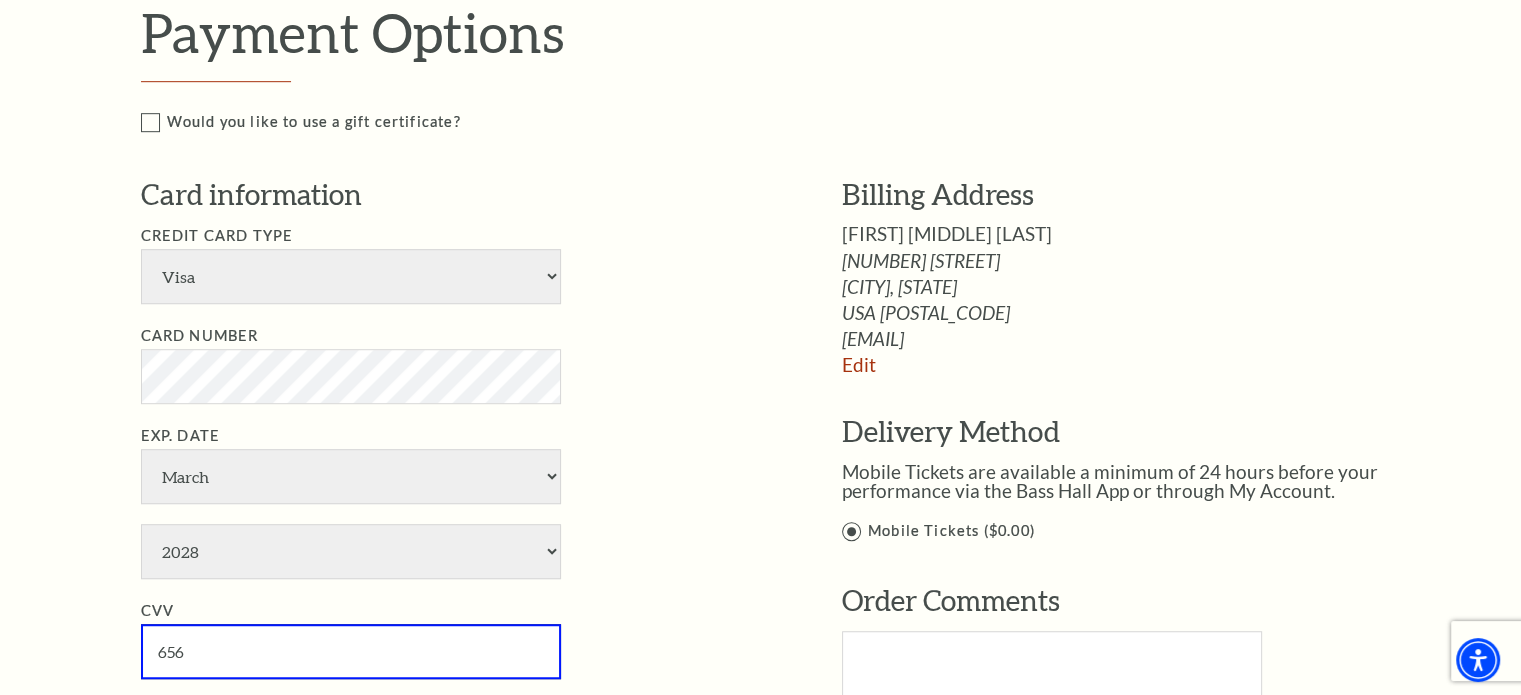 type on "656" 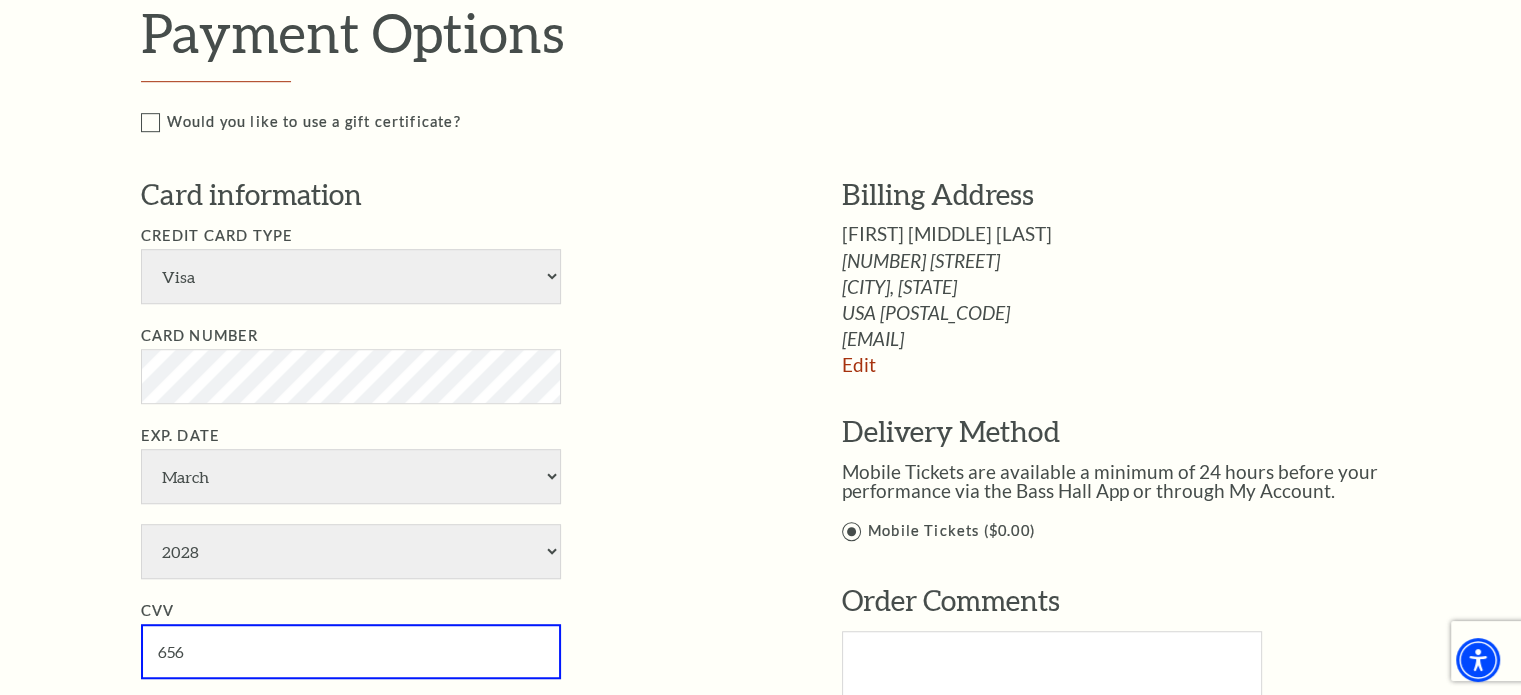 scroll, scrollTop: 1635, scrollLeft: 0, axis: vertical 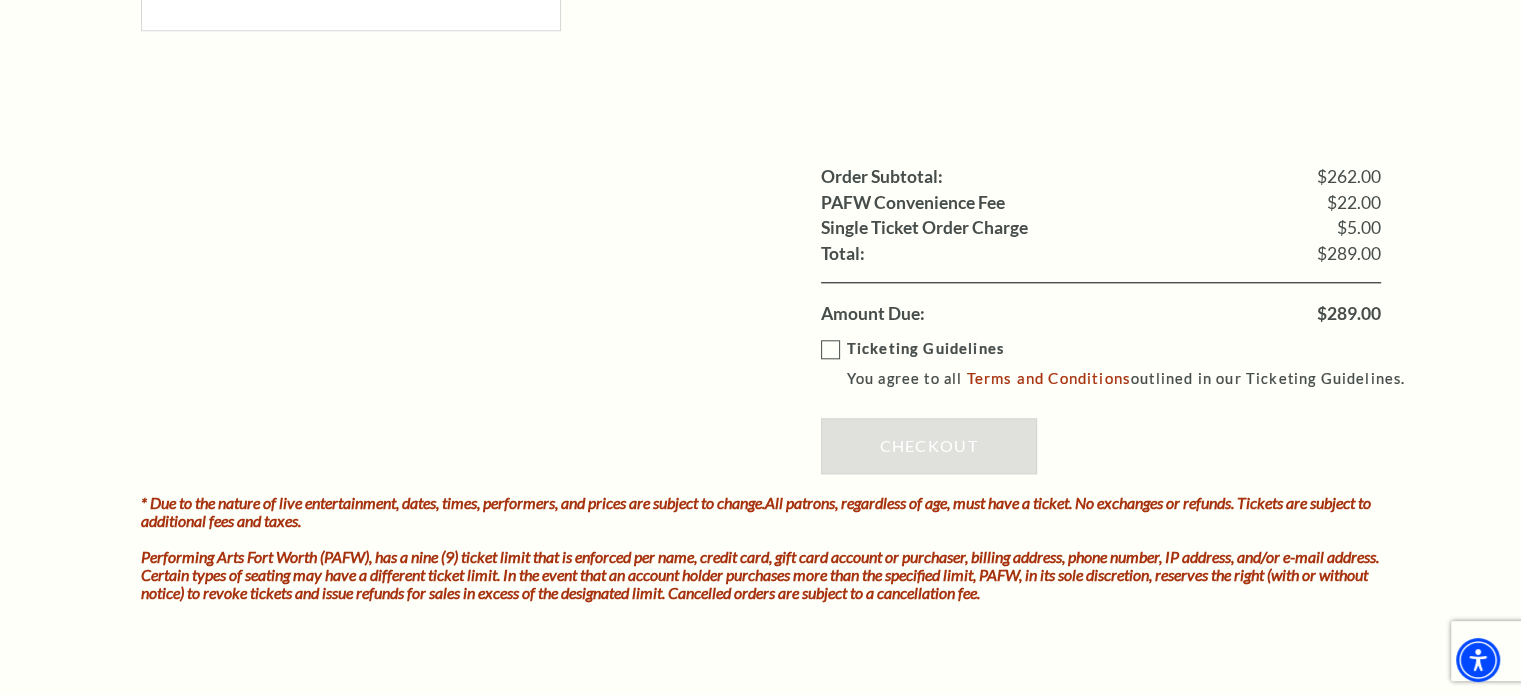 click on "Ticketing Guidelines
You agree to all   Terms and Conditions  outlined in our Ticketing Guidelines." at bounding box center (1122, 364) 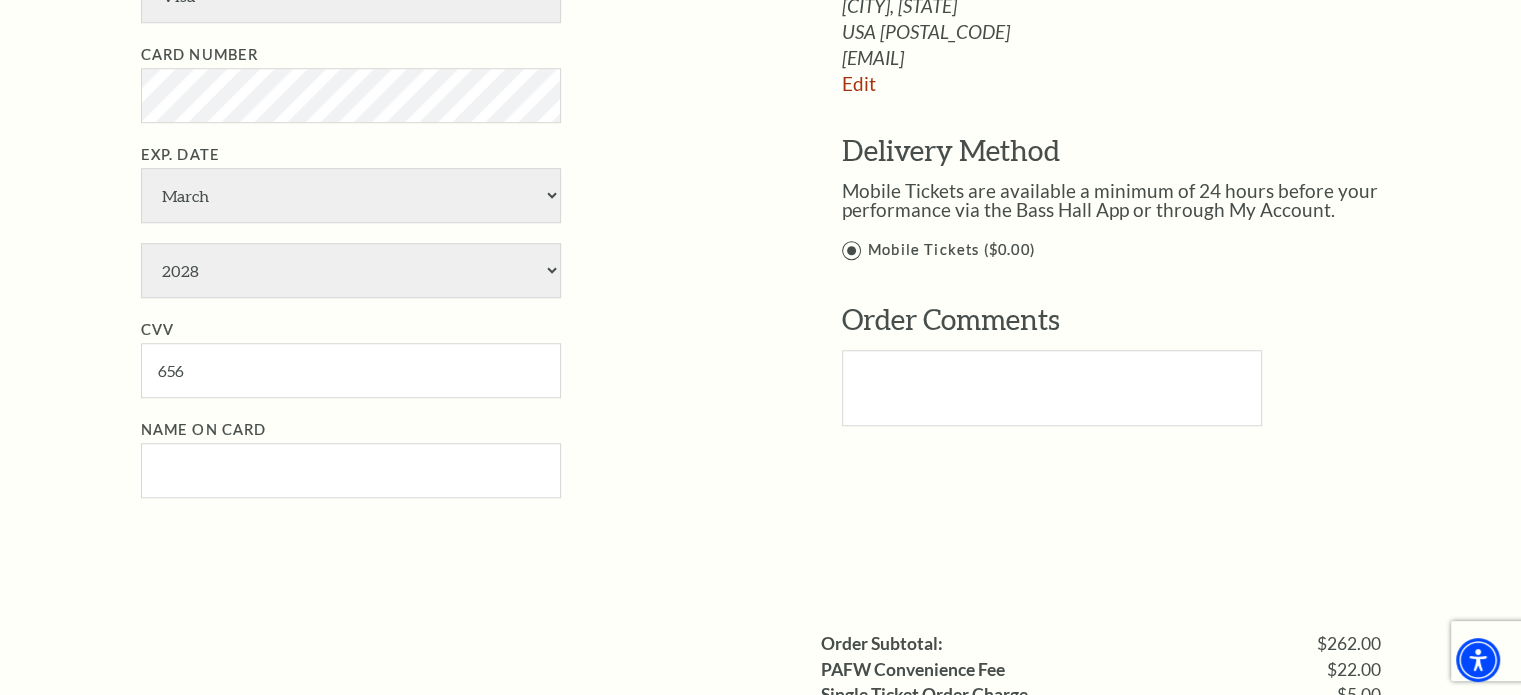 scroll, scrollTop: 1543, scrollLeft: 0, axis: vertical 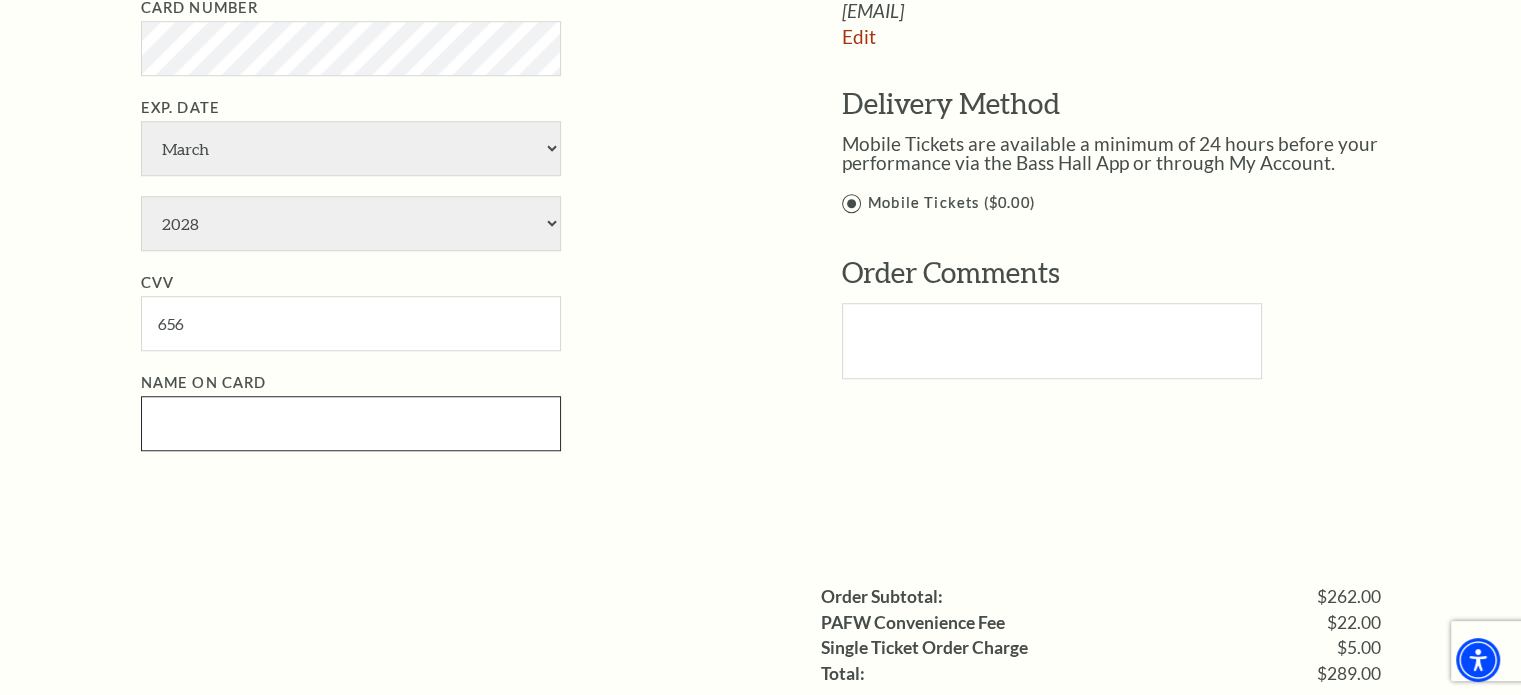 click on "Name on Card" at bounding box center [351, 423] 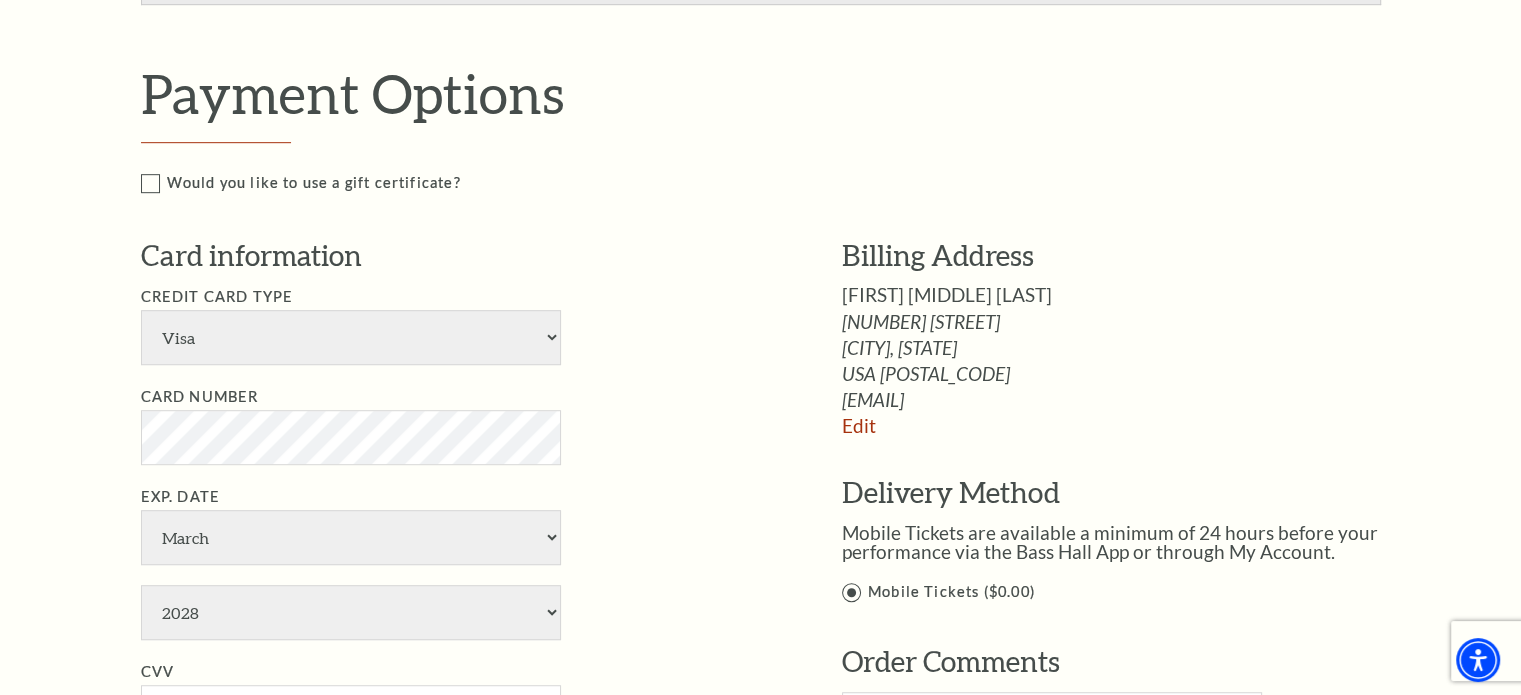 scroll, scrollTop: 1201, scrollLeft: 0, axis: vertical 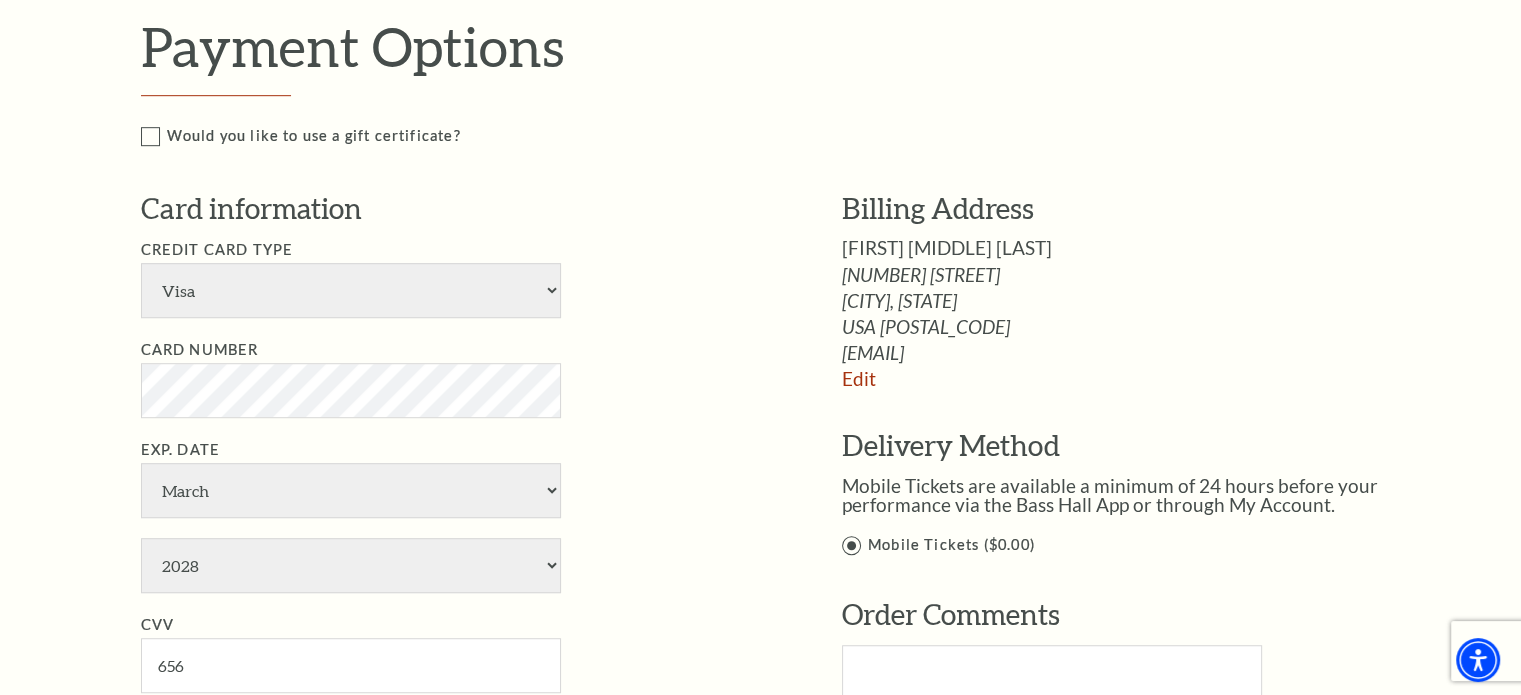 type on "[FIRST] [MIDDLE] [LAST]" 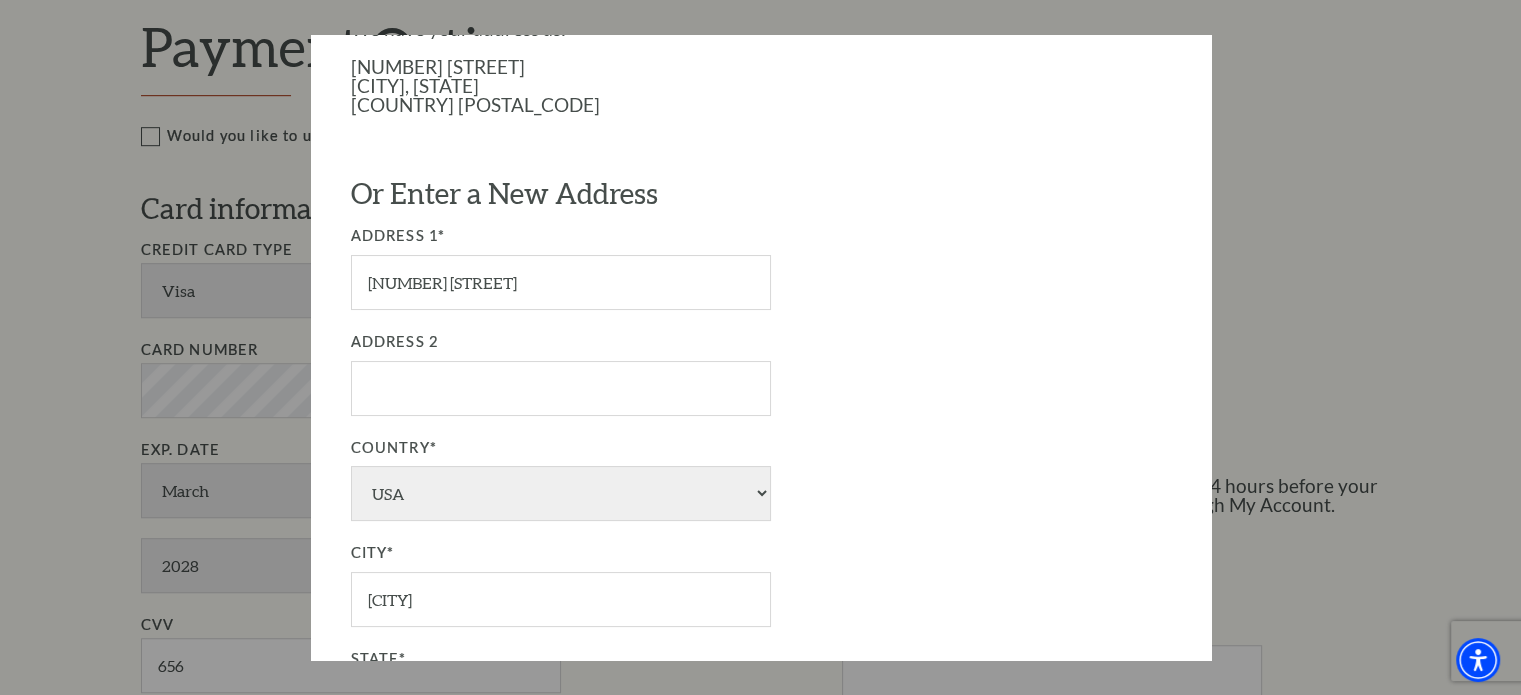 scroll, scrollTop: 529, scrollLeft: 0, axis: vertical 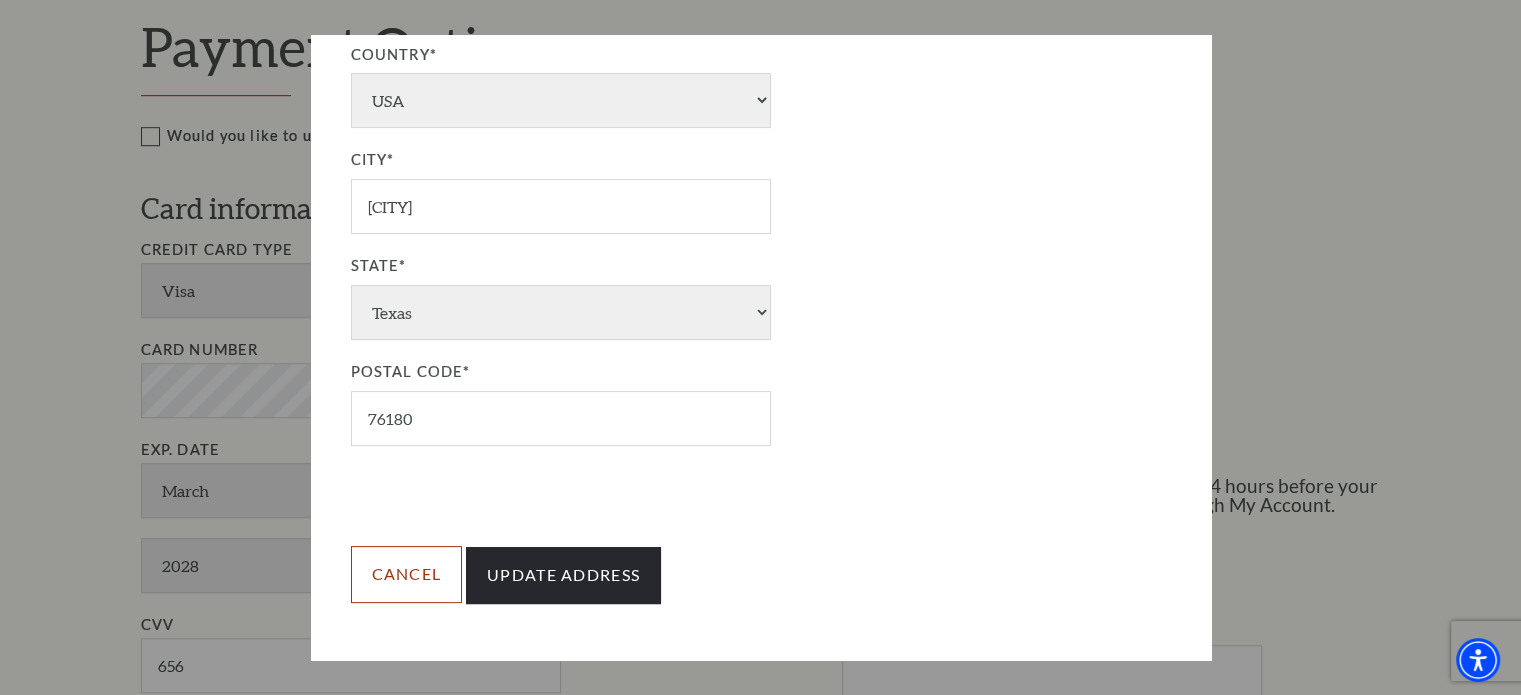click on "Cancel" at bounding box center [407, 574] 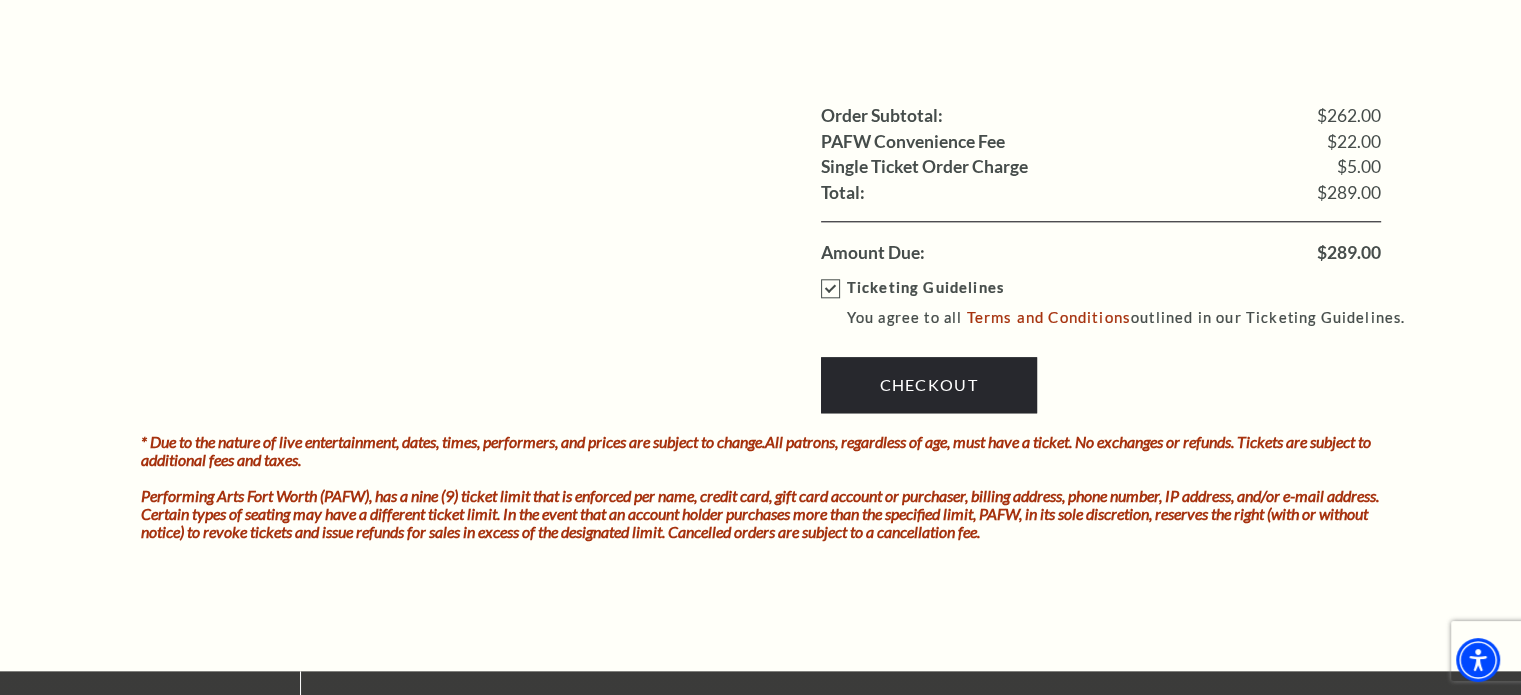 scroll, scrollTop: 2063, scrollLeft: 0, axis: vertical 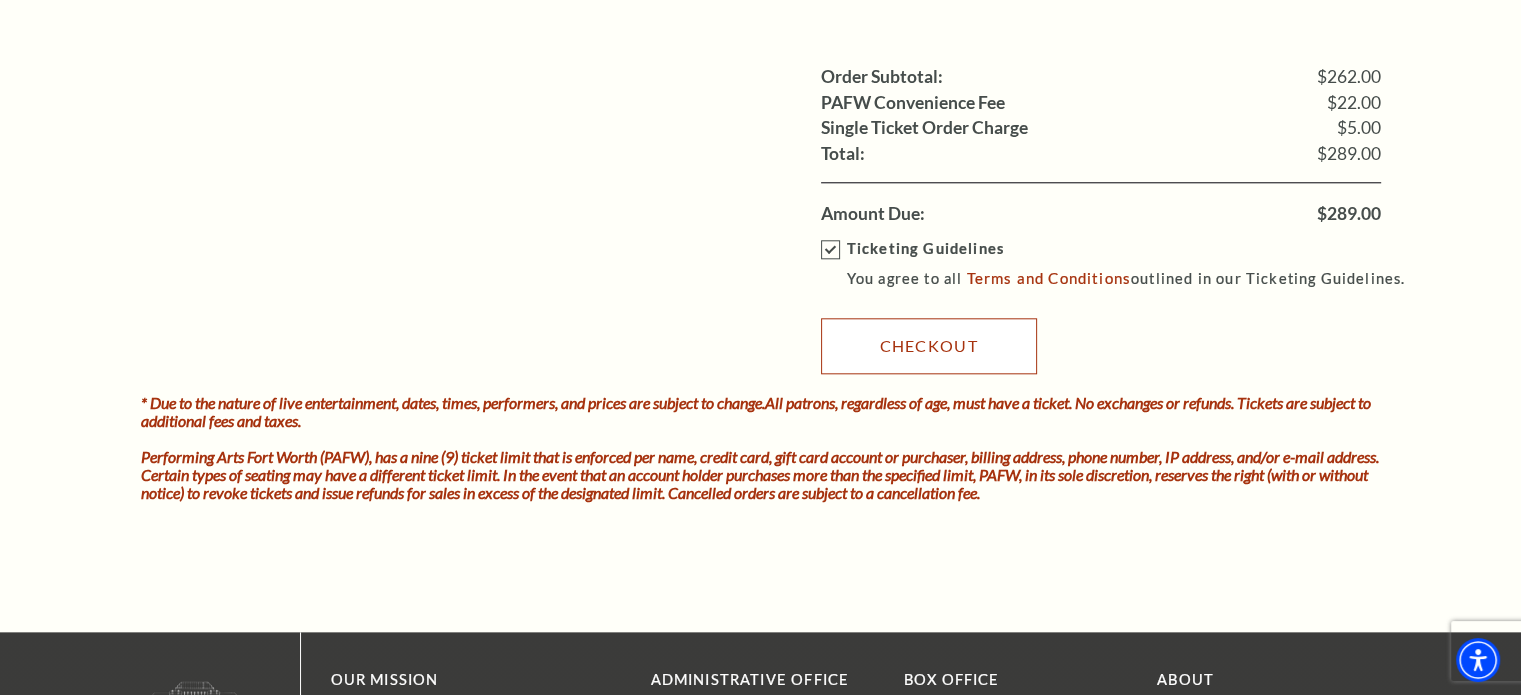 click on "Checkout" at bounding box center (929, 346) 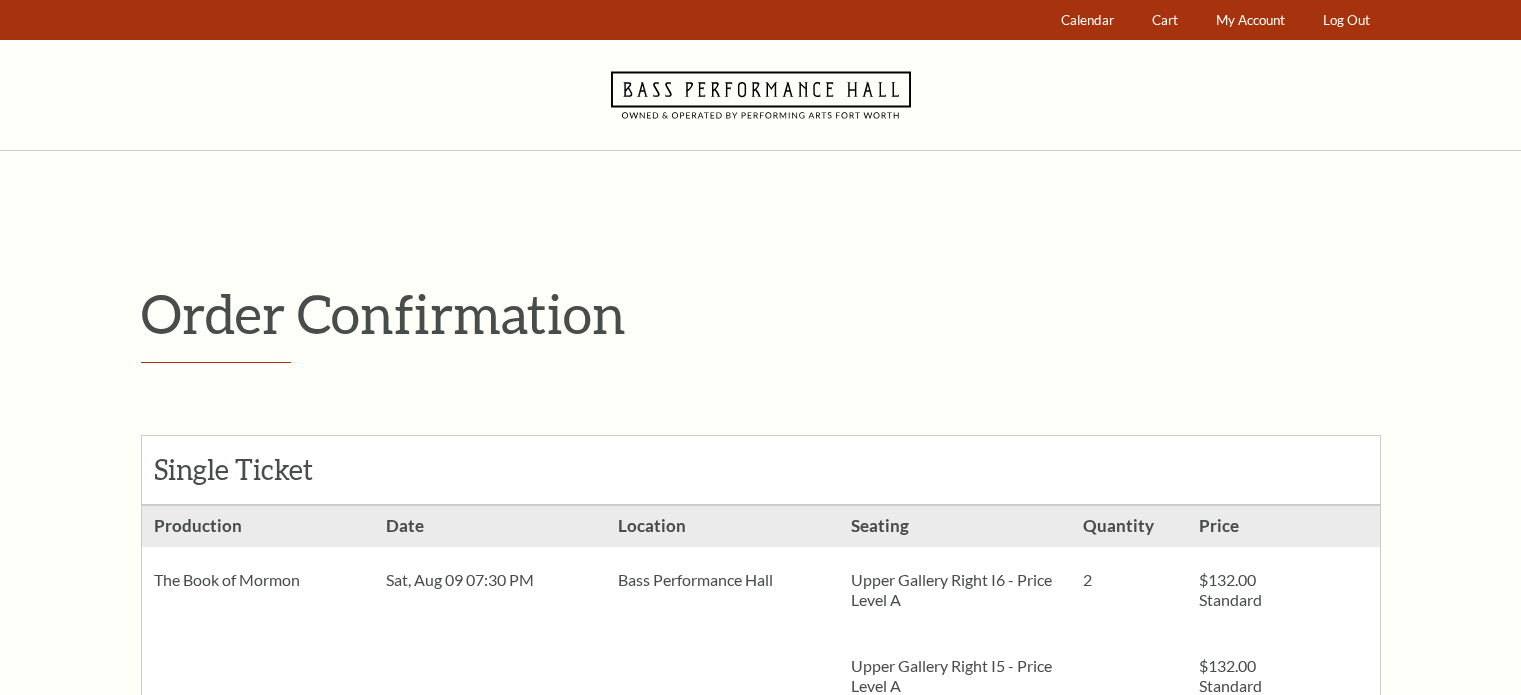 scroll, scrollTop: 0, scrollLeft: 0, axis: both 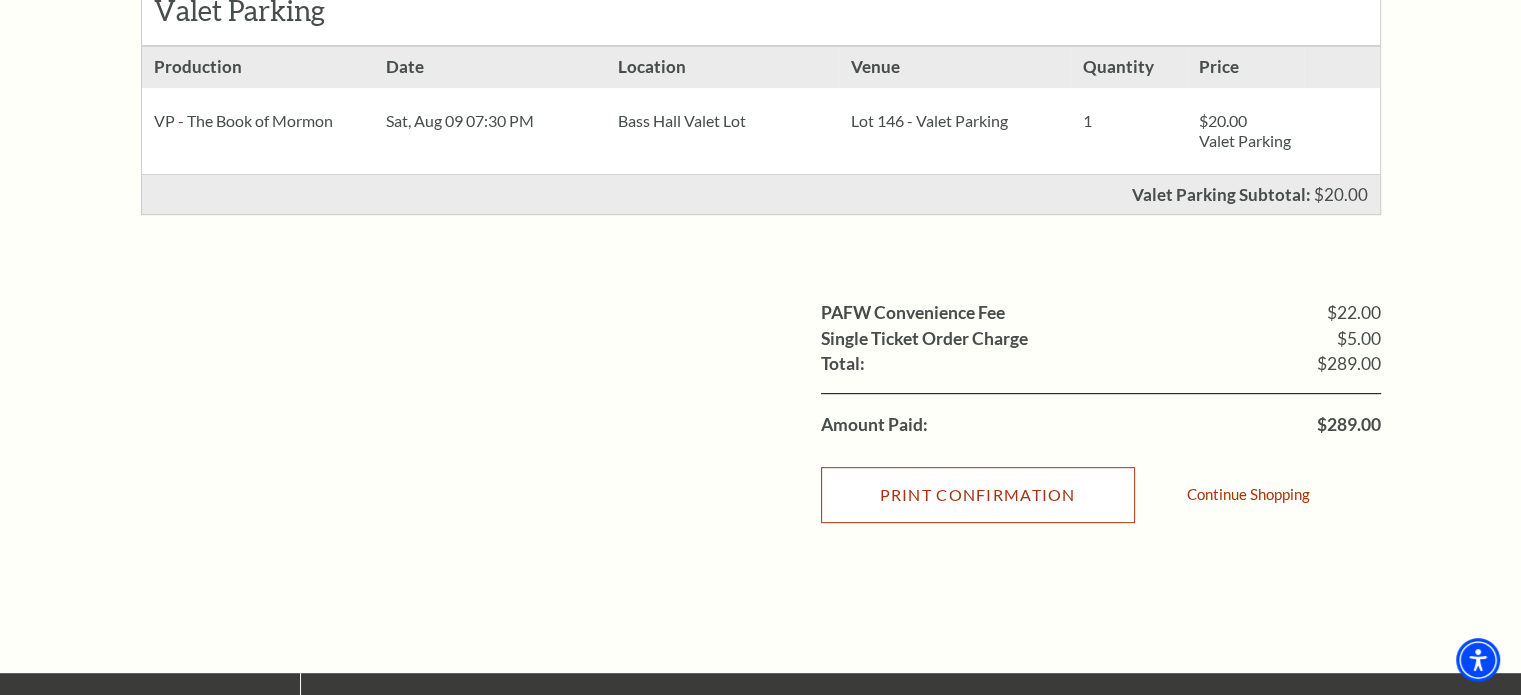 click on "Print Confirmation" at bounding box center [978, 495] 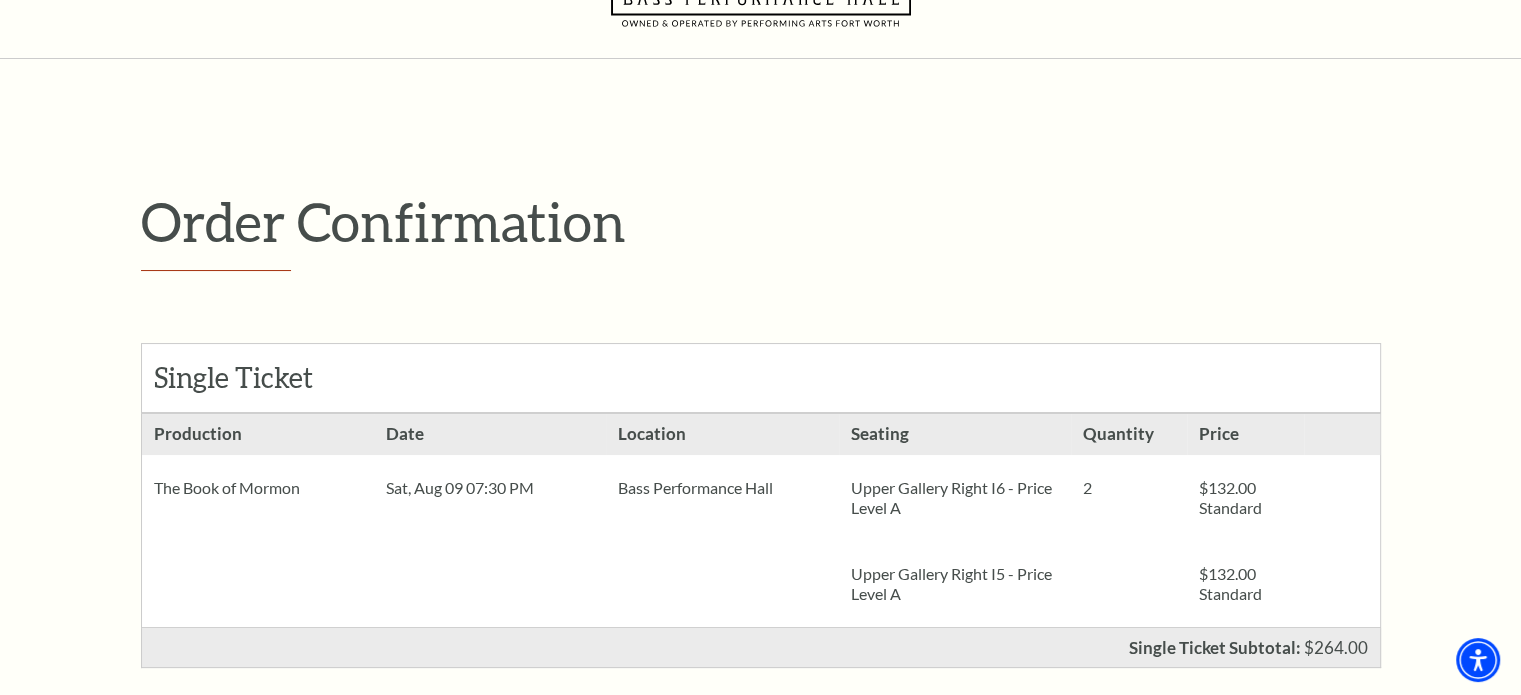 scroll, scrollTop: 222, scrollLeft: 0, axis: vertical 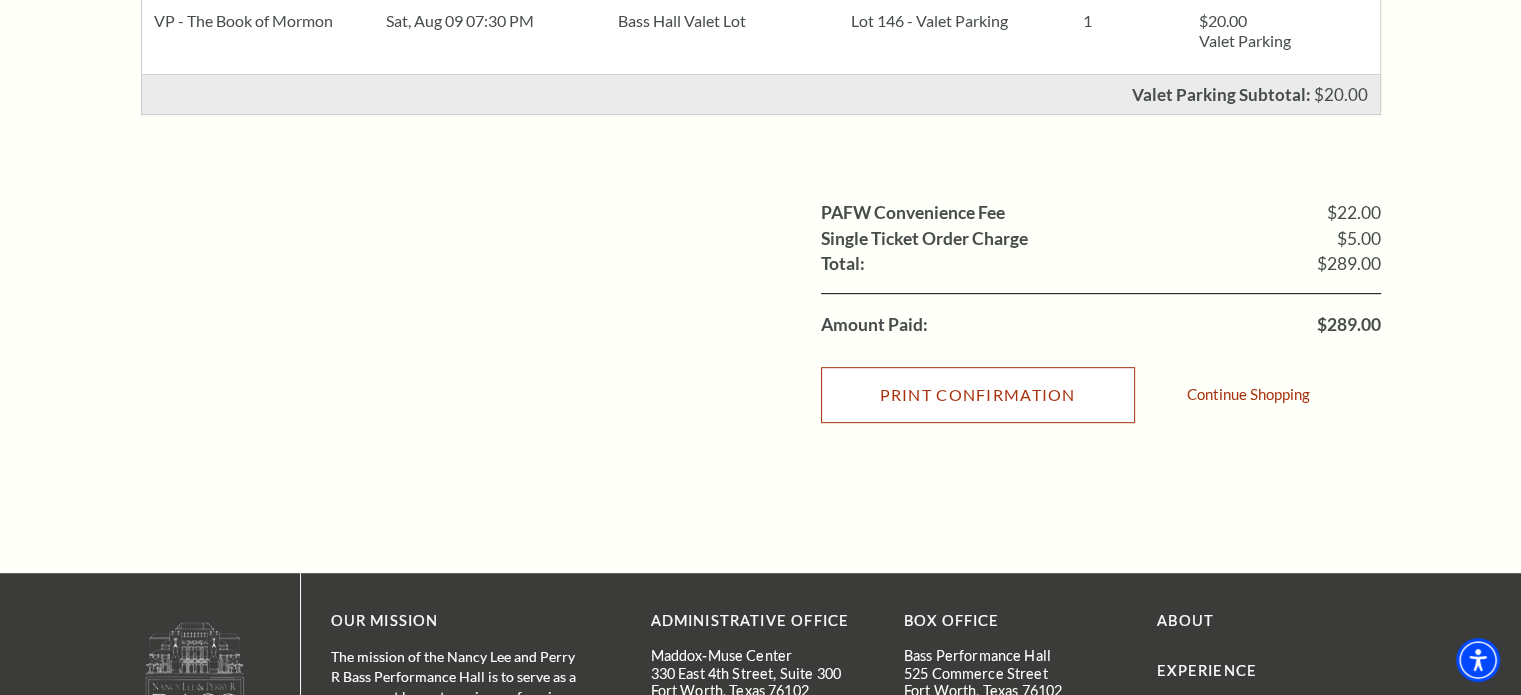 click on "Print Confirmation" at bounding box center (978, 395) 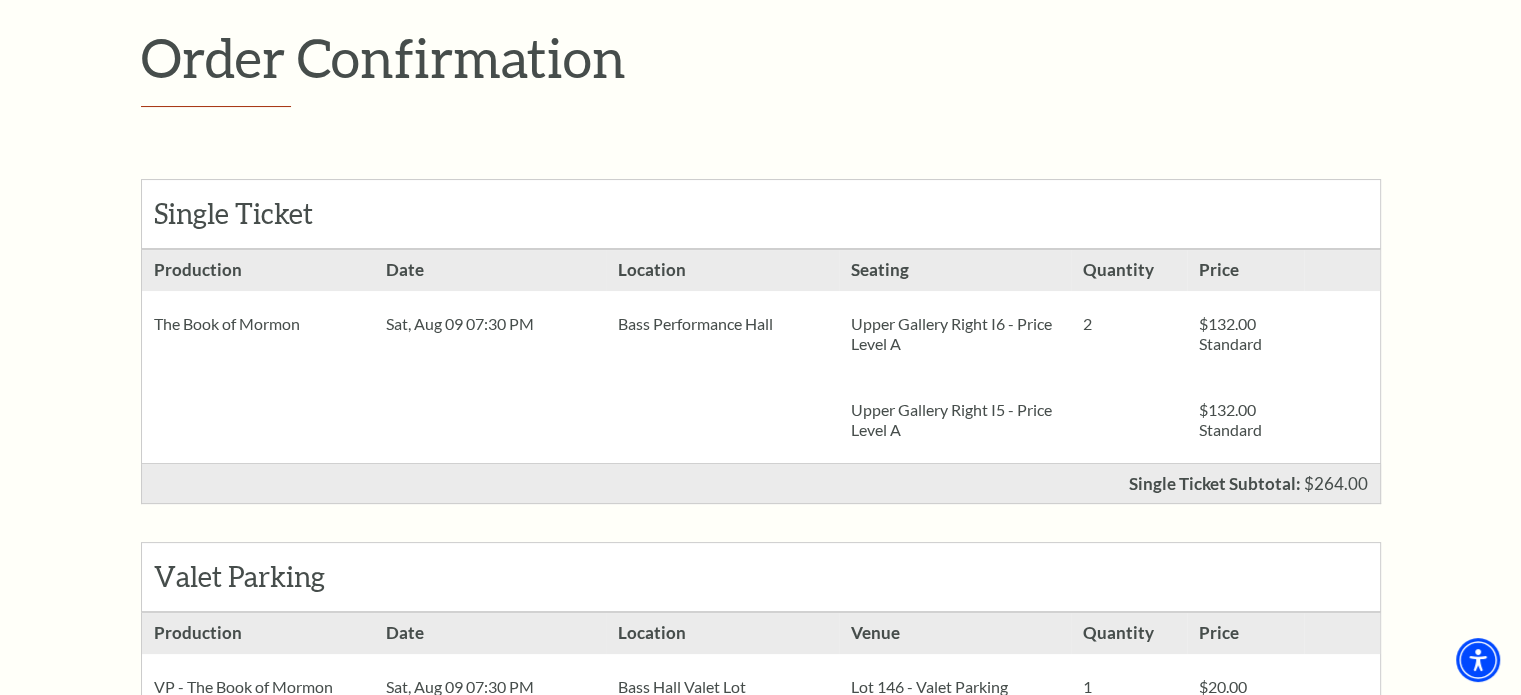 scroll, scrollTop: 253, scrollLeft: 0, axis: vertical 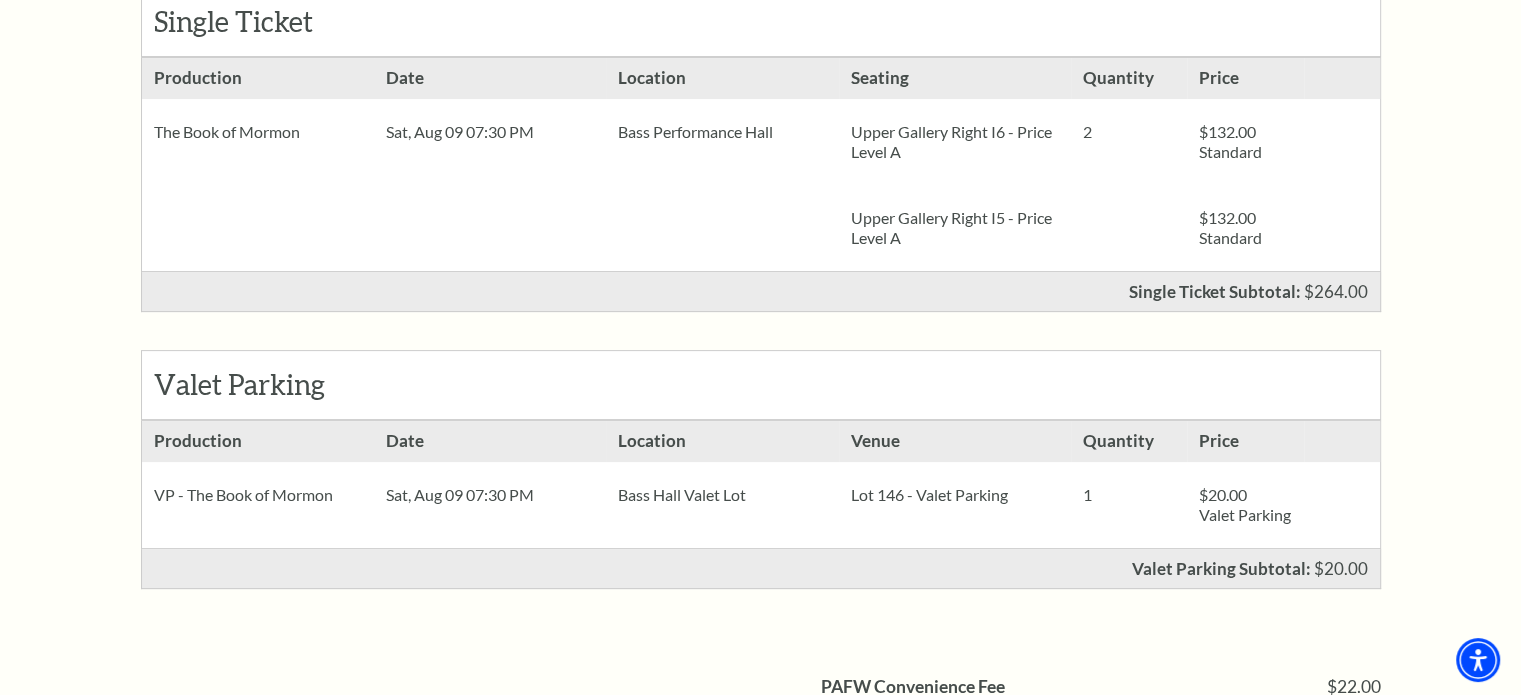 click on "Order Confirmation
Single Ticket
Production
2 $132.00 Standard $132.00 1" at bounding box center (760, 375) 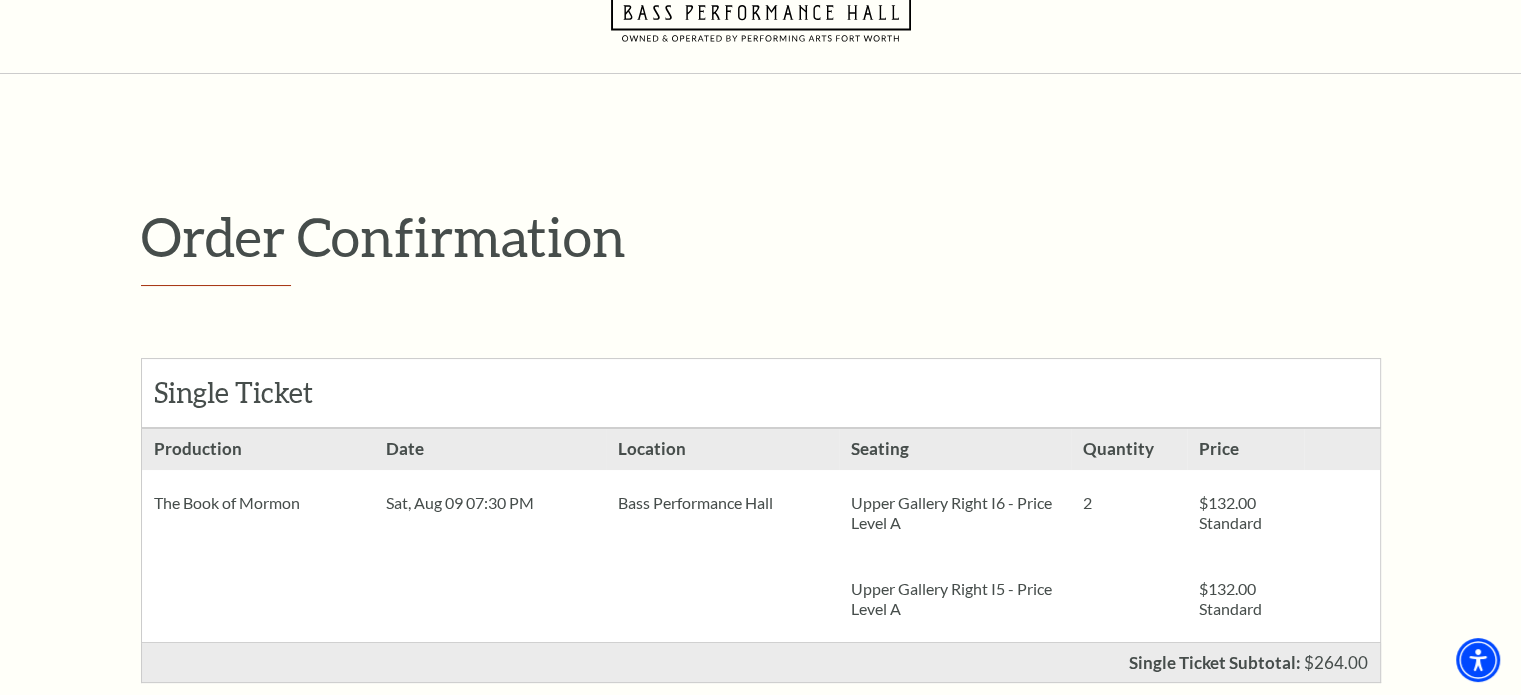scroll, scrollTop: 0, scrollLeft: 0, axis: both 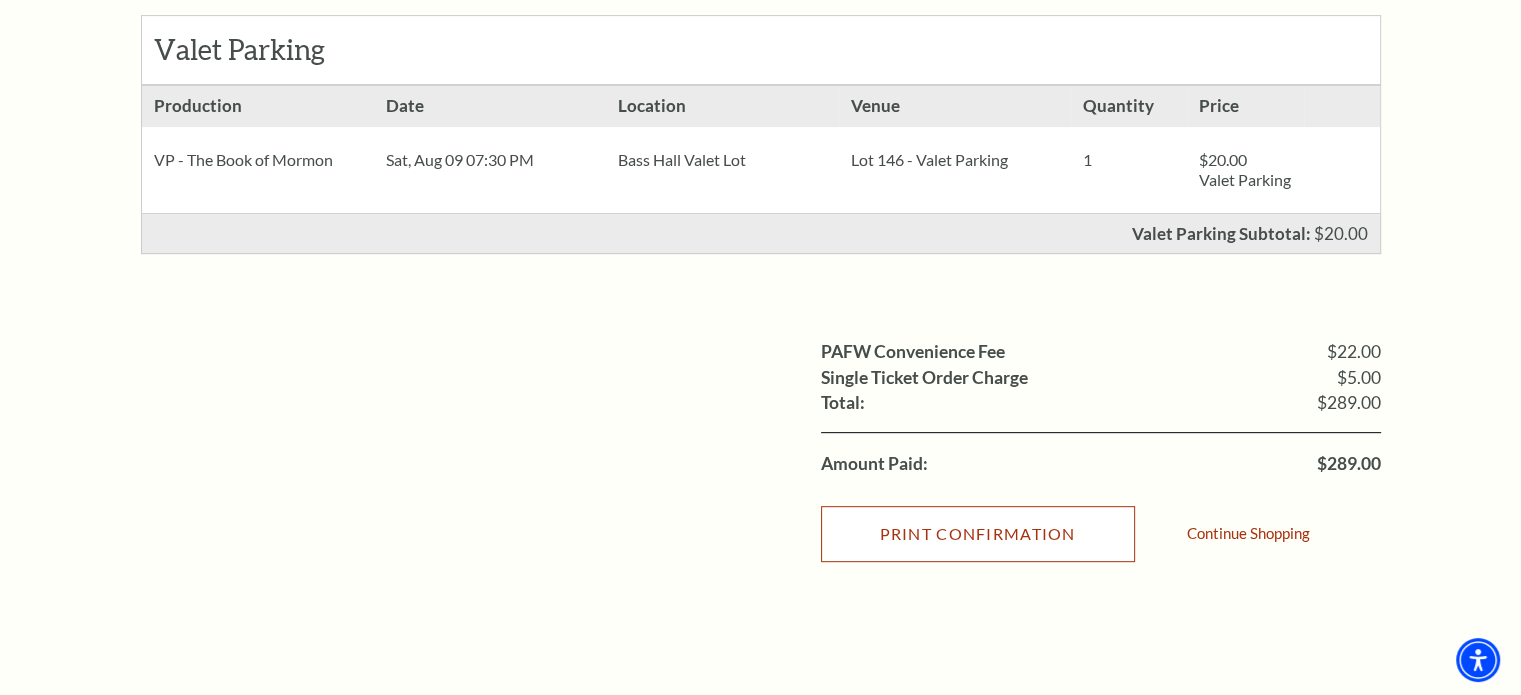 click on "Print Confirmation" at bounding box center [978, 534] 